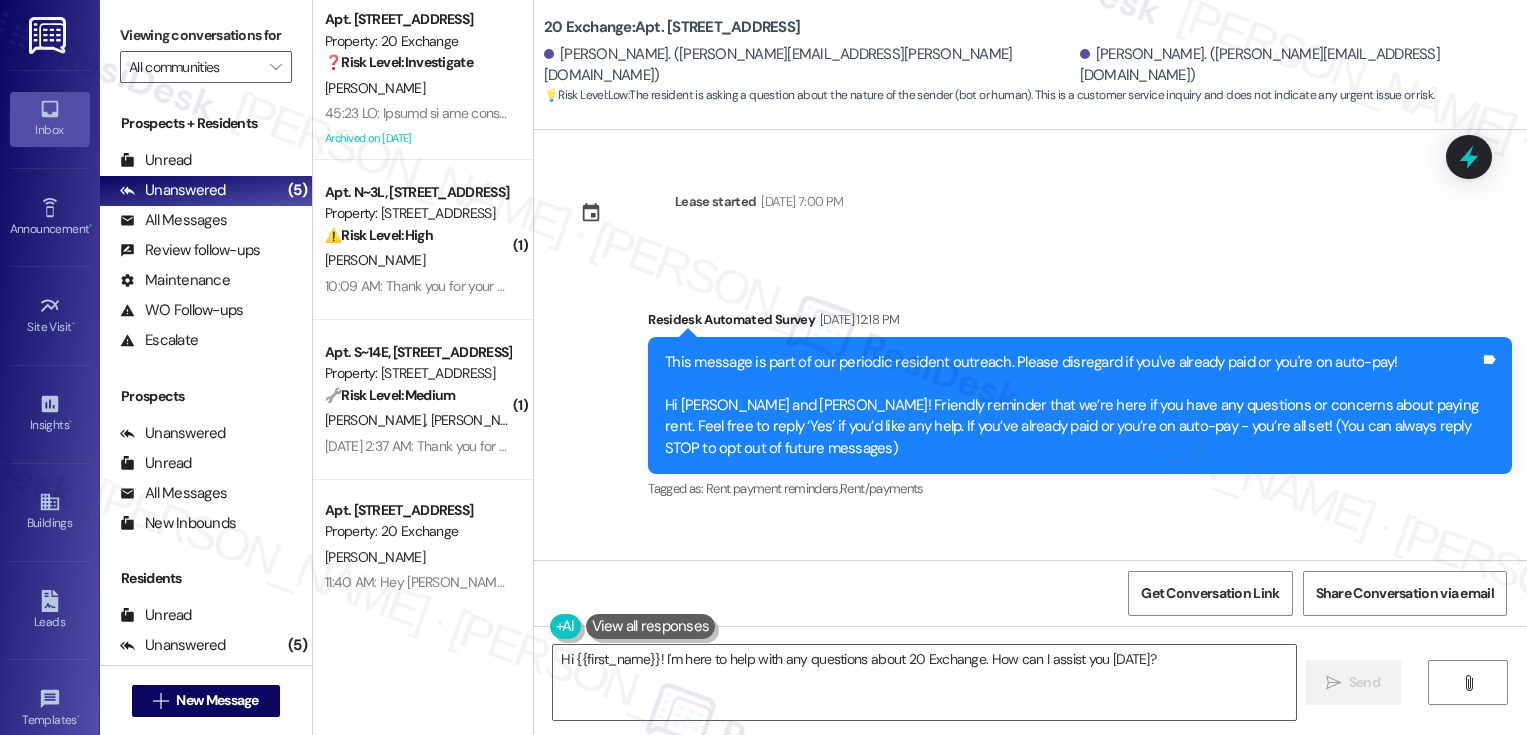 scroll, scrollTop: 0, scrollLeft: 0, axis: both 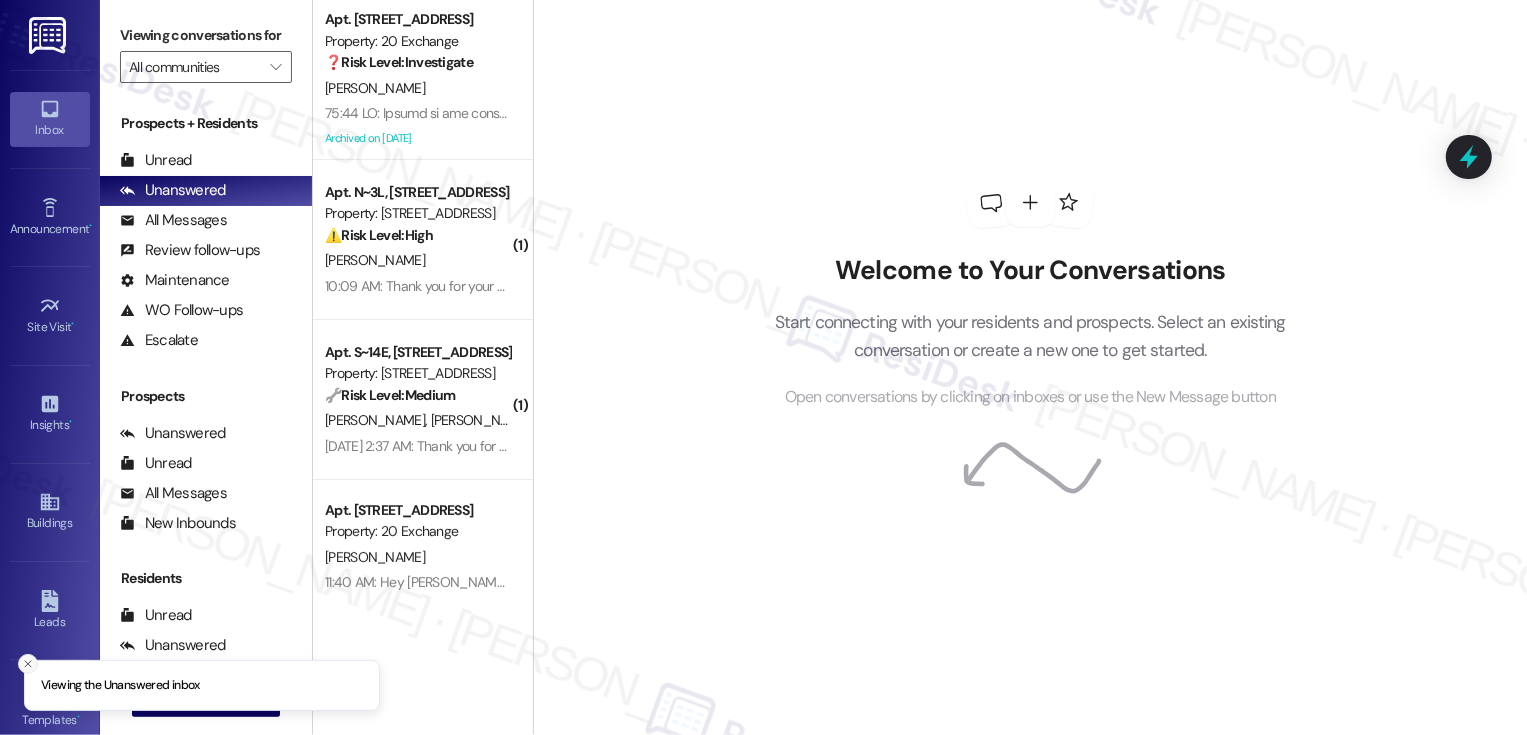 click 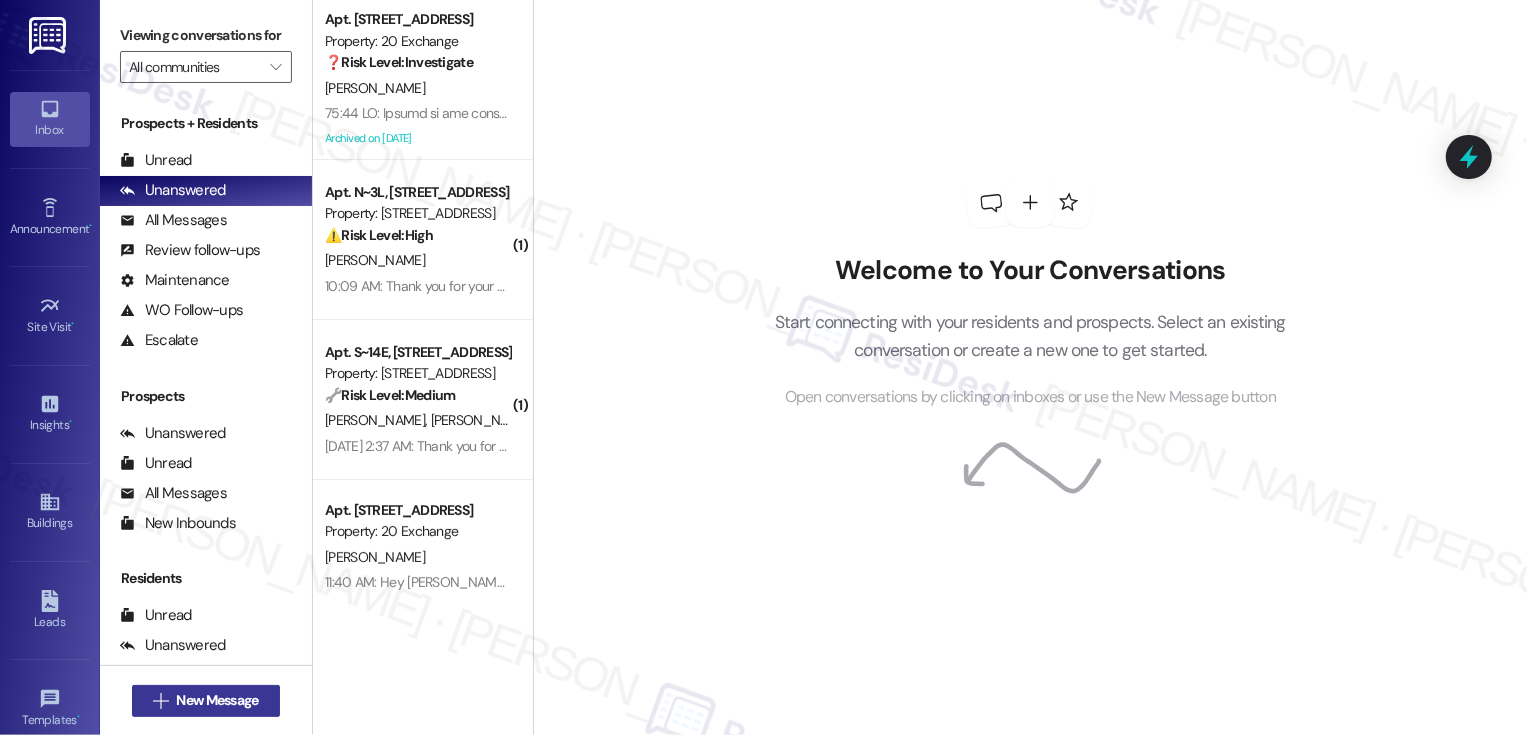 click on "New Message" at bounding box center (217, 700) 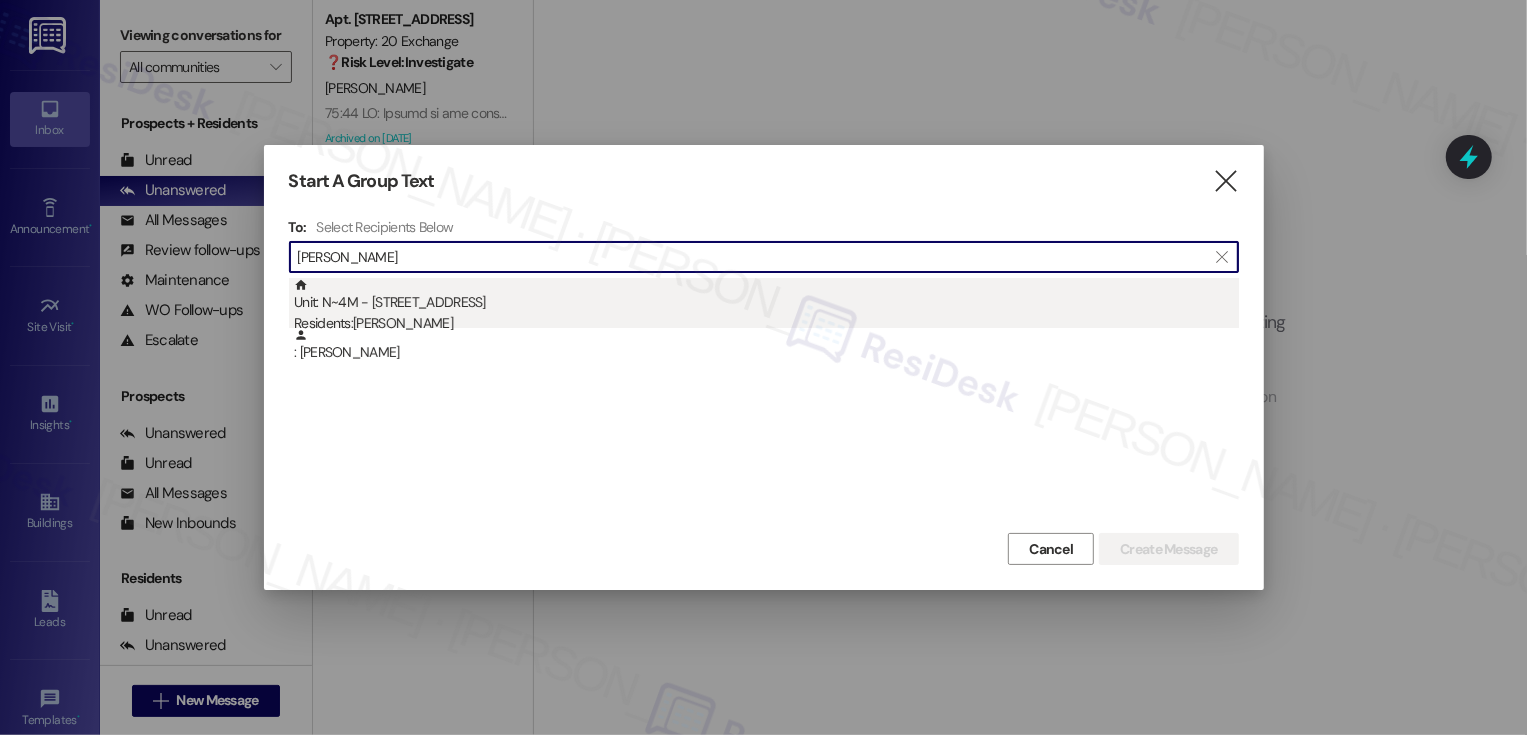 type on "evan miles" 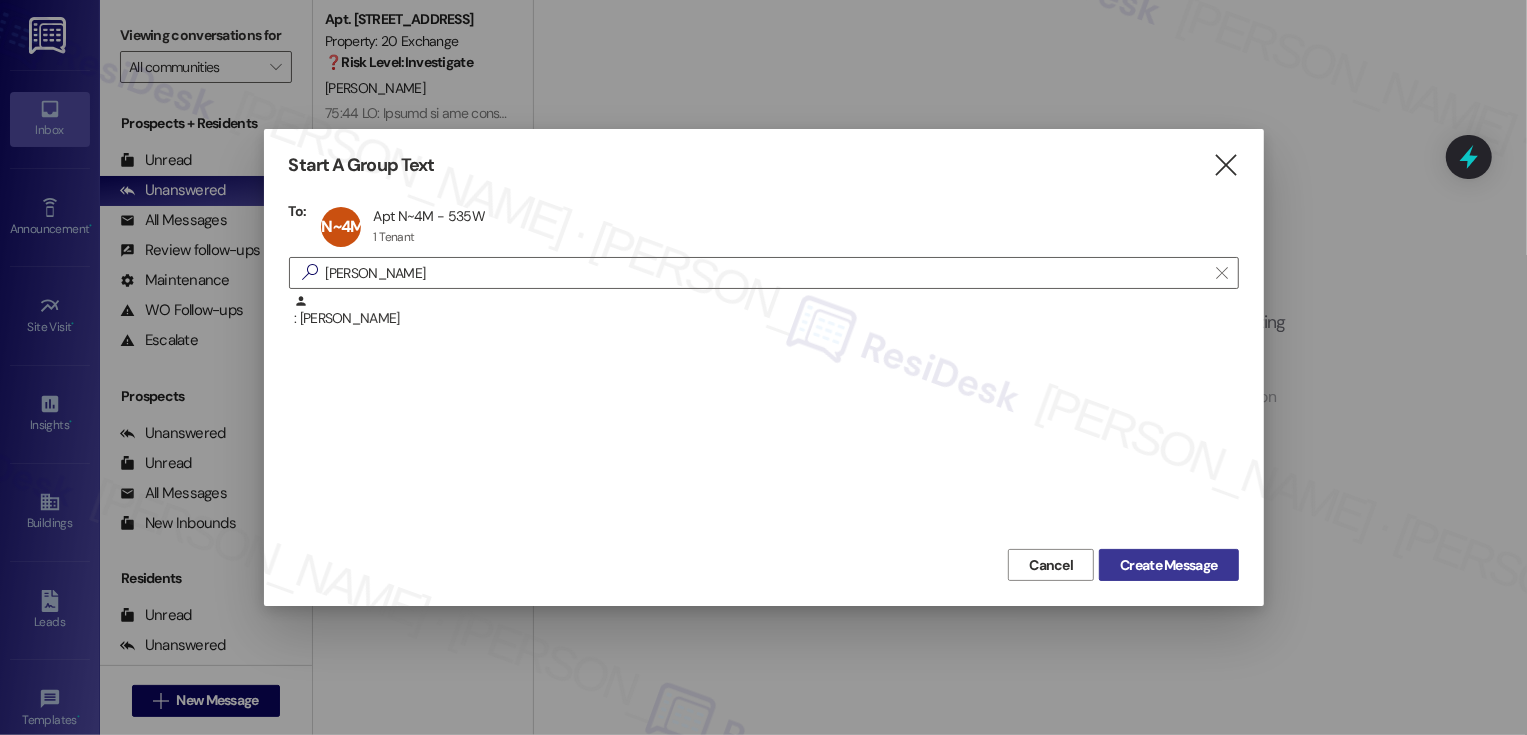 click on "Create Message" at bounding box center [1168, 565] 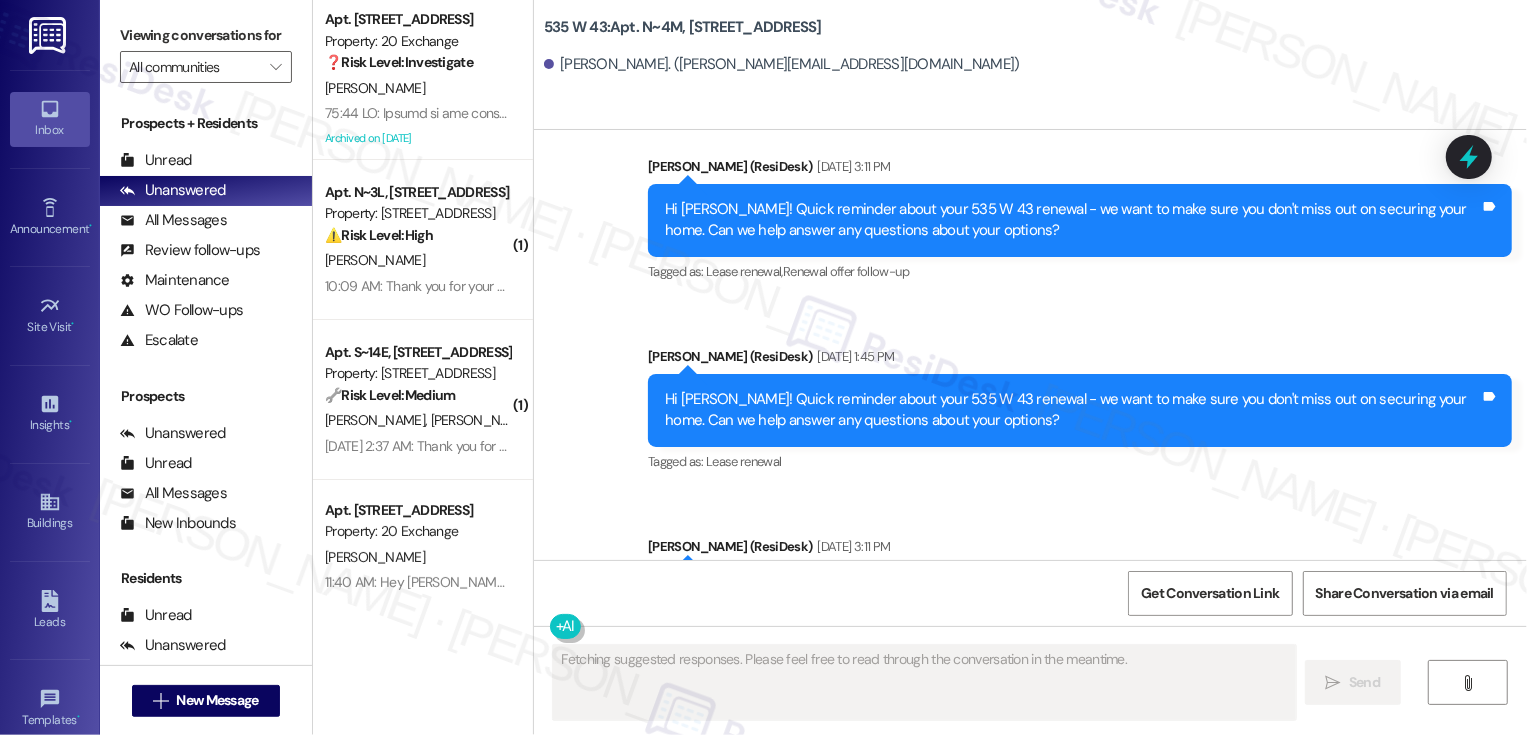 scroll, scrollTop: 6382, scrollLeft: 0, axis: vertical 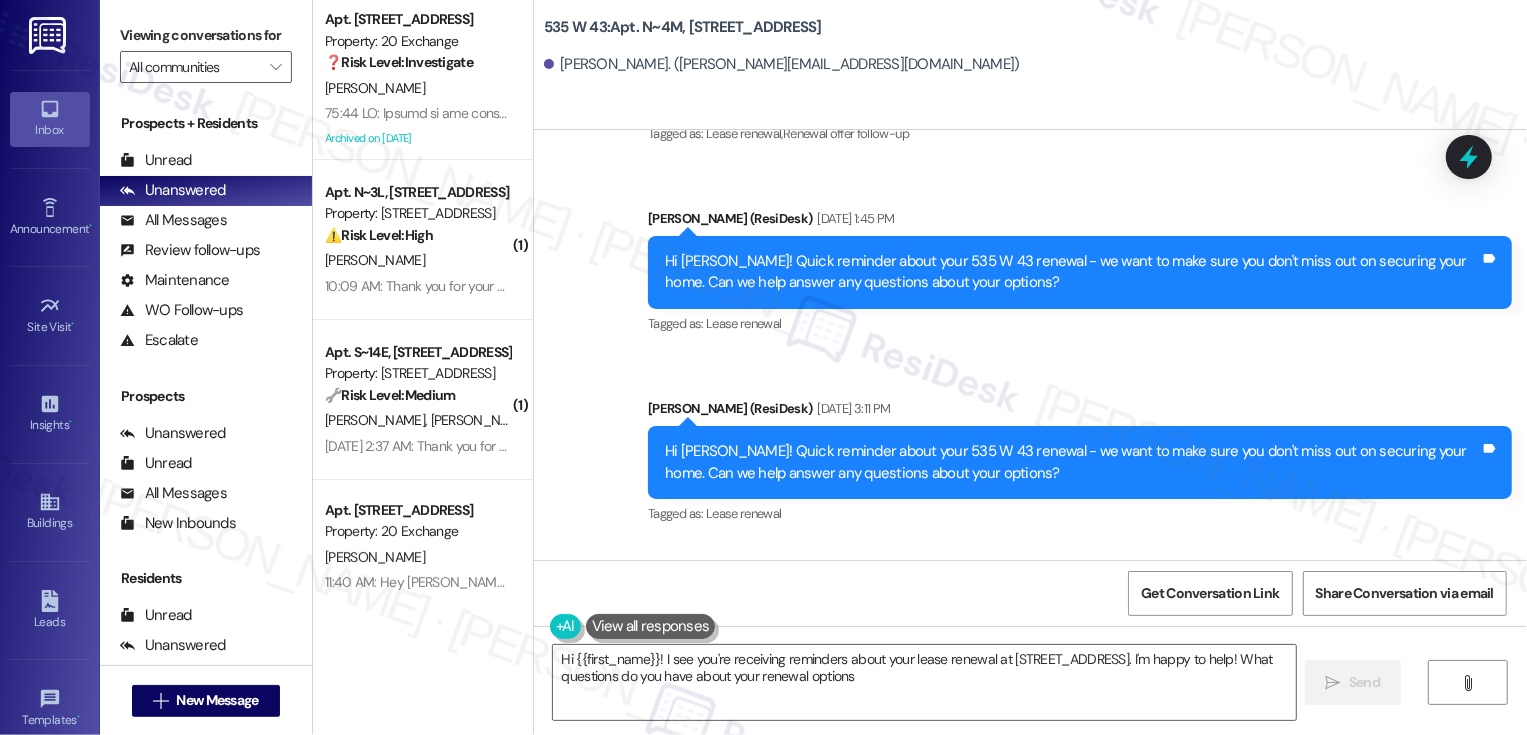 type on "Hi {{first_name}}! I see you're receiving reminders about your lease renewal at 535 W 43. I'm happy to help! What questions do you have about your renewal options?" 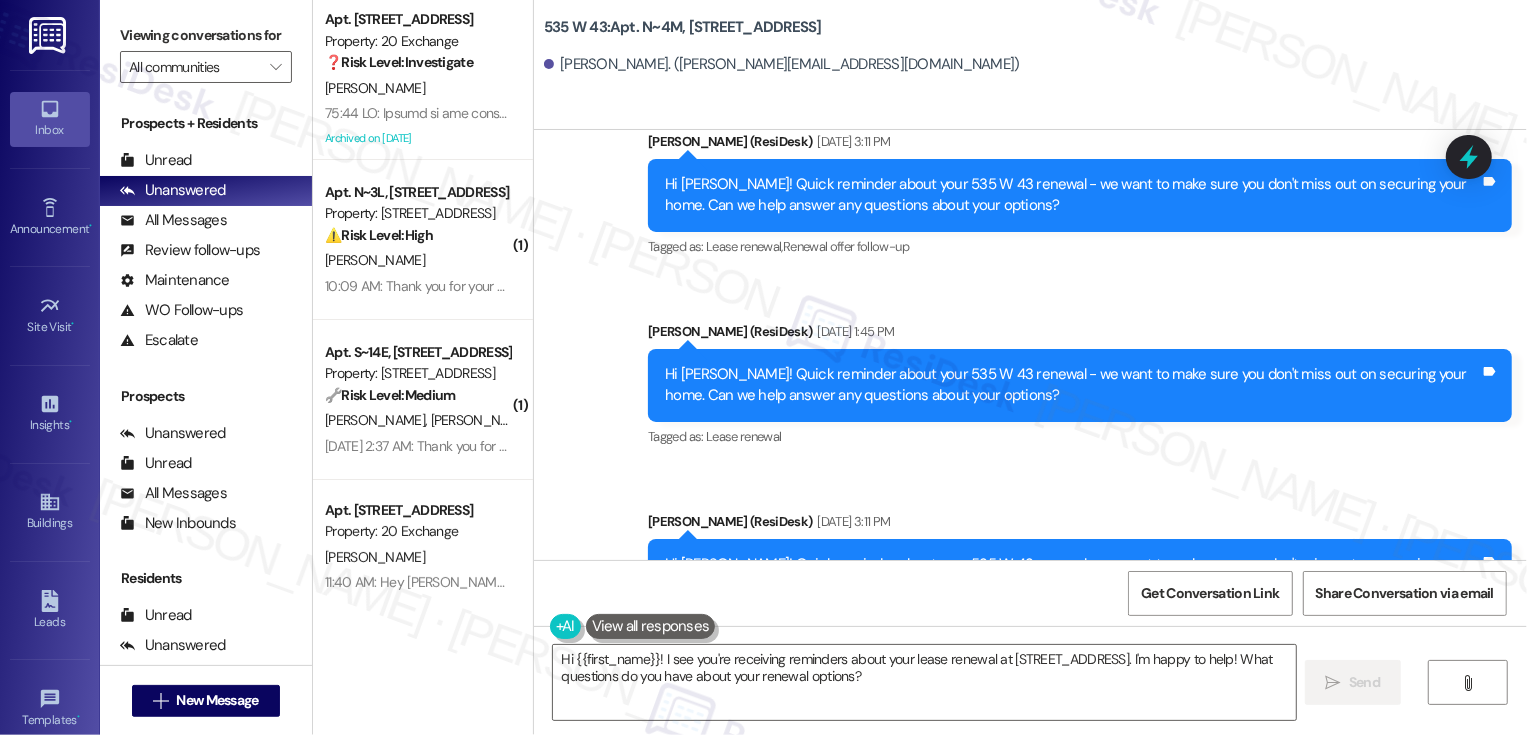 scroll, scrollTop: 6382, scrollLeft: 0, axis: vertical 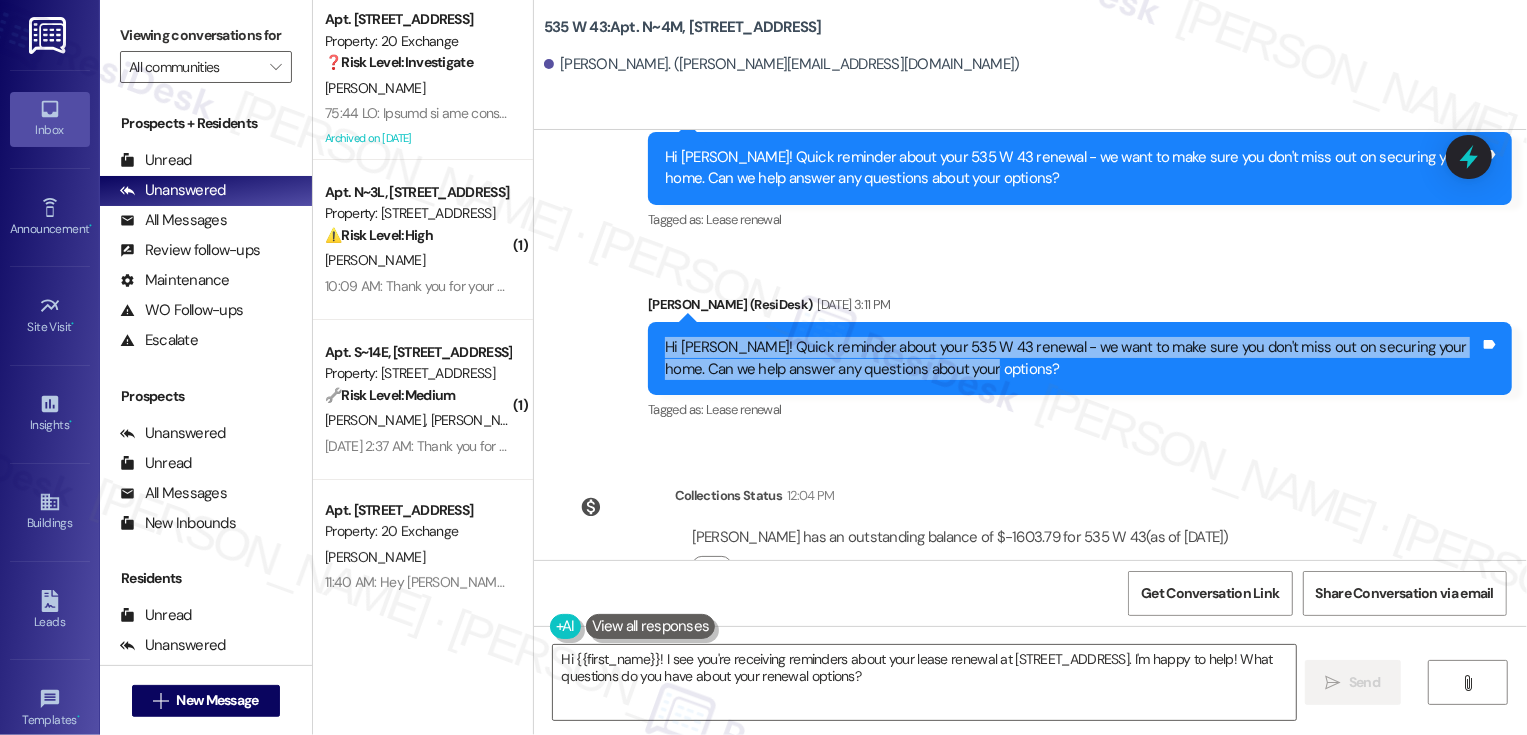 drag, startPoint x: 652, startPoint y: 284, endPoint x: 950, endPoint y: 309, distance: 299.0468 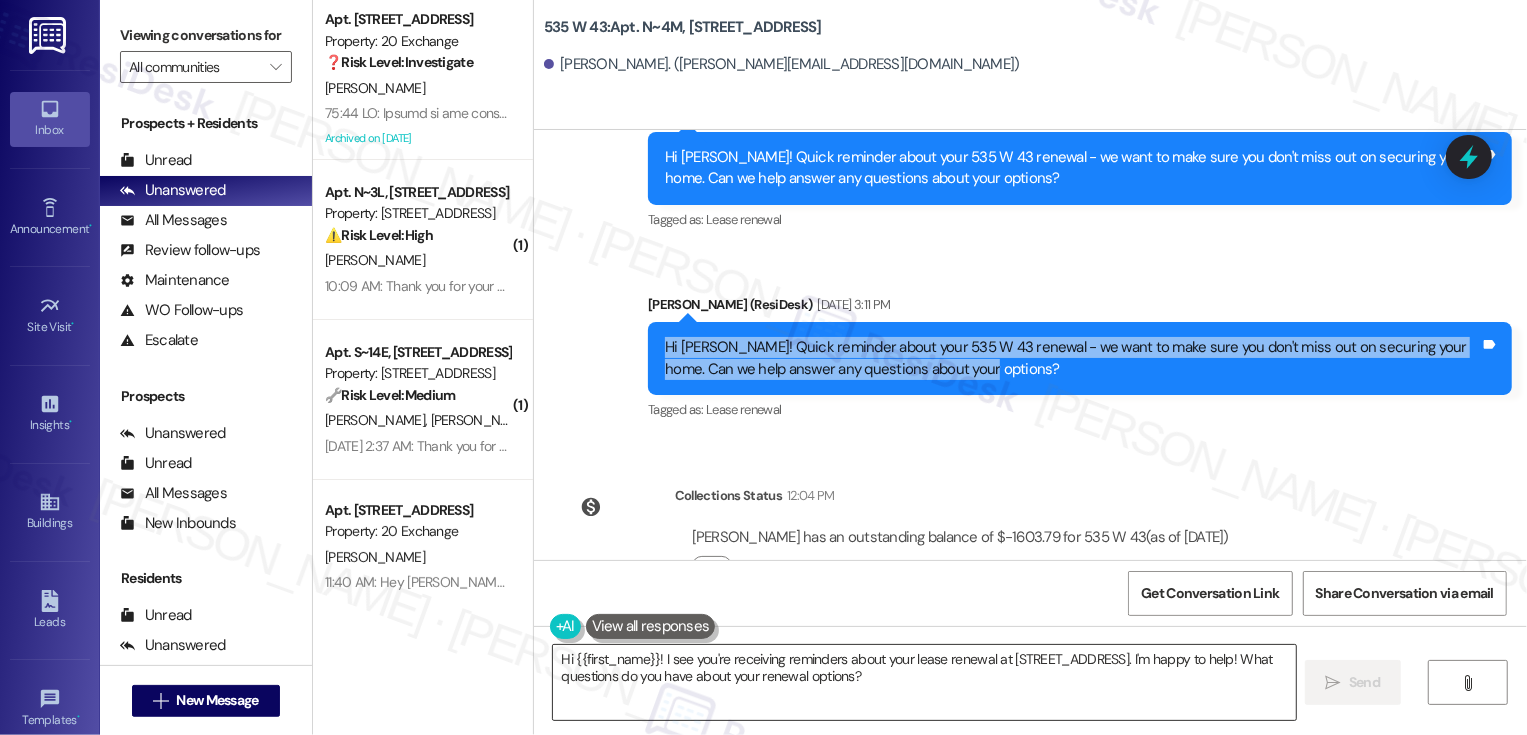click on "Hi {{first_name}}! I see you're receiving reminders about your lease renewal at 535 W 43. I'm happy to help! What questions do you have about your renewal options?" at bounding box center (924, 682) 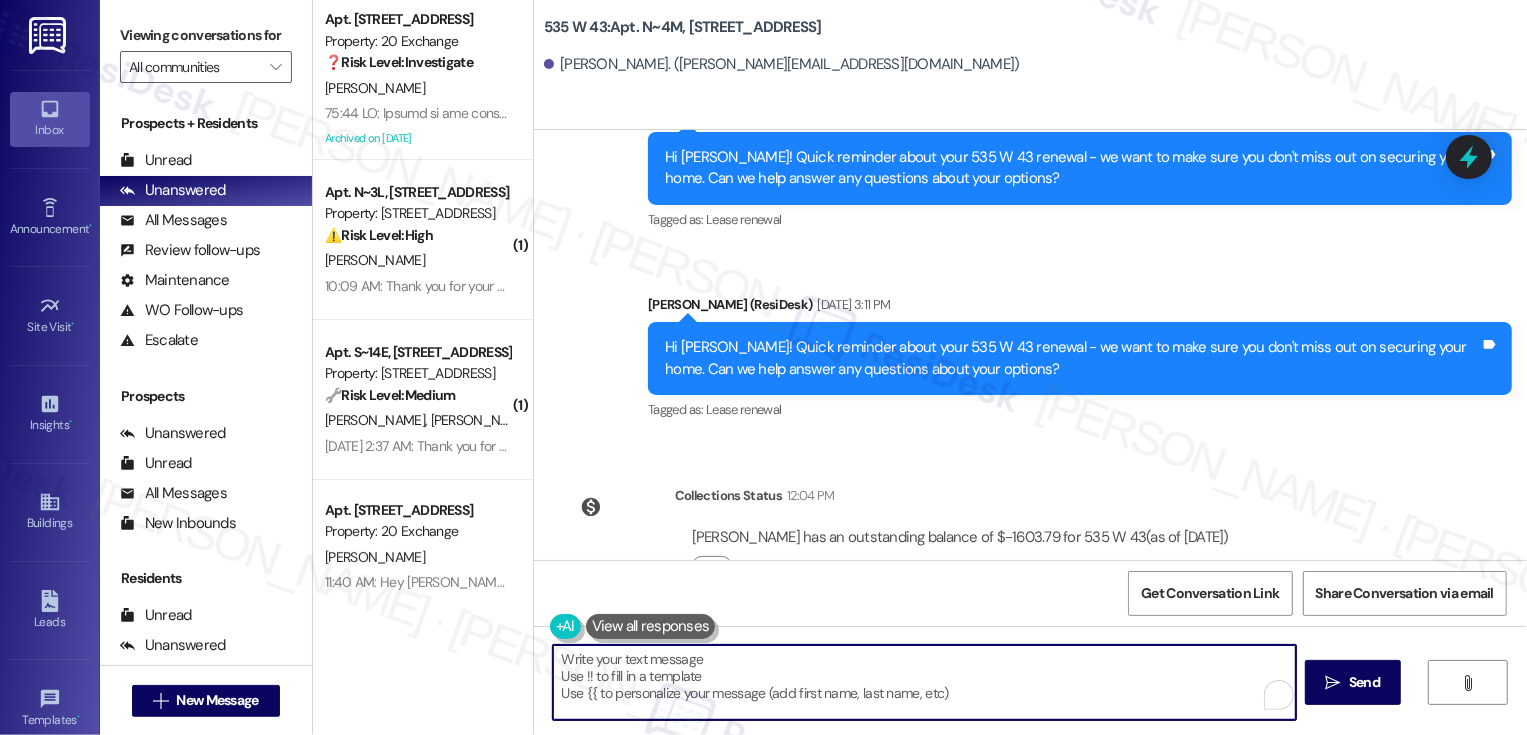 paste on "Hi Evan! Quick reminder about your 535 W 43 renewal - we want to make sure you don't miss out on securing your home. Can we help answer any questions about your options?" 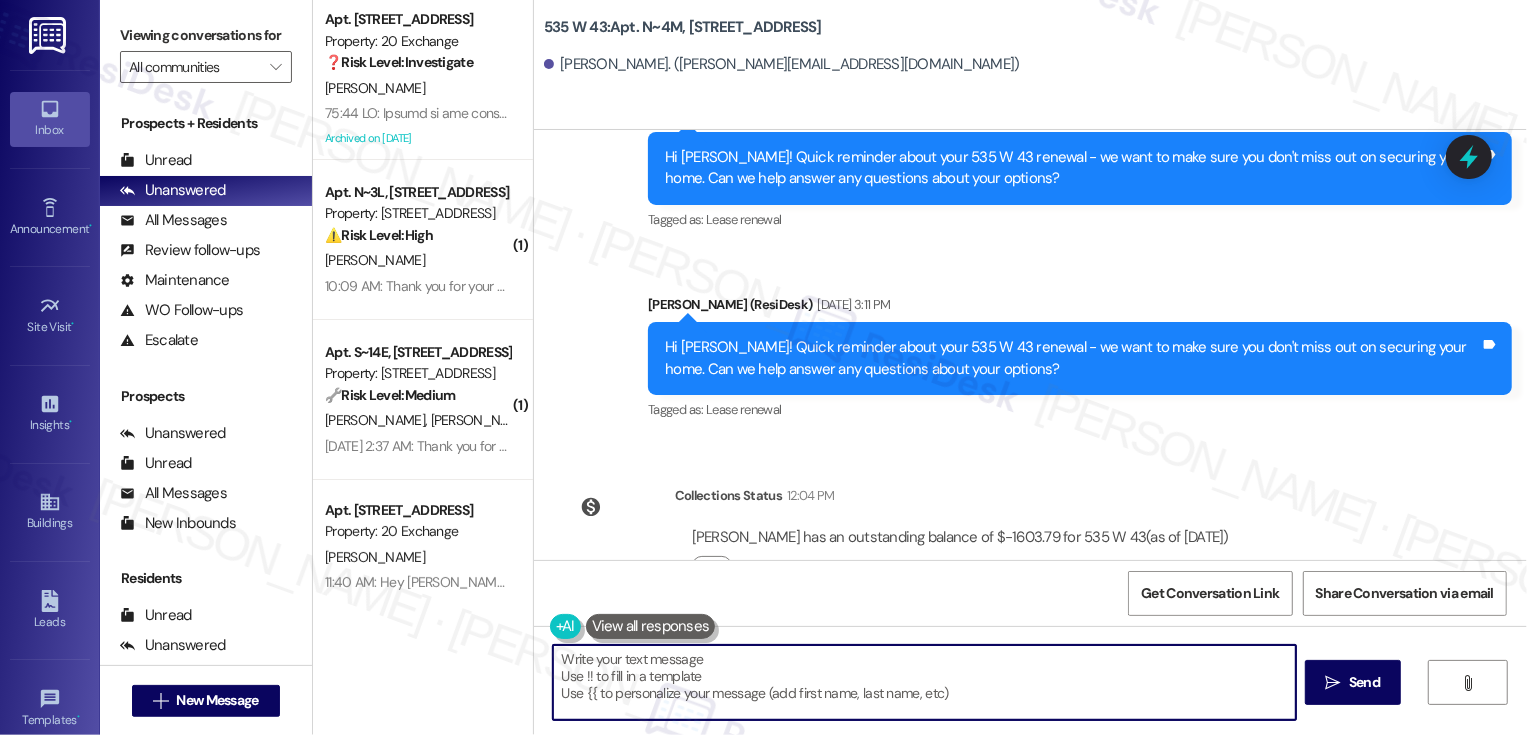 type on "Hi Evan! Quick reminder about your 535 W 43 renewal - we want to make sure you don't miss out on securing your home. Can we help answer any questions about your options?" 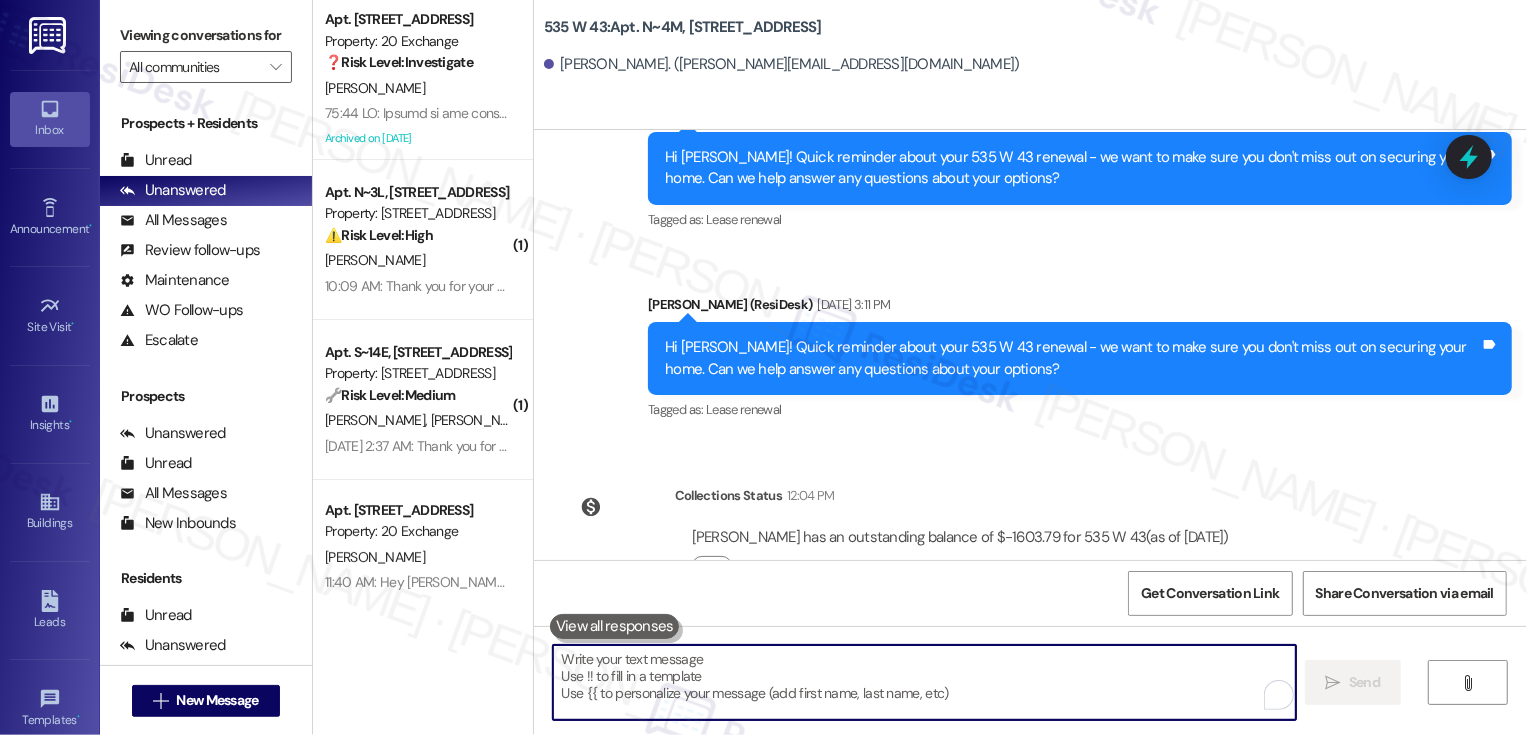 type 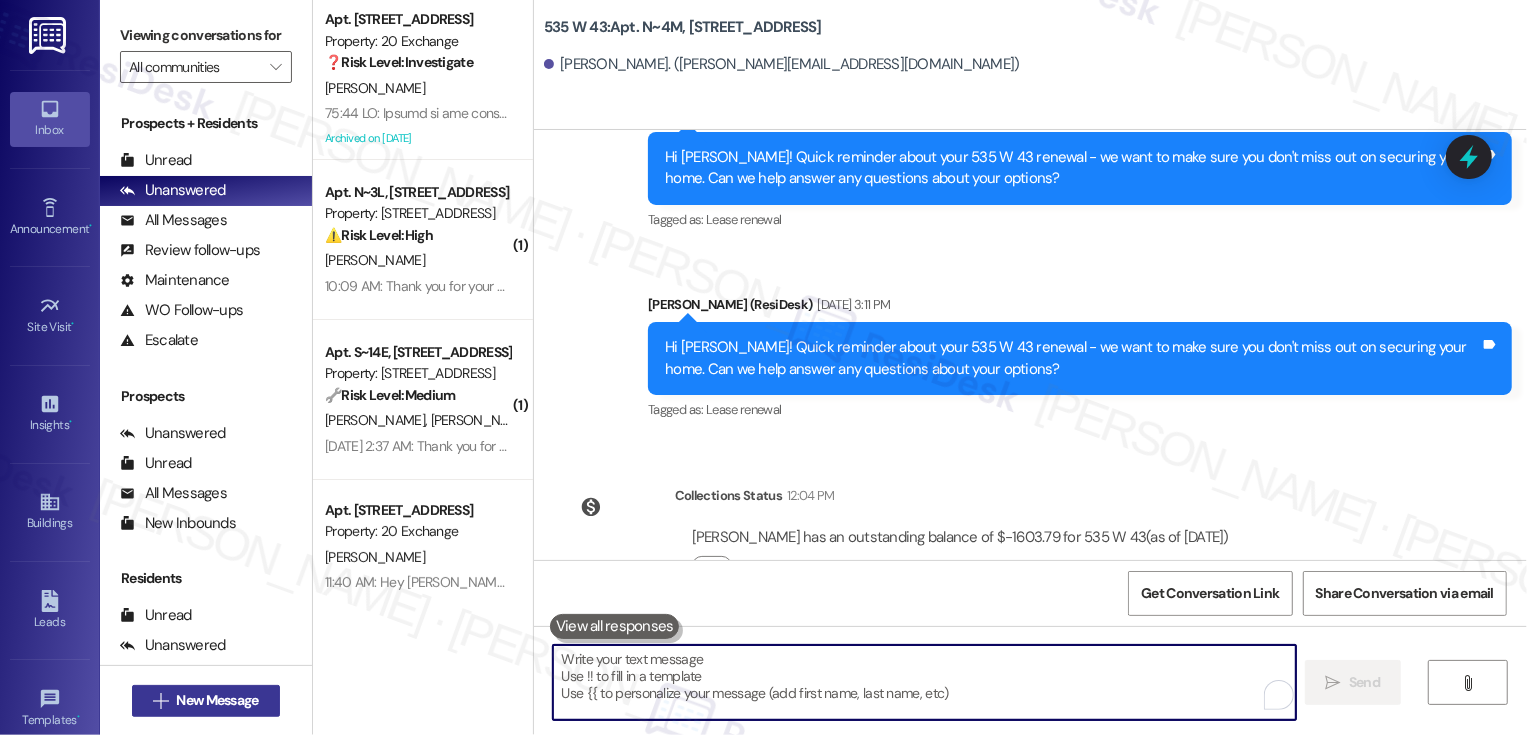 click on "New Message" at bounding box center [217, 700] 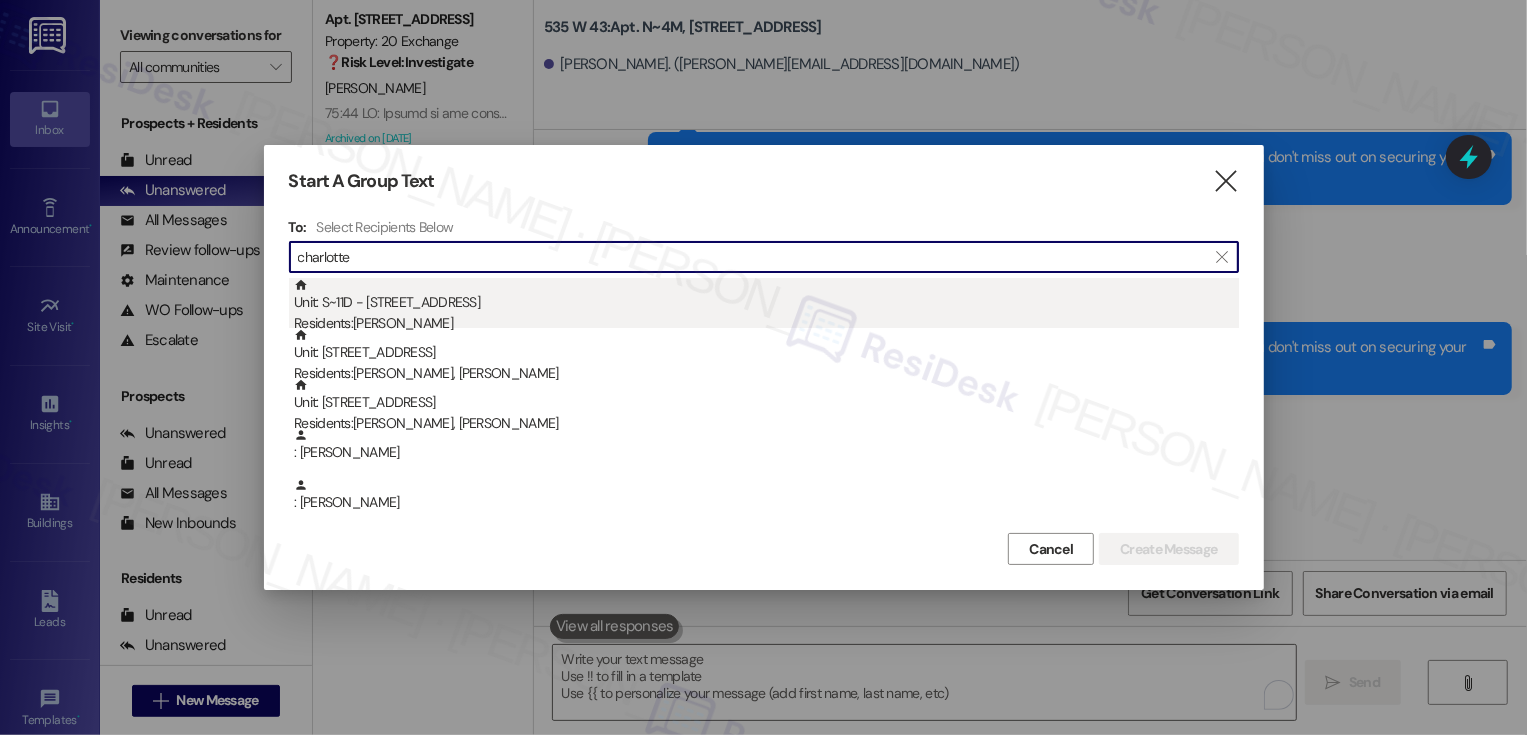 type on "charlotte" 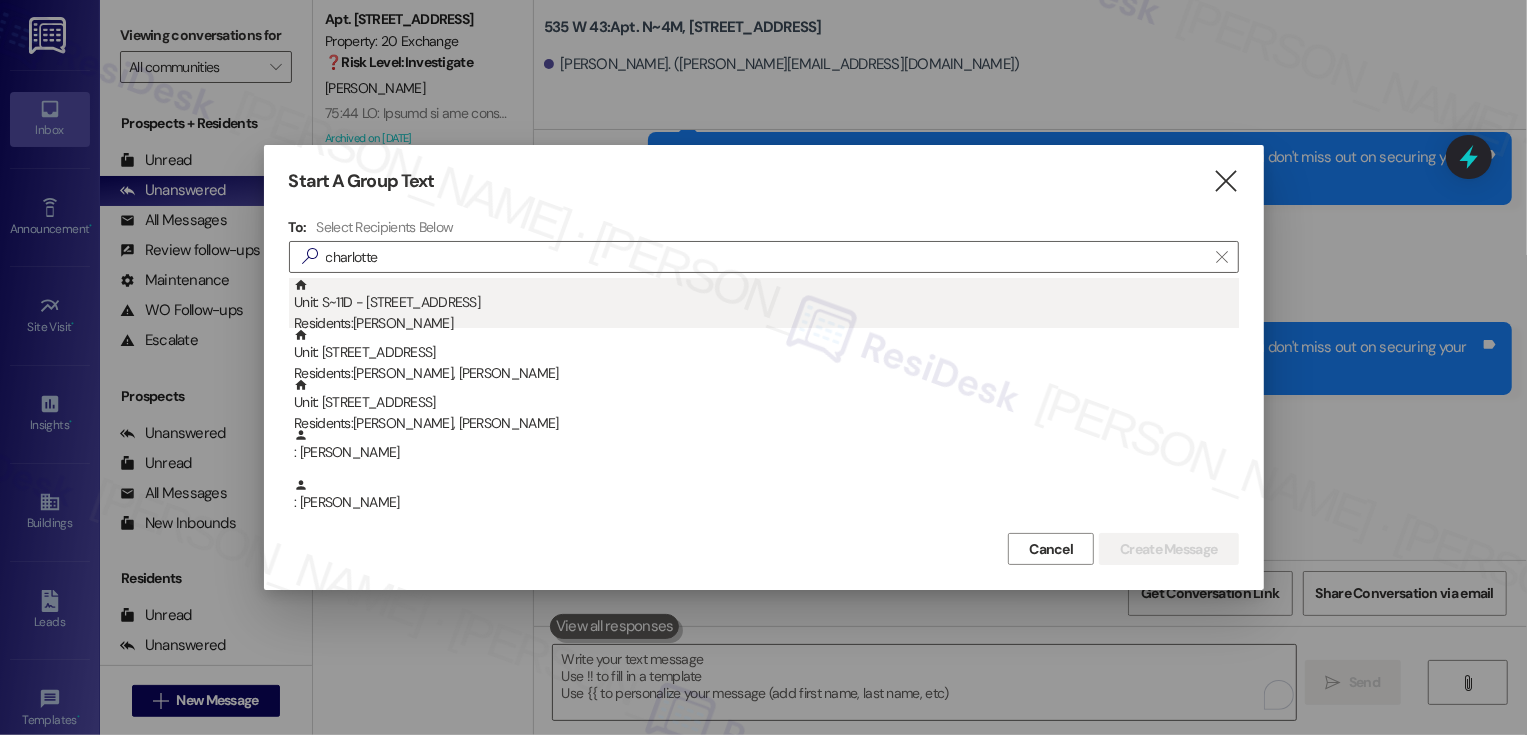click on "Unit: S~11D - 535 W. 43rd Street Residents:  Charlotte West" at bounding box center (766, 306) 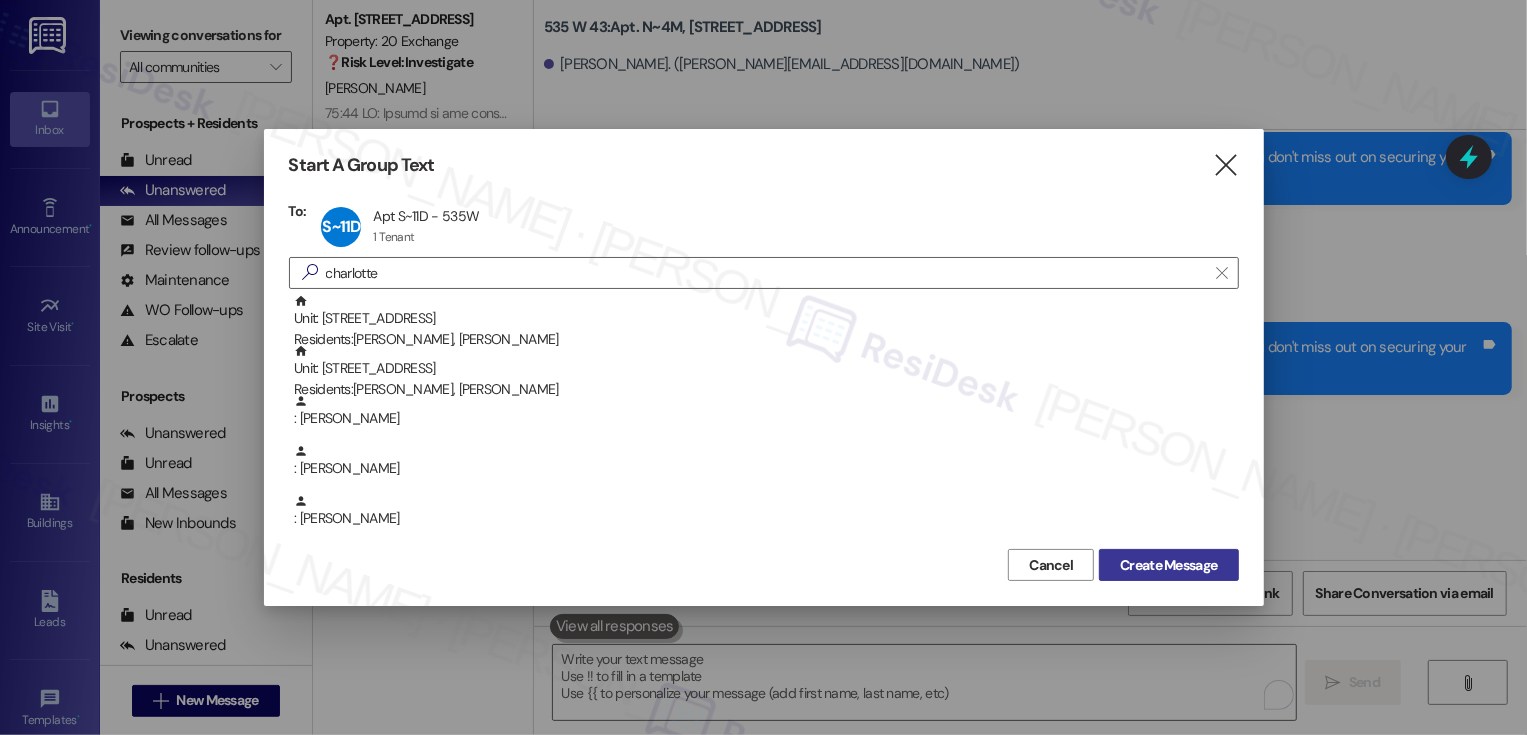 click on "Create Message" at bounding box center (1168, 565) 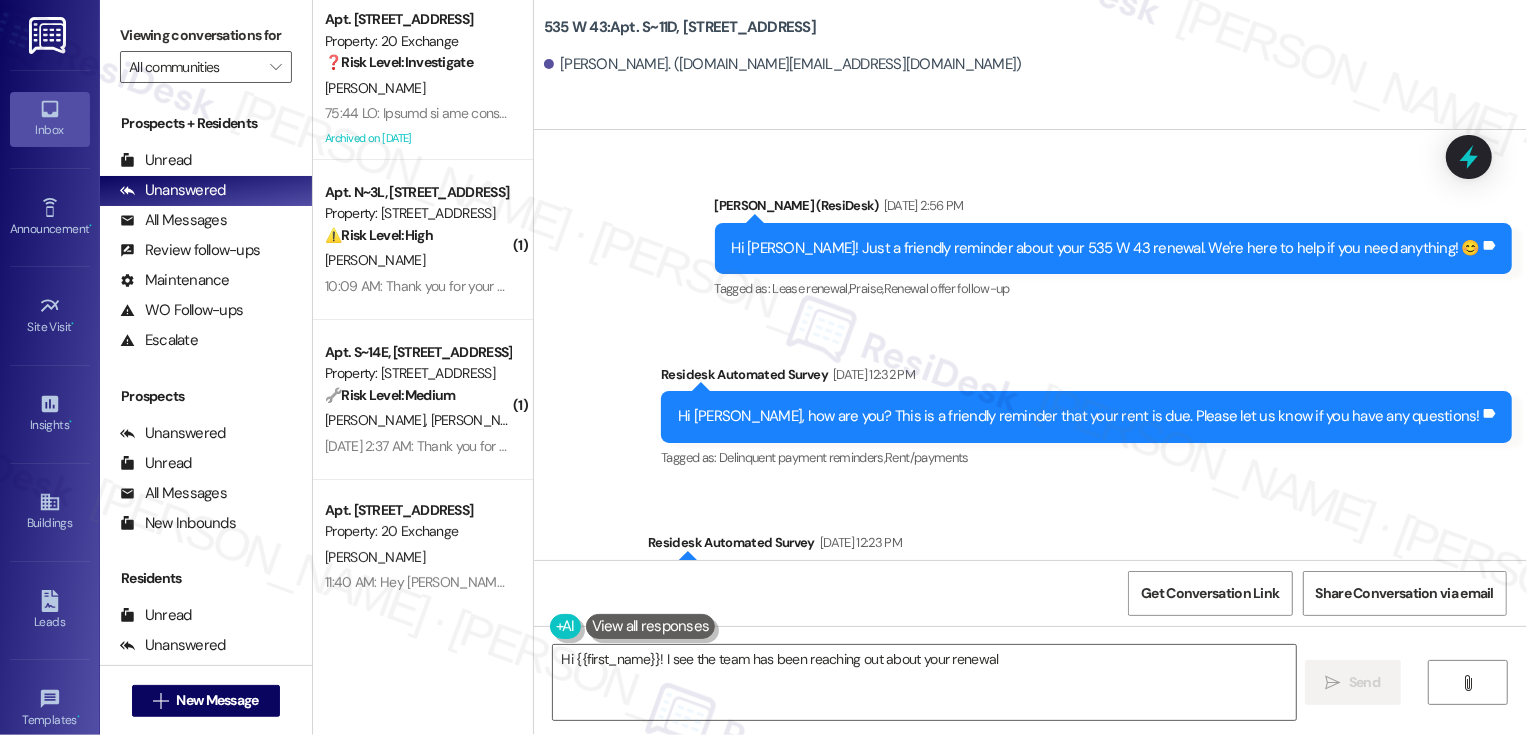 scroll, scrollTop: 12795, scrollLeft: 0, axis: vertical 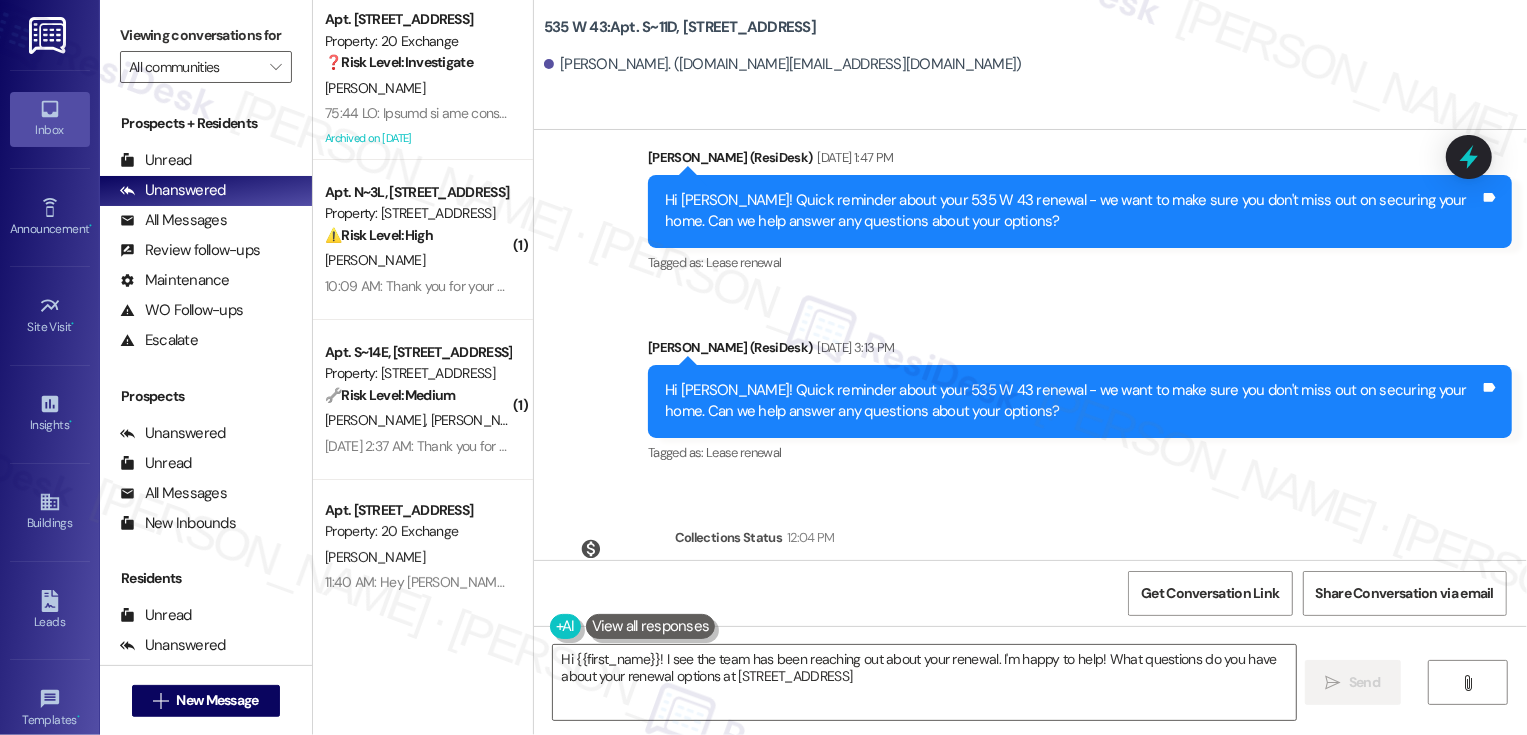 type on "Hi {{first_name}}! I see the team has been reaching out about your renewal. I'm happy to help! What questions do you have about your renewal options at 535 W 43?" 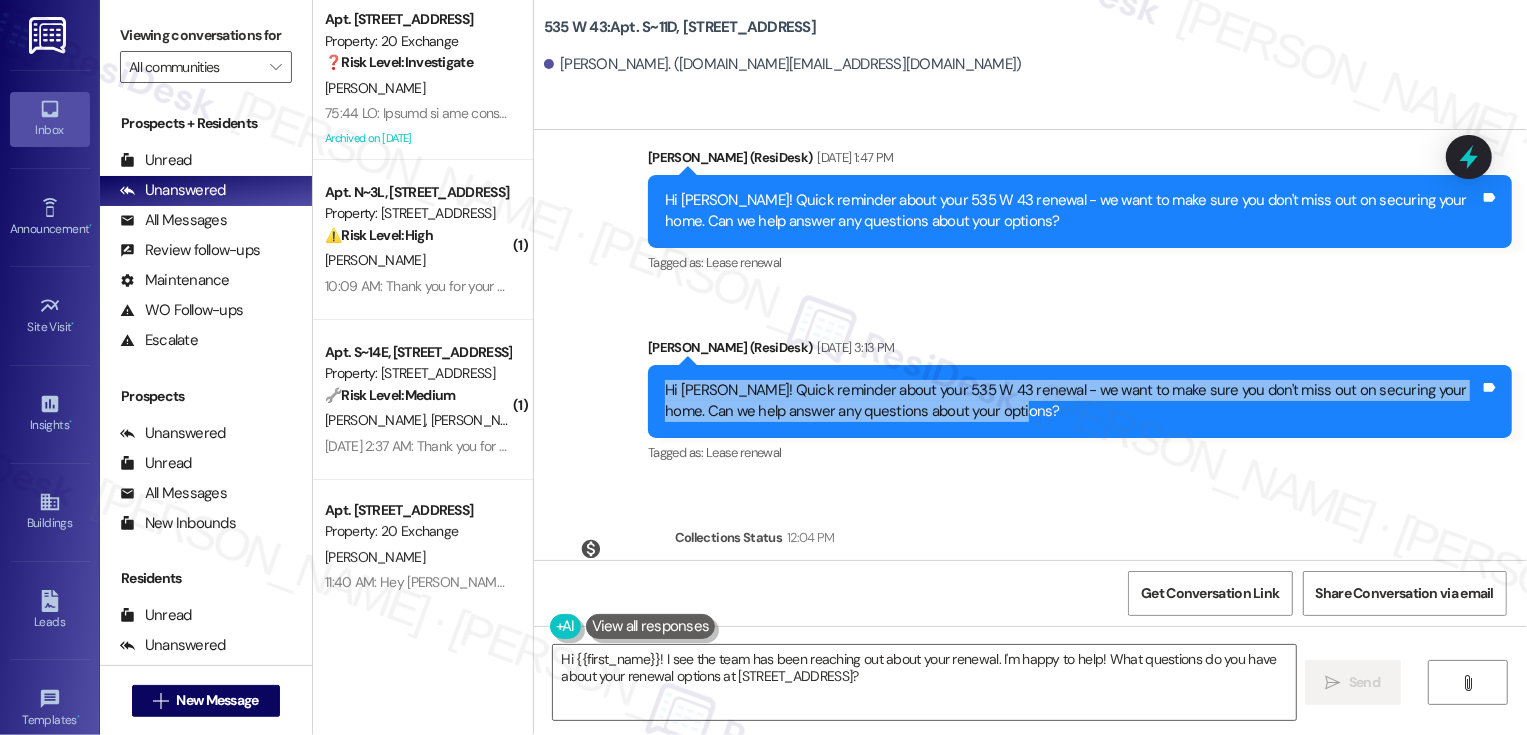 drag, startPoint x: 654, startPoint y: 281, endPoint x: 1019, endPoint y: 321, distance: 367.18524 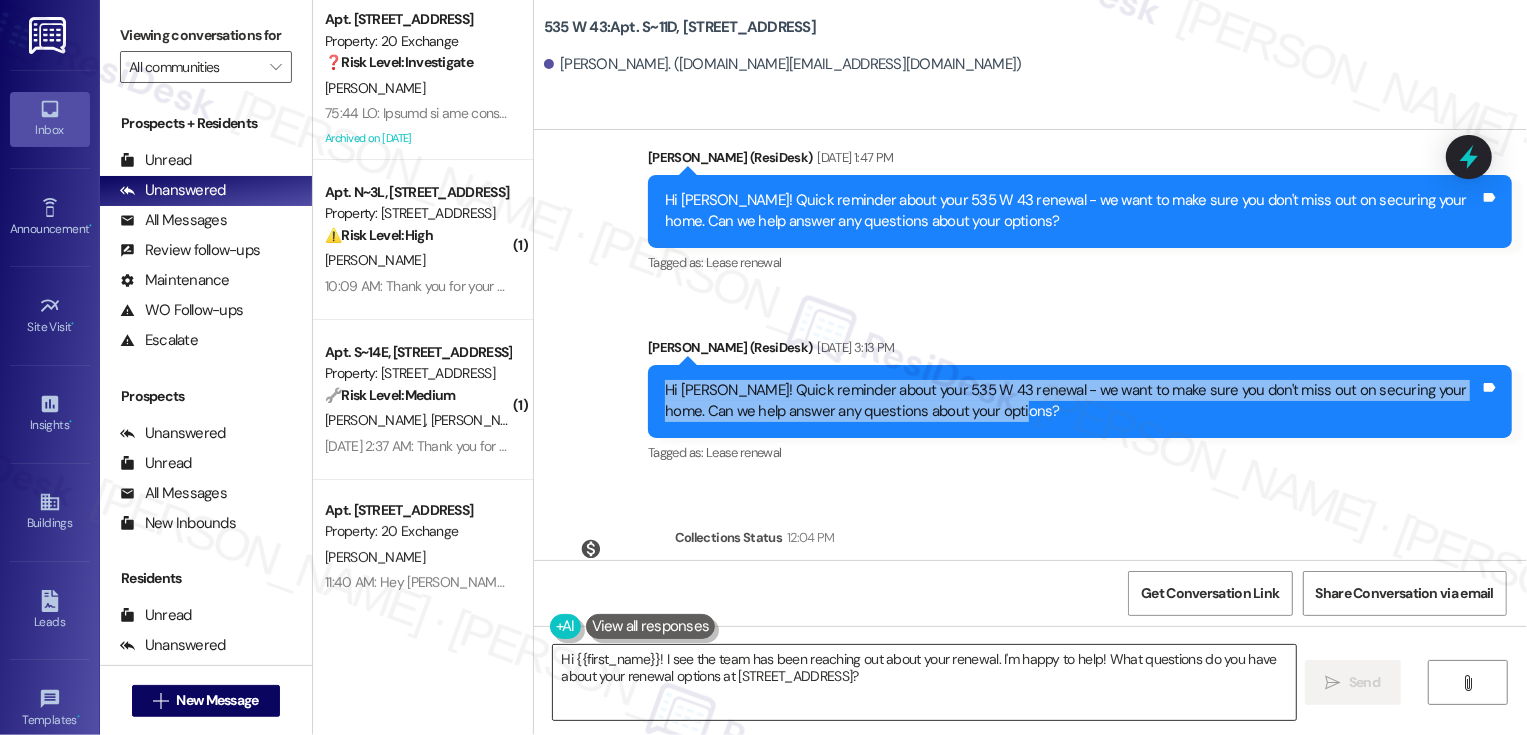 click on "Hi {{first_name}}! I see the team has been reaching out about your renewal. I'm happy to help! What questions do you have about your renewal options at 535 W 43?" at bounding box center [924, 682] 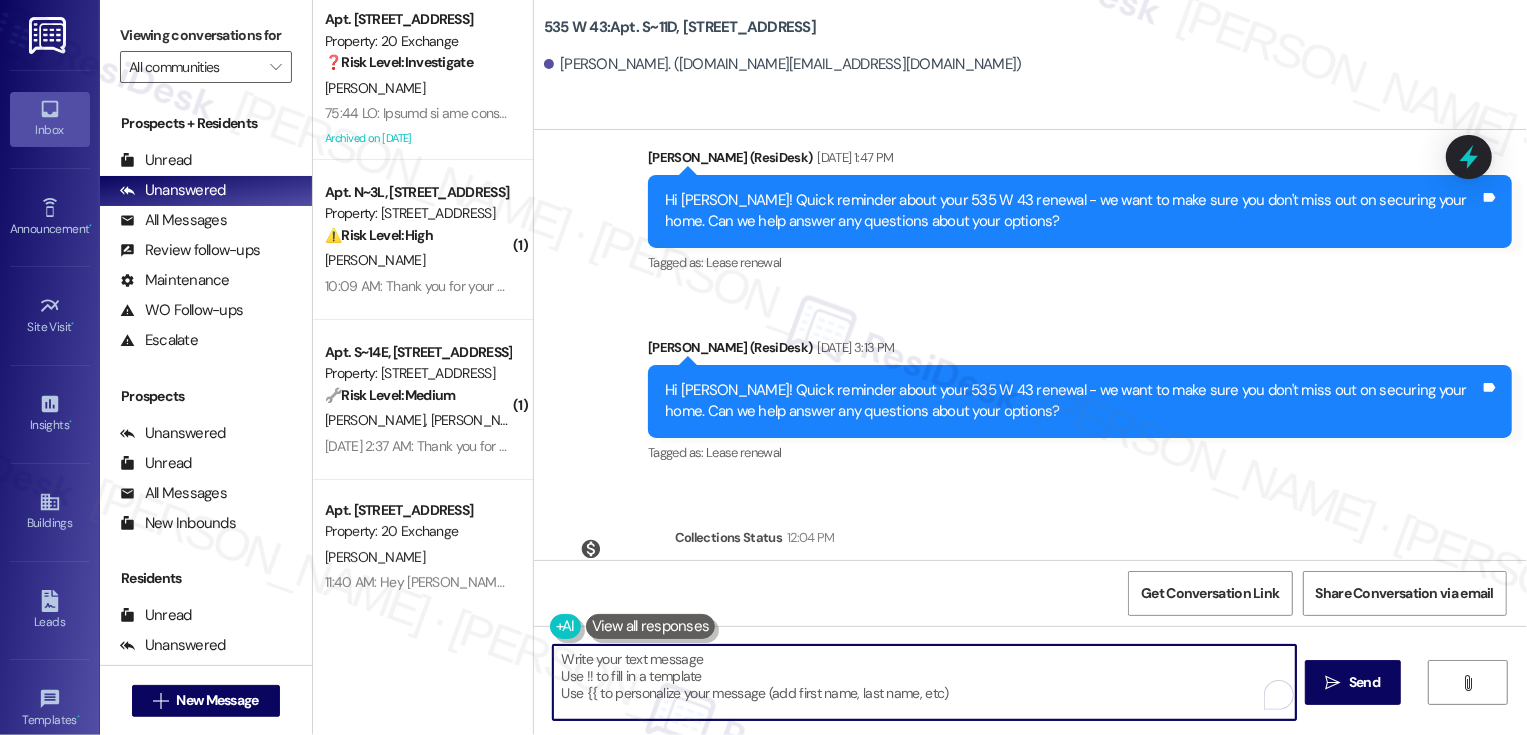 paste on "Hi Charlotte! Quick reminder about your 535 W 43 renewal - we want to make sure you don't miss out on securing your home. Can we help answer any questions about your options?" 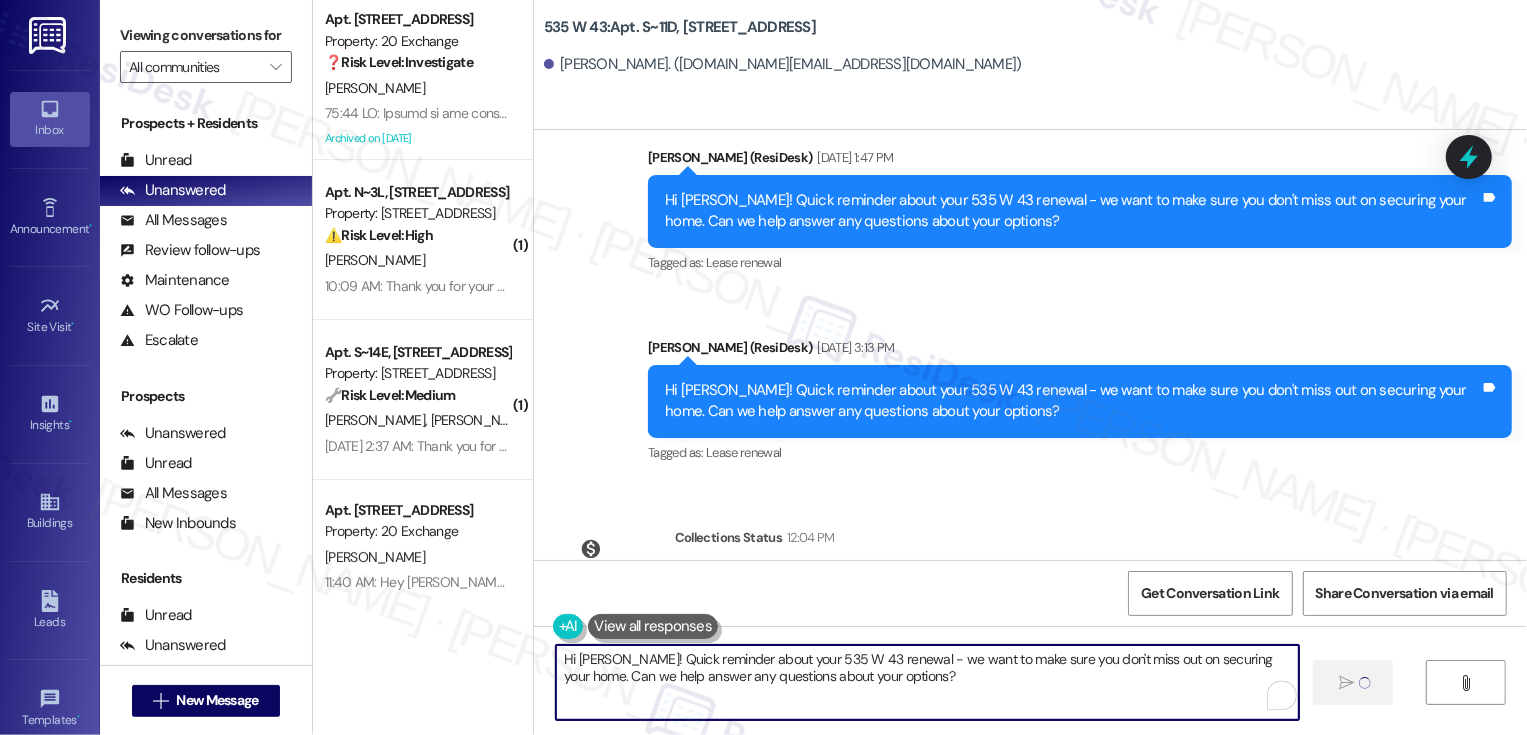 type on "Hi Charlotte! Quick reminder about your 535 W 43 renewal - we want to make sure you don't miss out on securing your home. Can we help answer any questions about your options?" 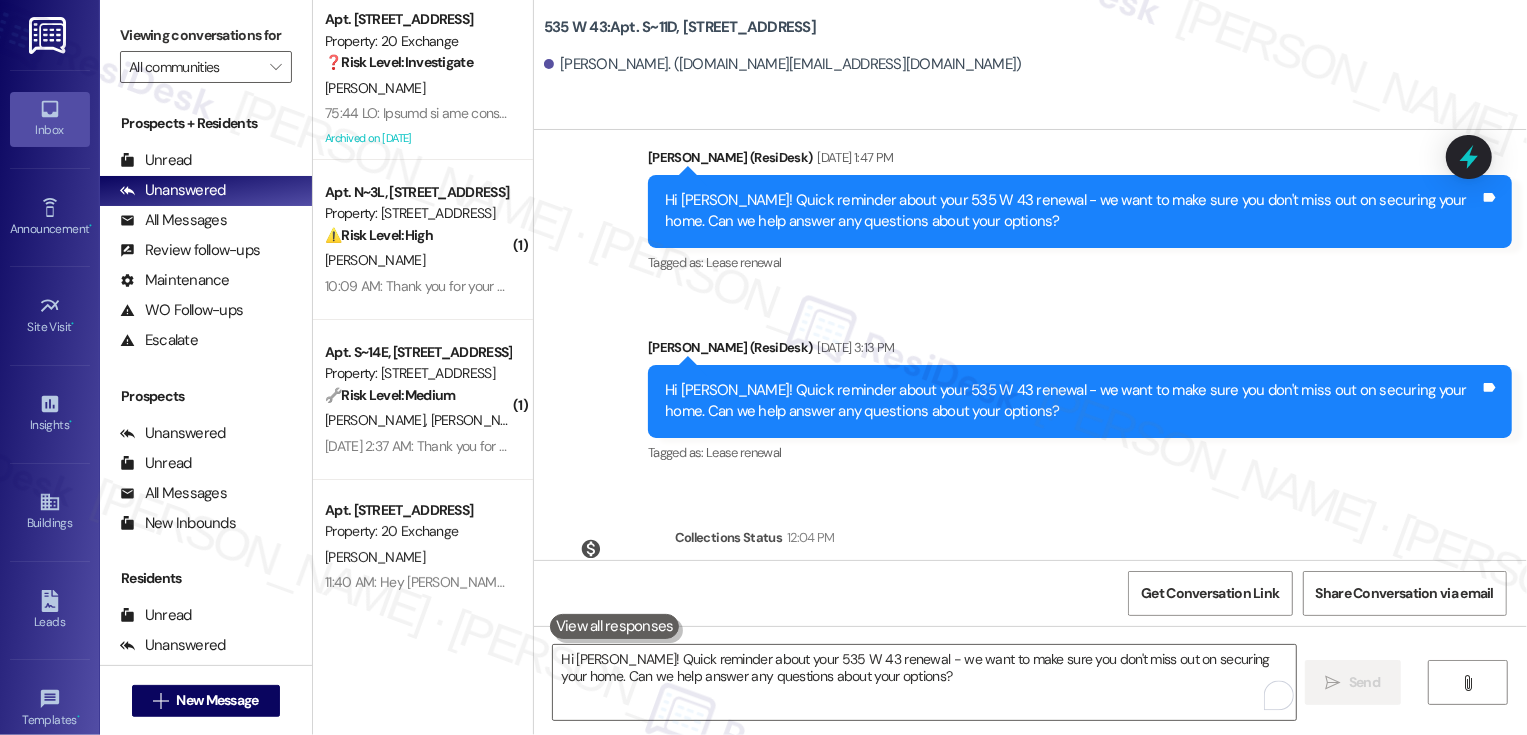 type 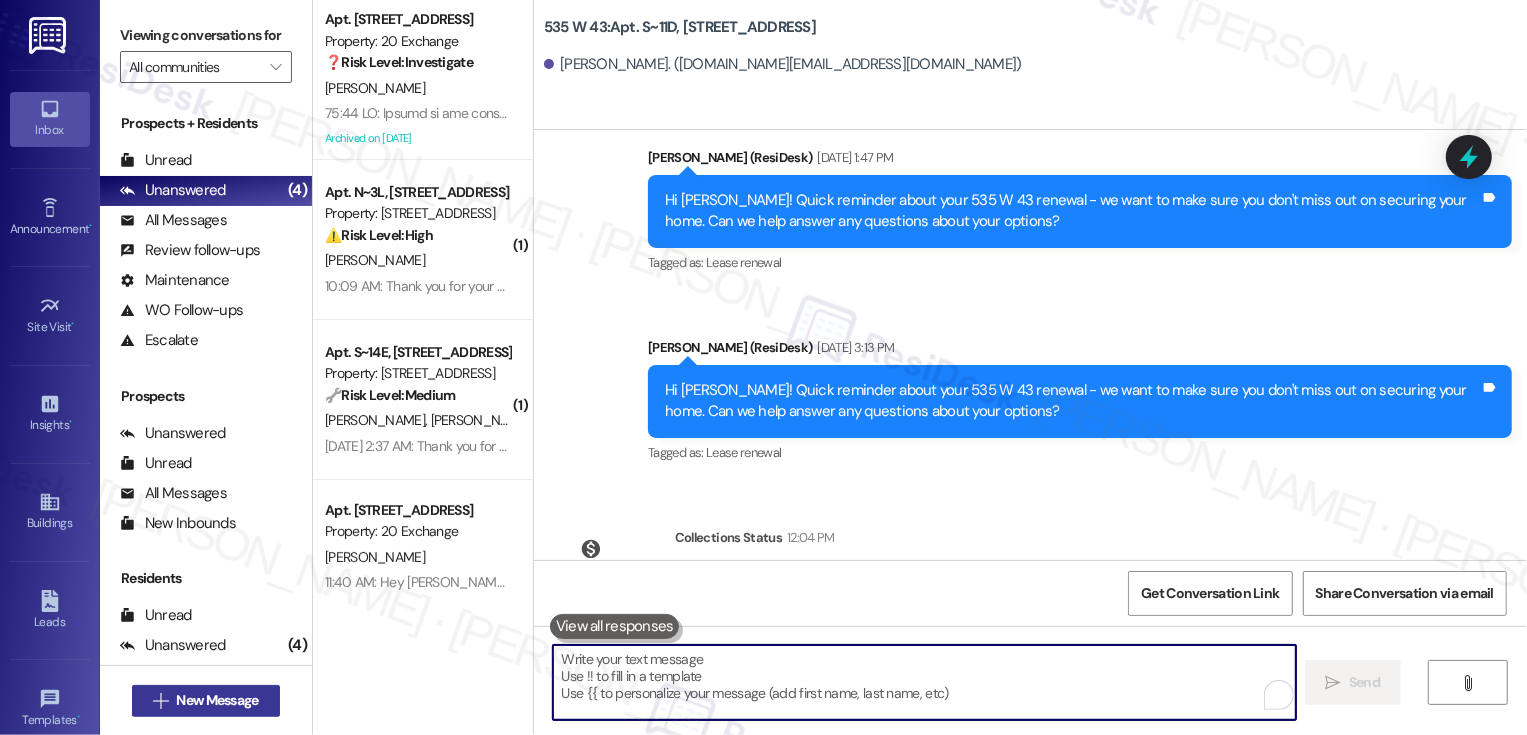 click on "New Message" at bounding box center [217, 700] 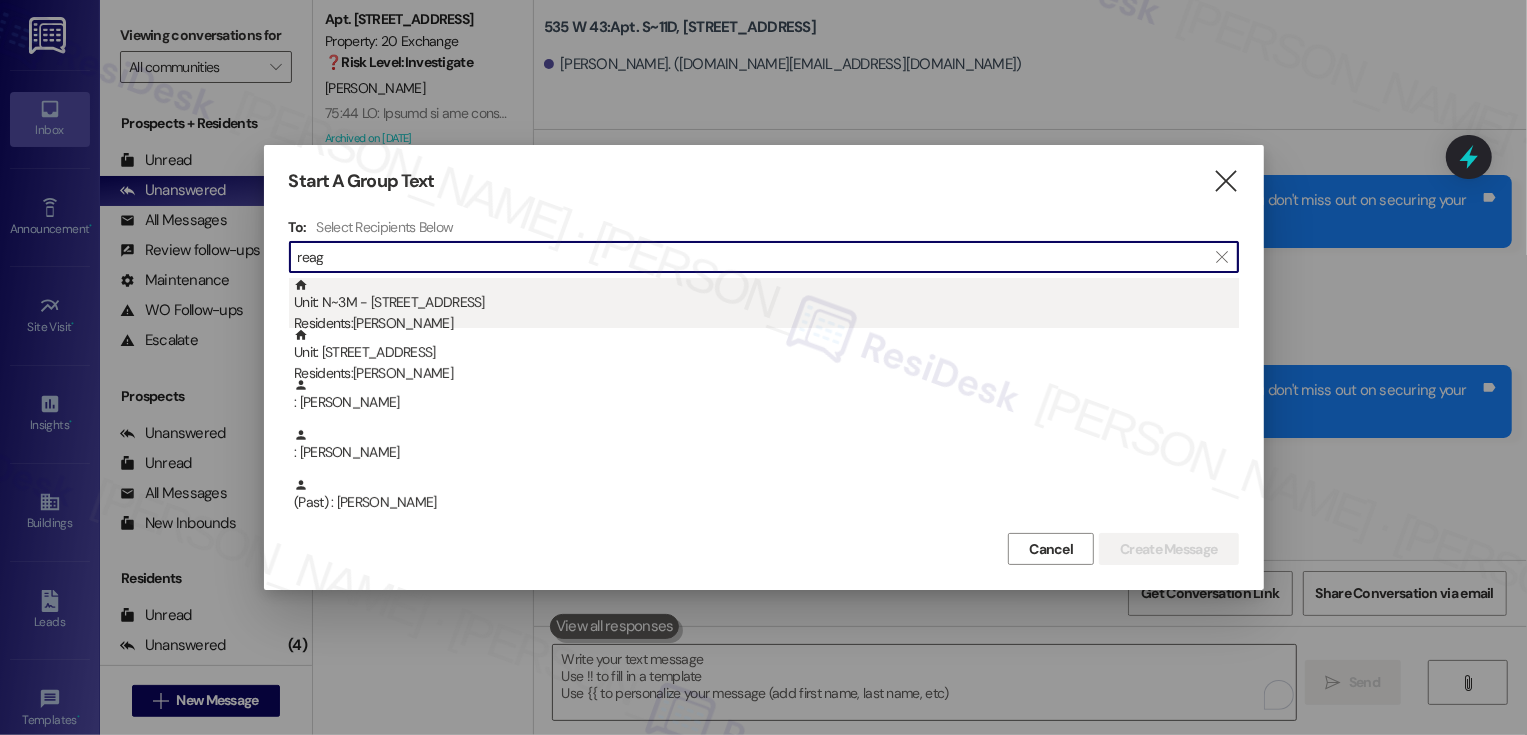 type on "reag" 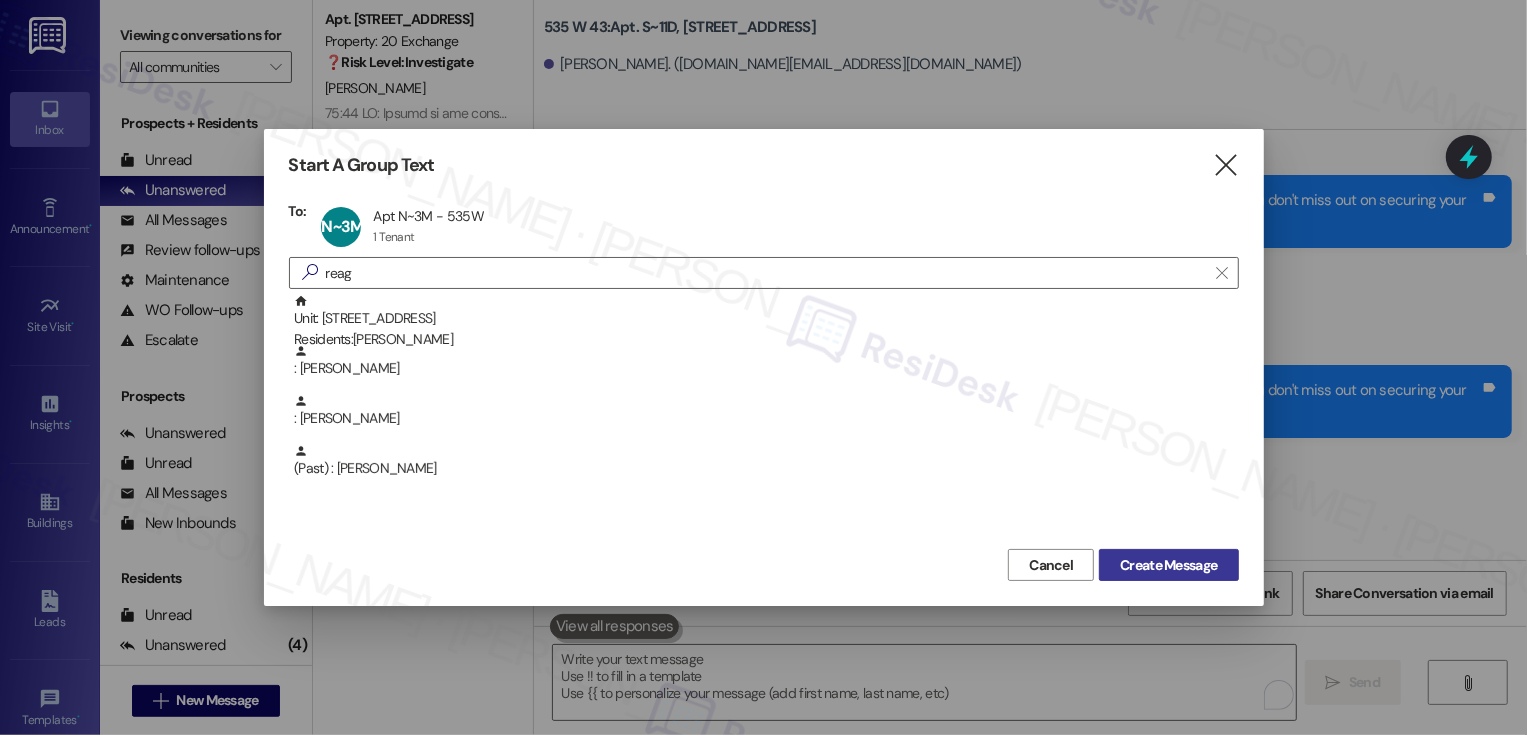 click on "Create Message" at bounding box center (1168, 565) 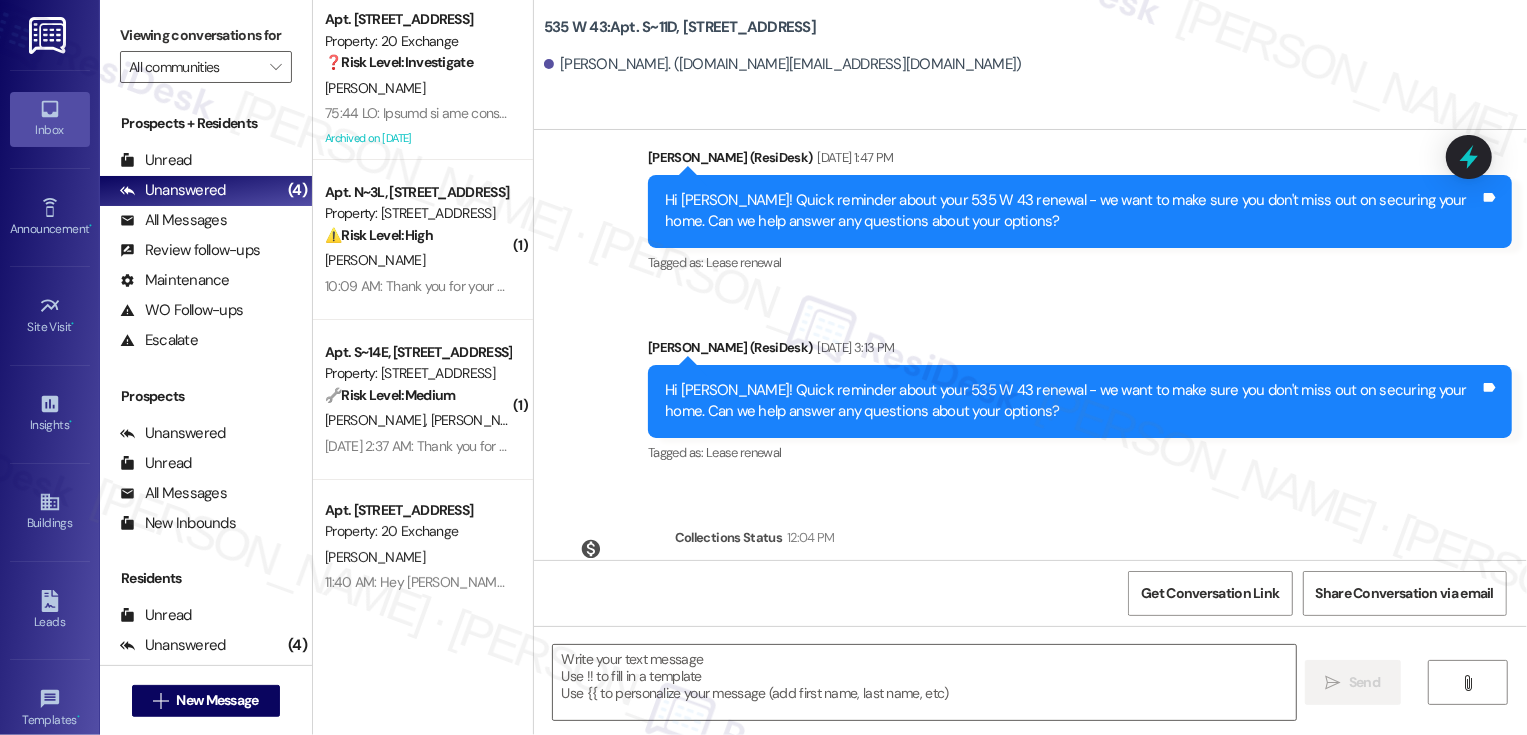 type on "Fetching suggested responses. Please feel free to read through the conversation in the meantime." 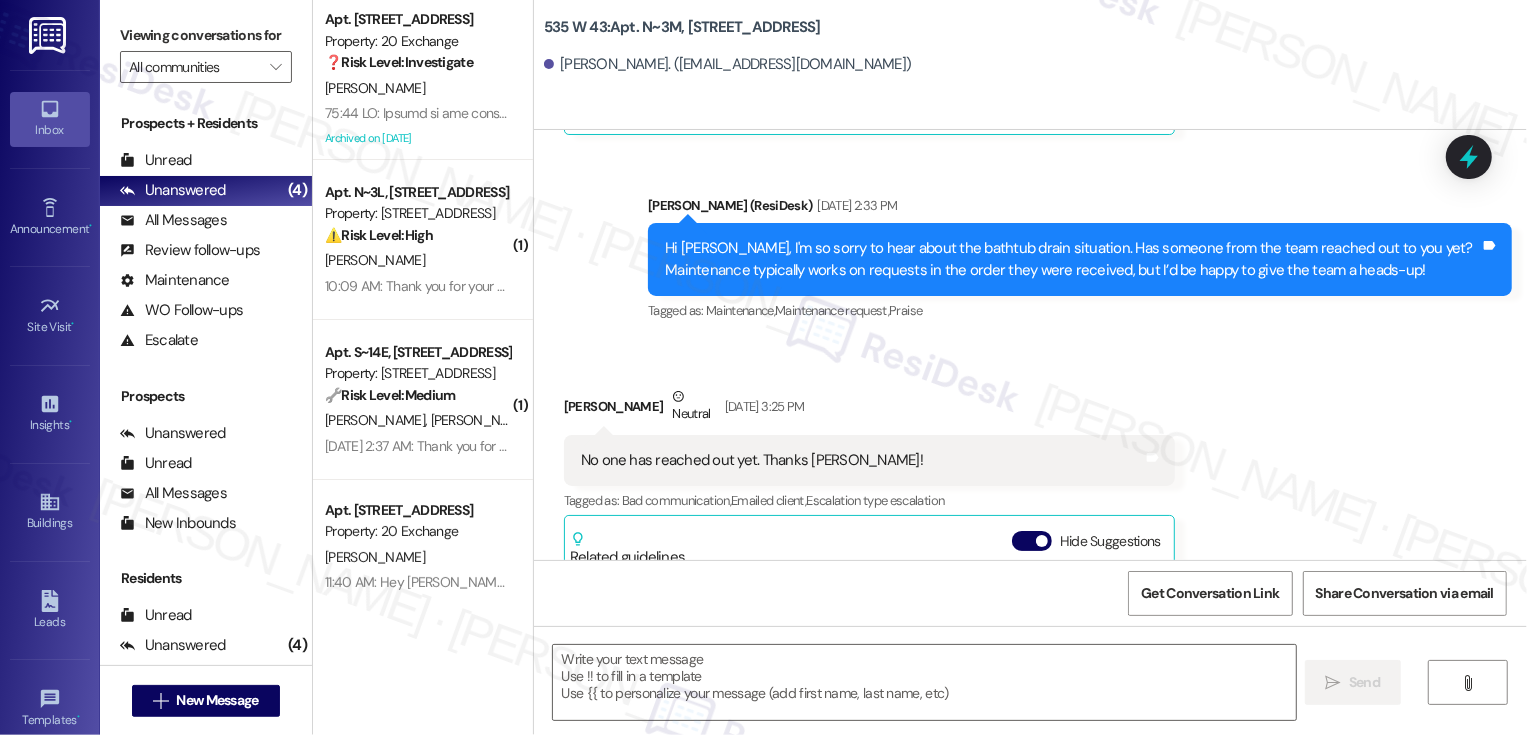 type on "Fetching suggested responses. Please feel free to read through the conversation in the meantime." 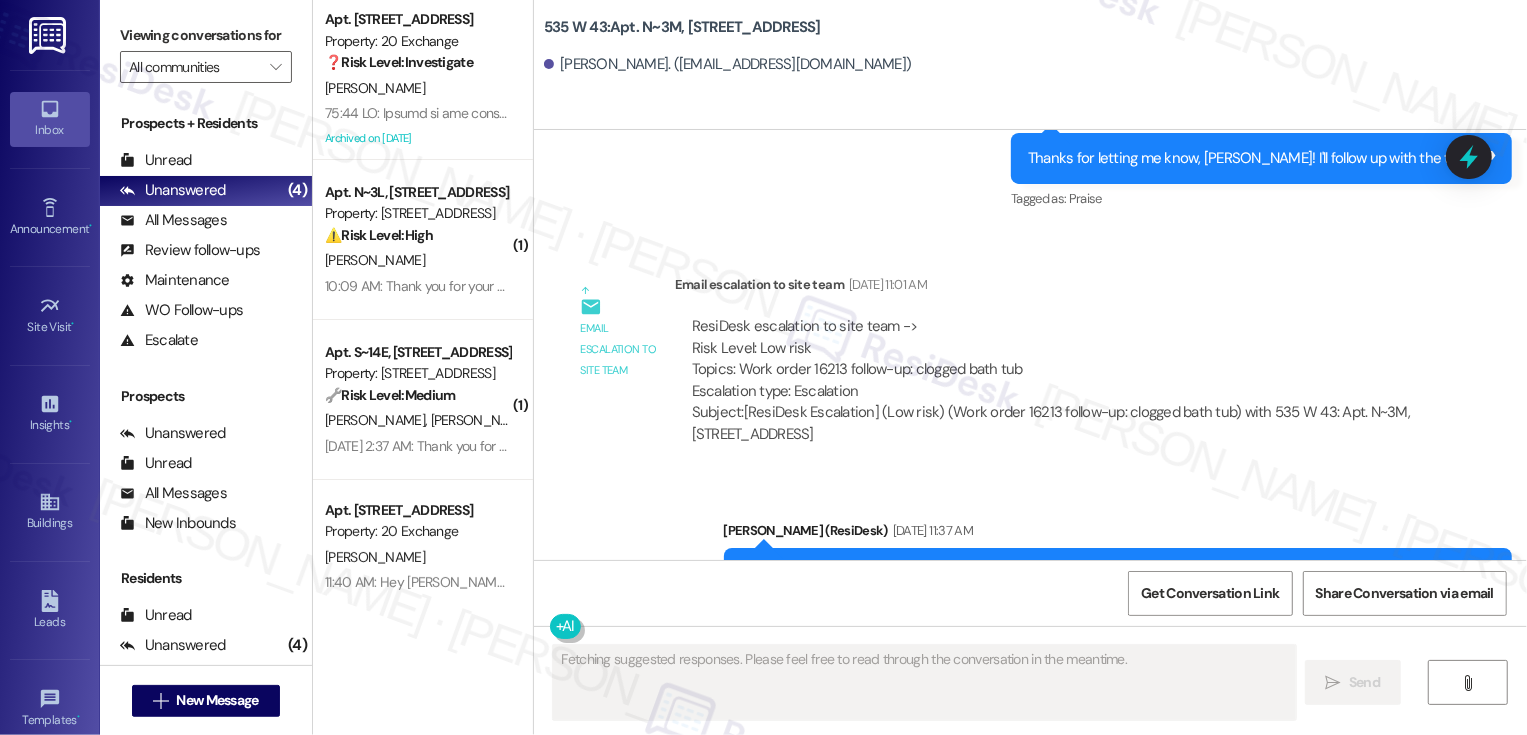 scroll, scrollTop: 7344, scrollLeft: 0, axis: vertical 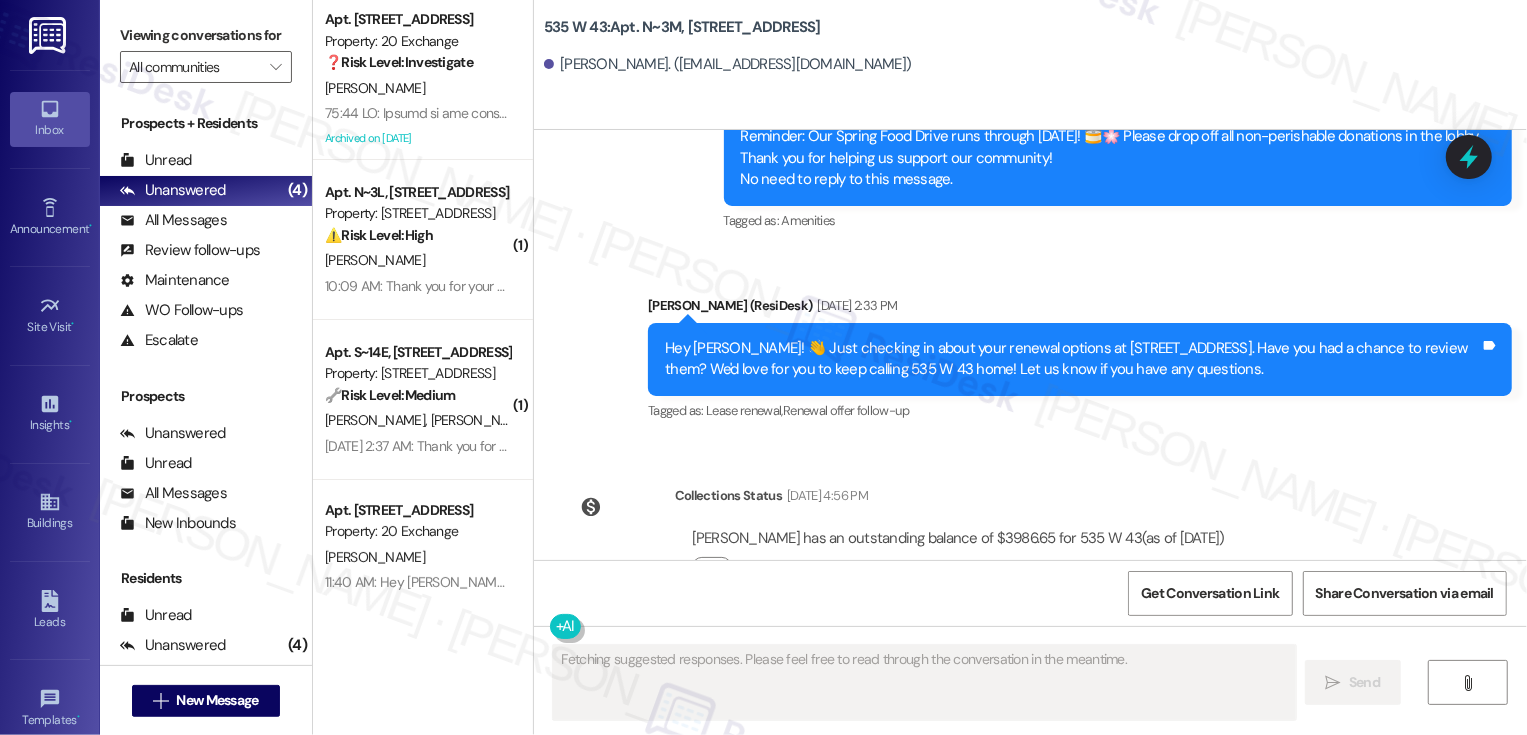 type 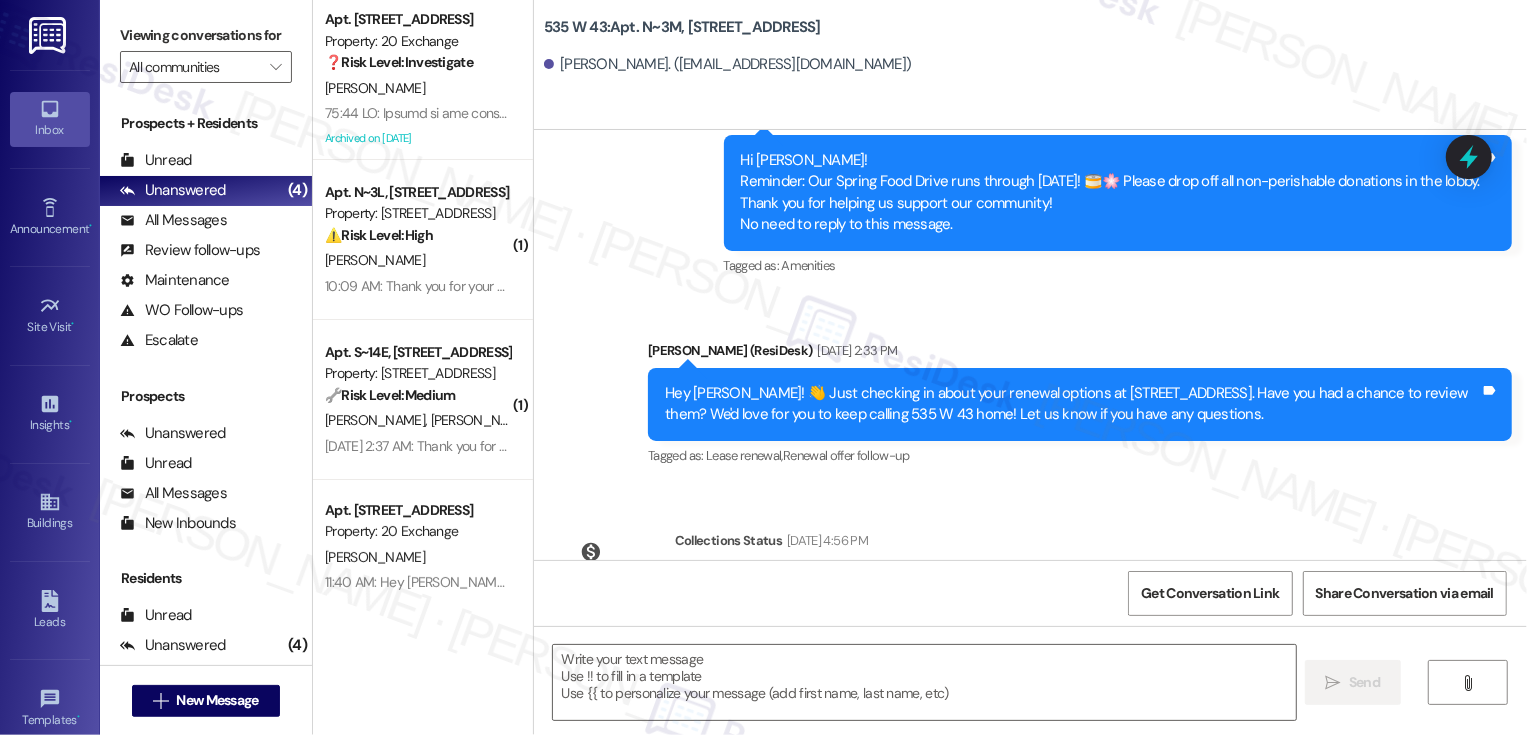 scroll, scrollTop: 7294, scrollLeft: 0, axis: vertical 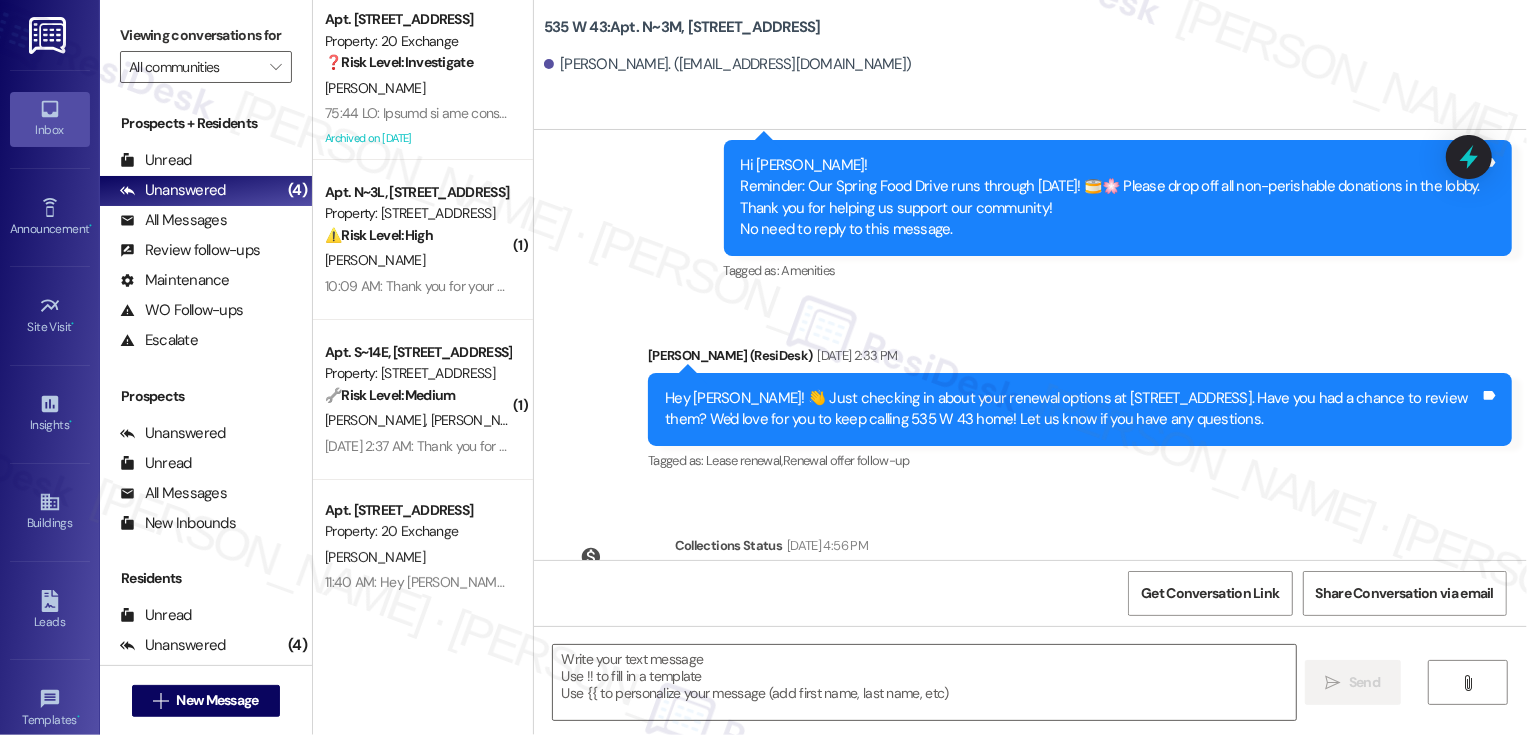 type 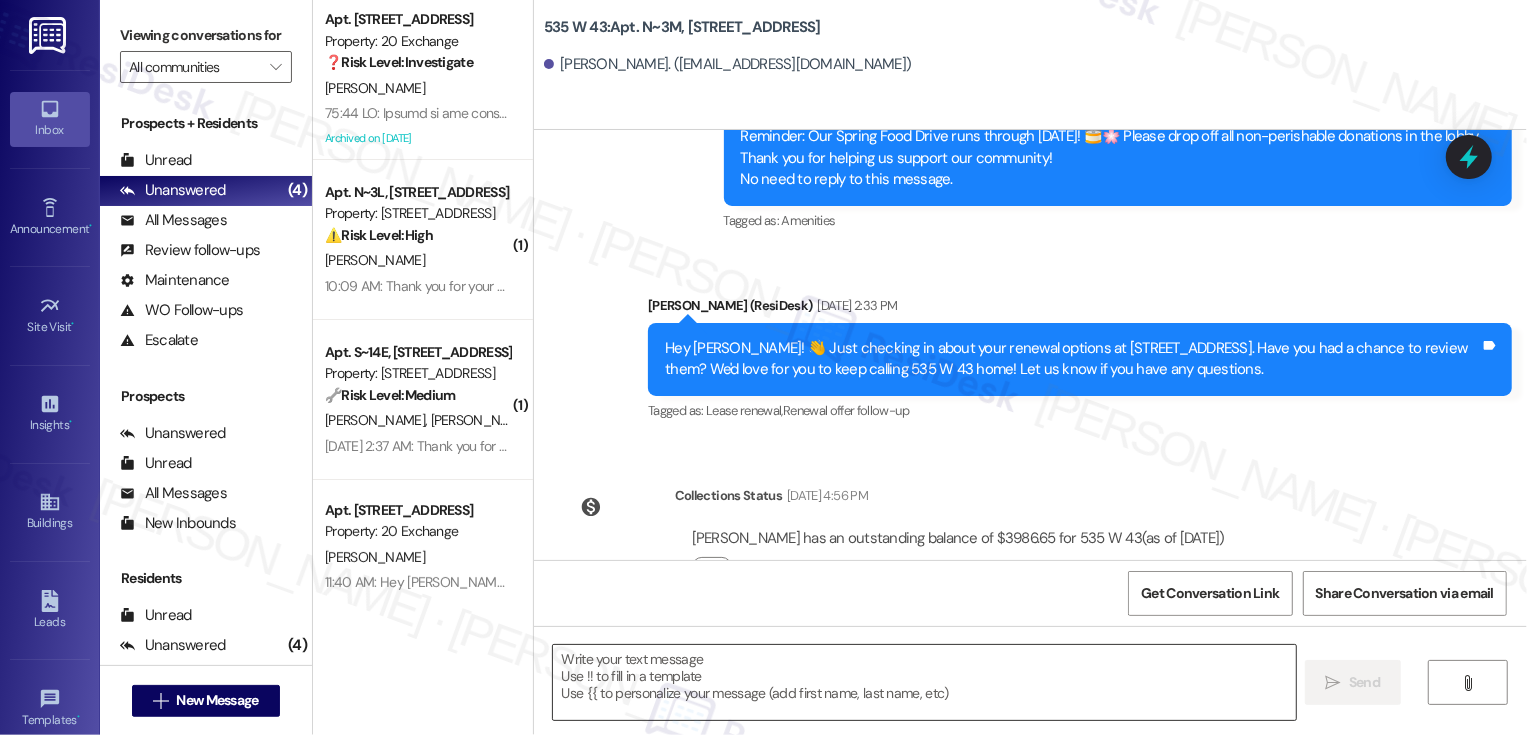 click at bounding box center [924, 682] 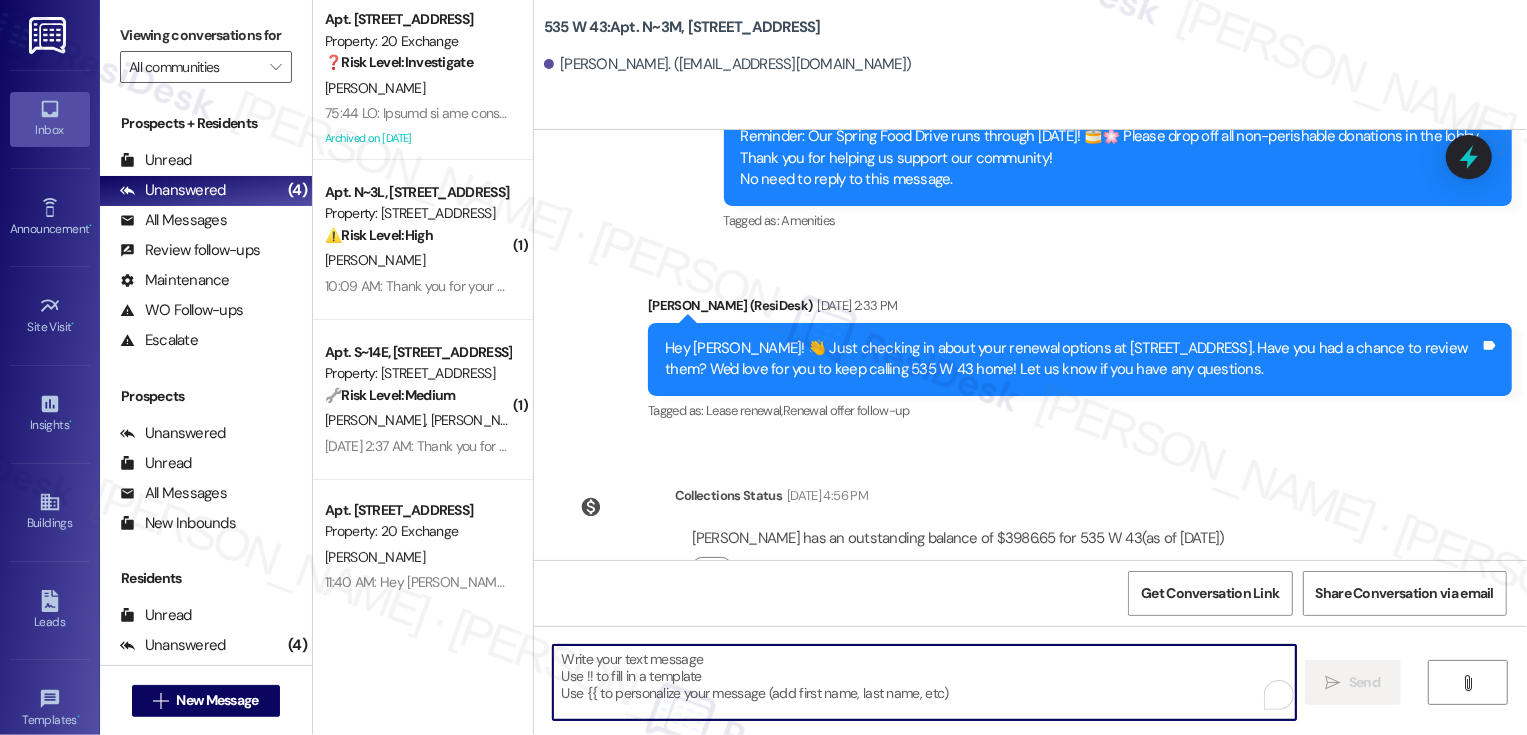paste on "Hi {{first_name}}! Quick reminder about your {{property}} renewal - we want to make sure you don't miss out on securing your home. Can we help answer any questions about your options?" 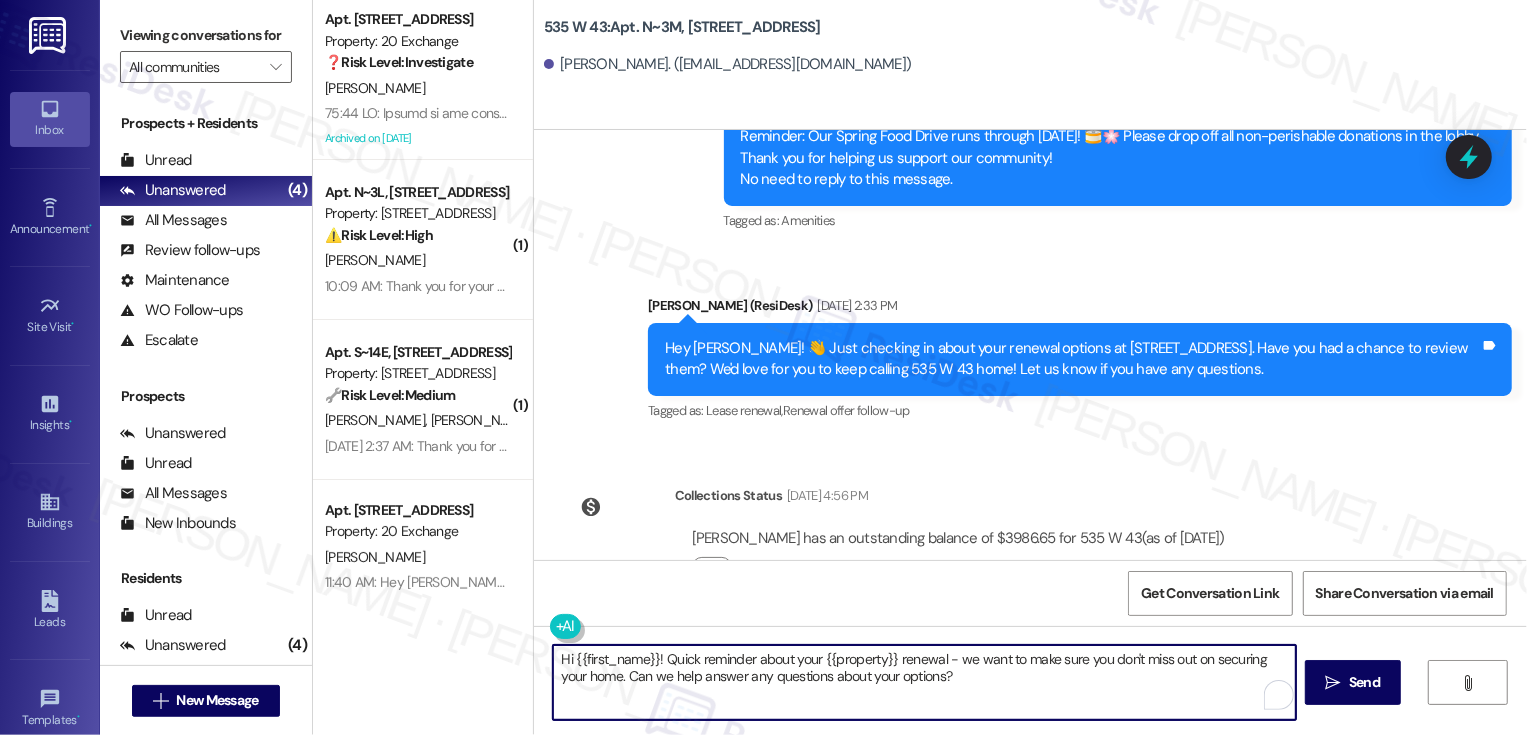 type on "Hi {{first_name}}! Quick reminder about your {{property}} renewal - we want to make sure you don't miss out on securing your home. Can we help answer any questions about your options?" 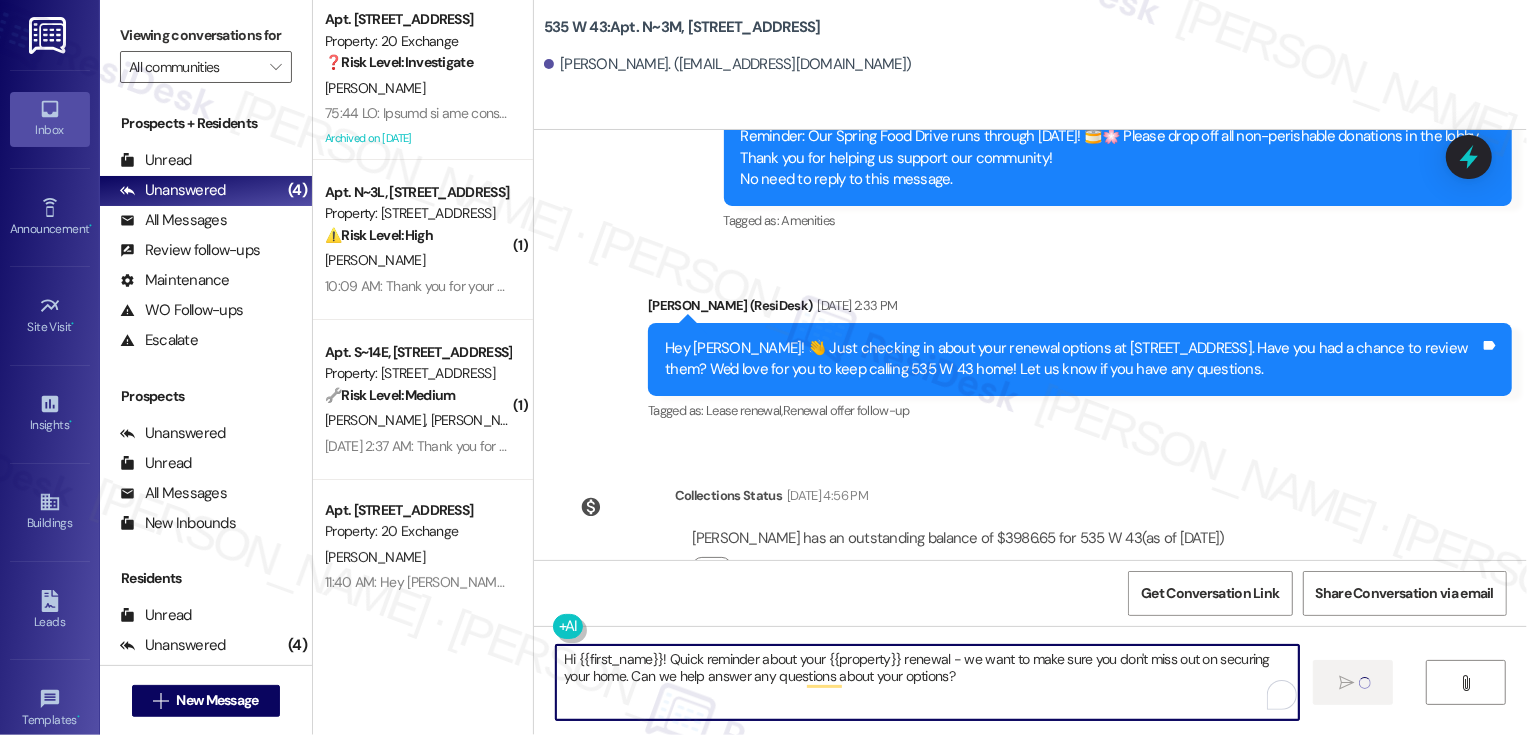 type 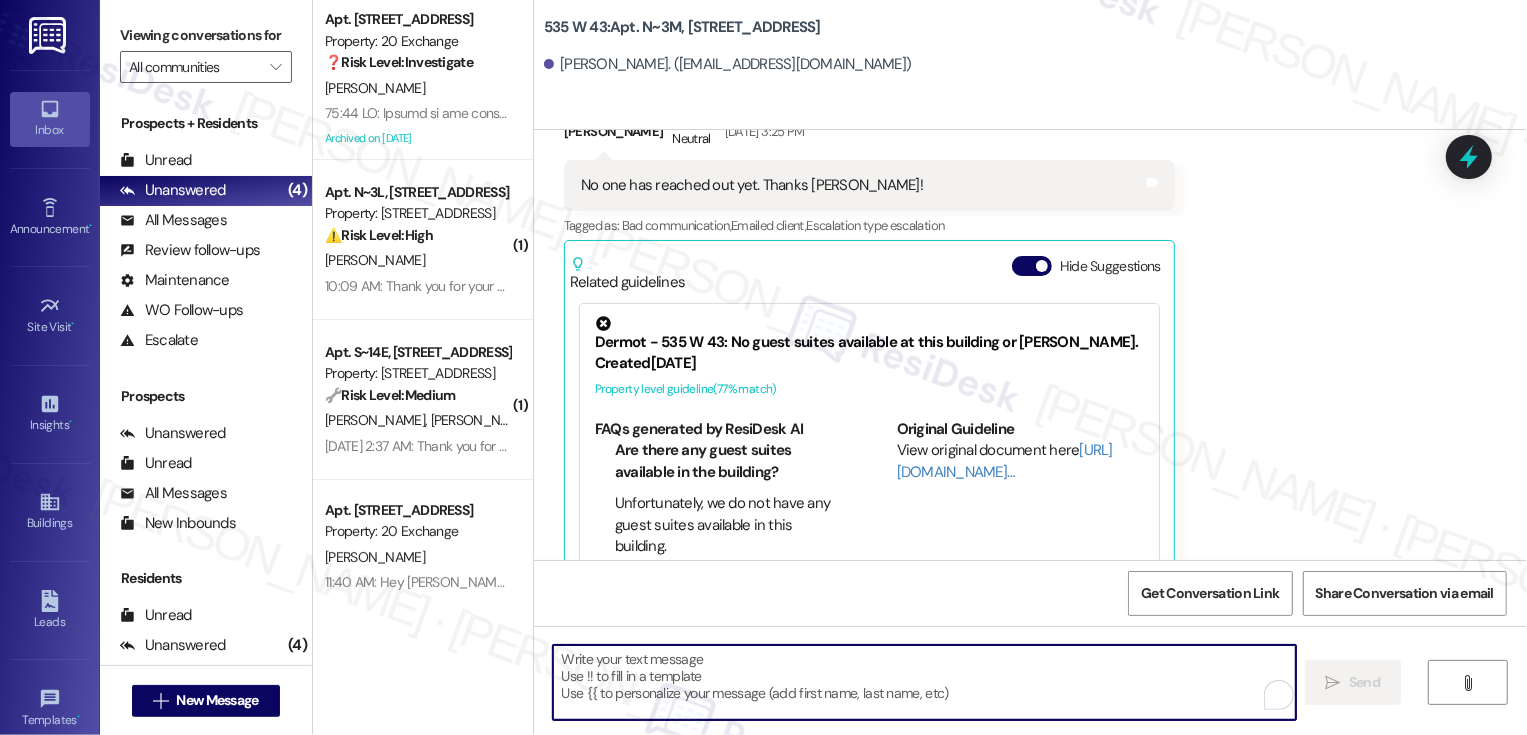 scroll, scrollTop: 6320, scrollLeft: 0, axis: vertical 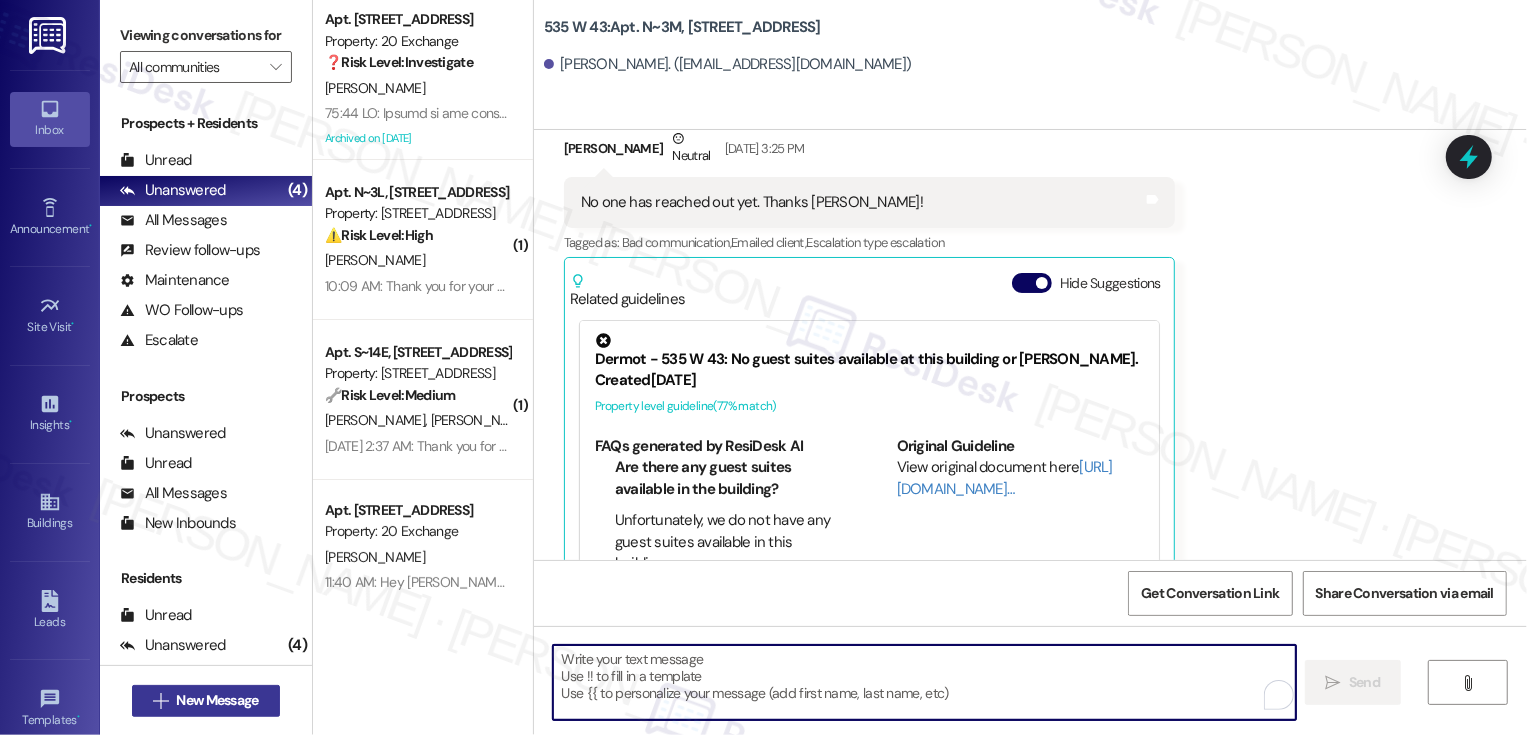 click on "New Message" at bounding box center (217, 700) 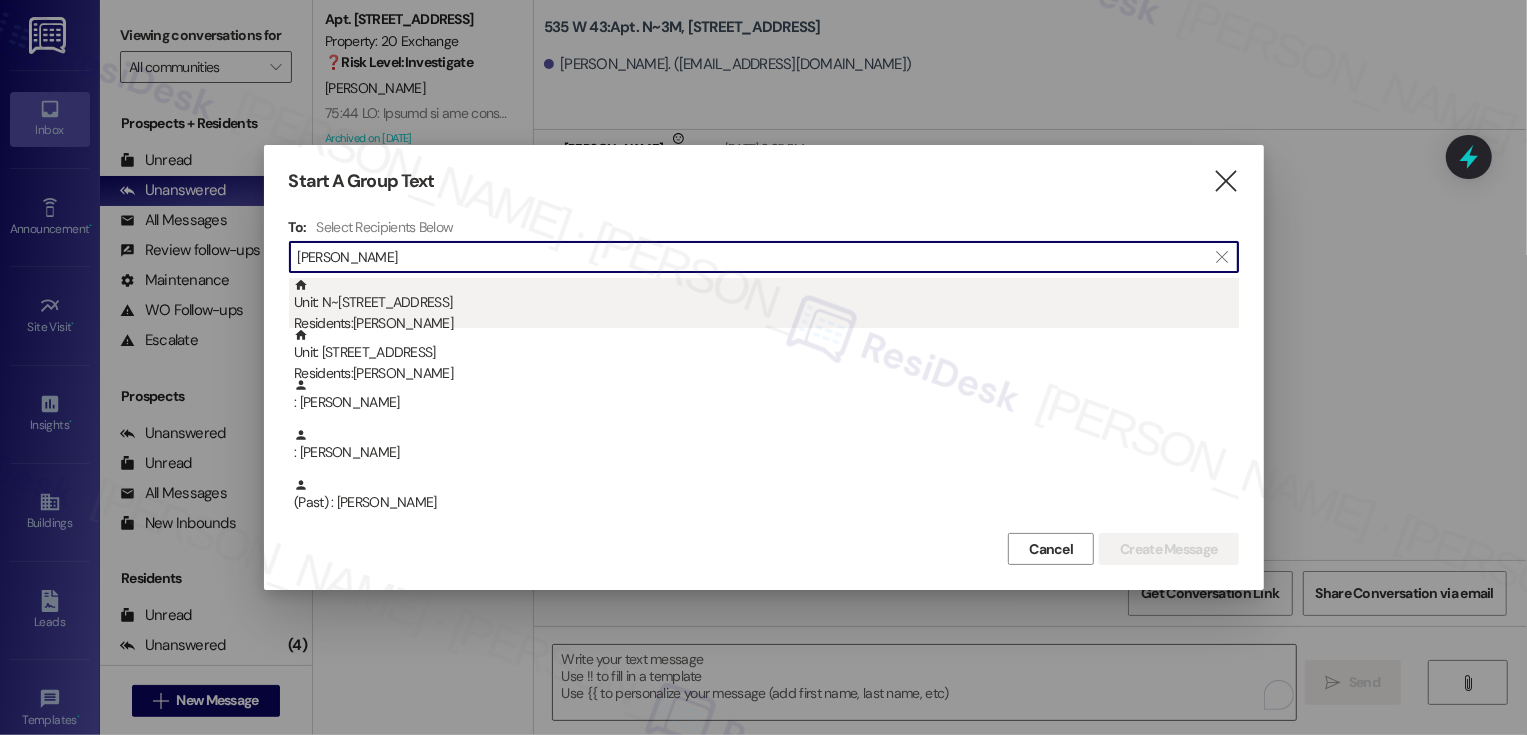 type on "juliana" 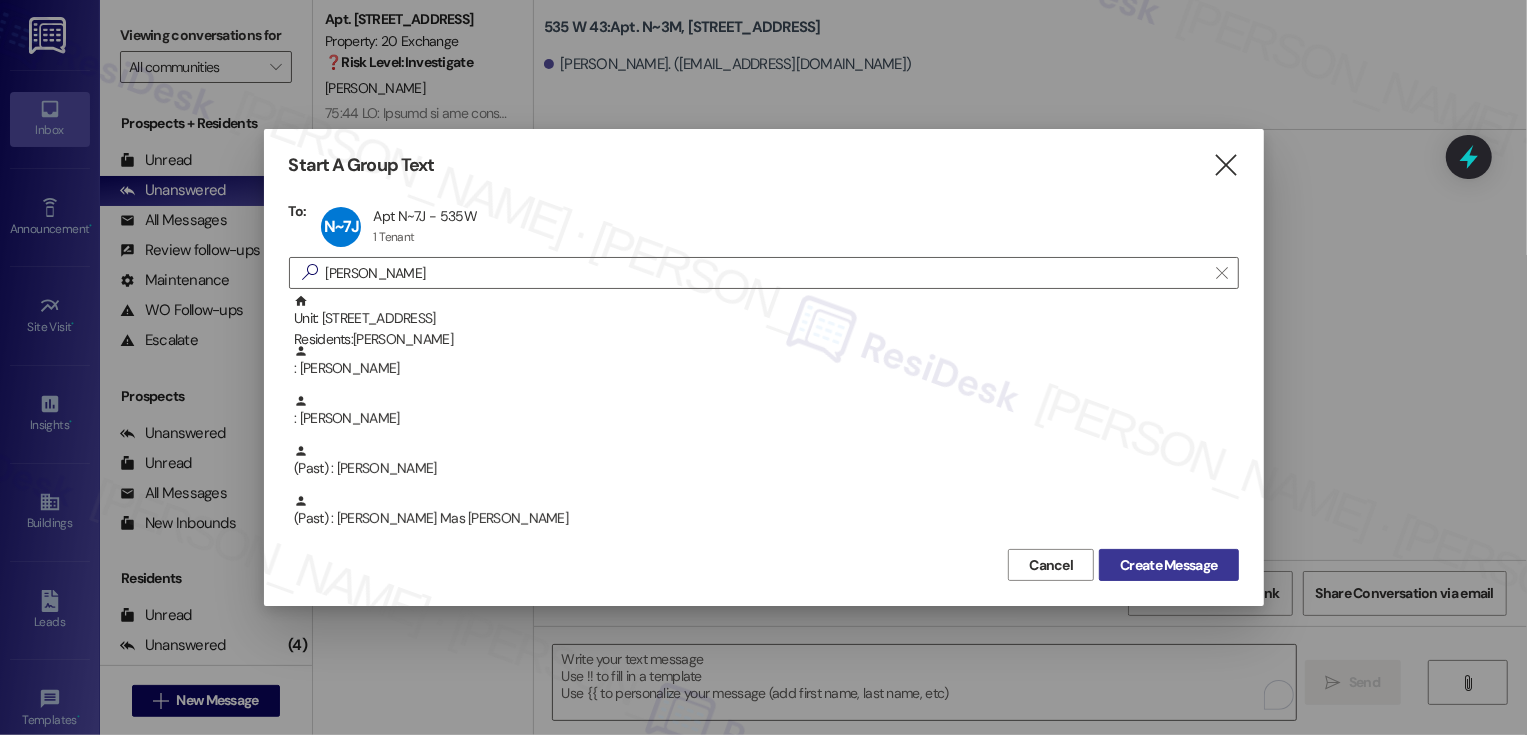 click on "Create Message" at bounding box center (1168, 565) 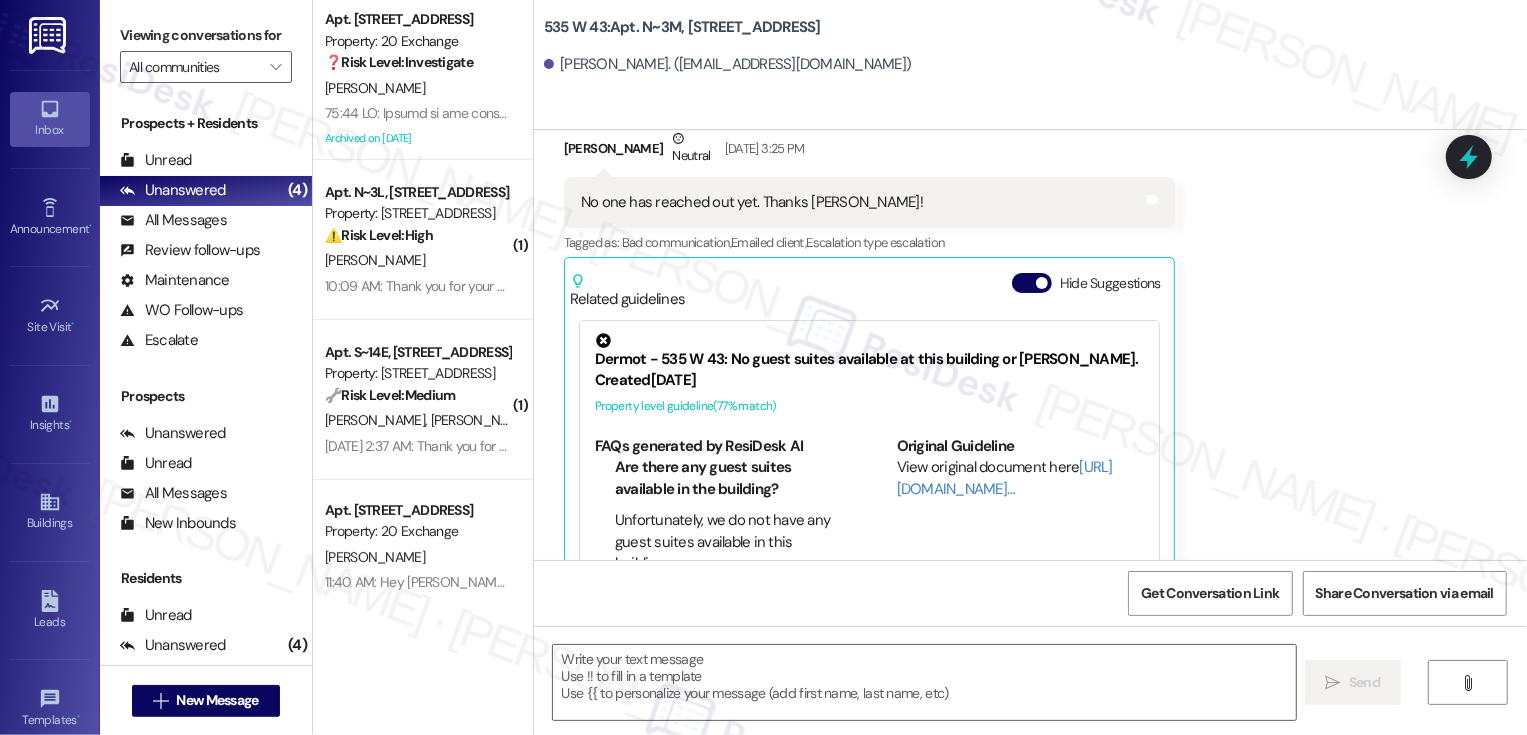 type on "Fetching suggested responses. Please feel free to read through the conversation in the meantime." 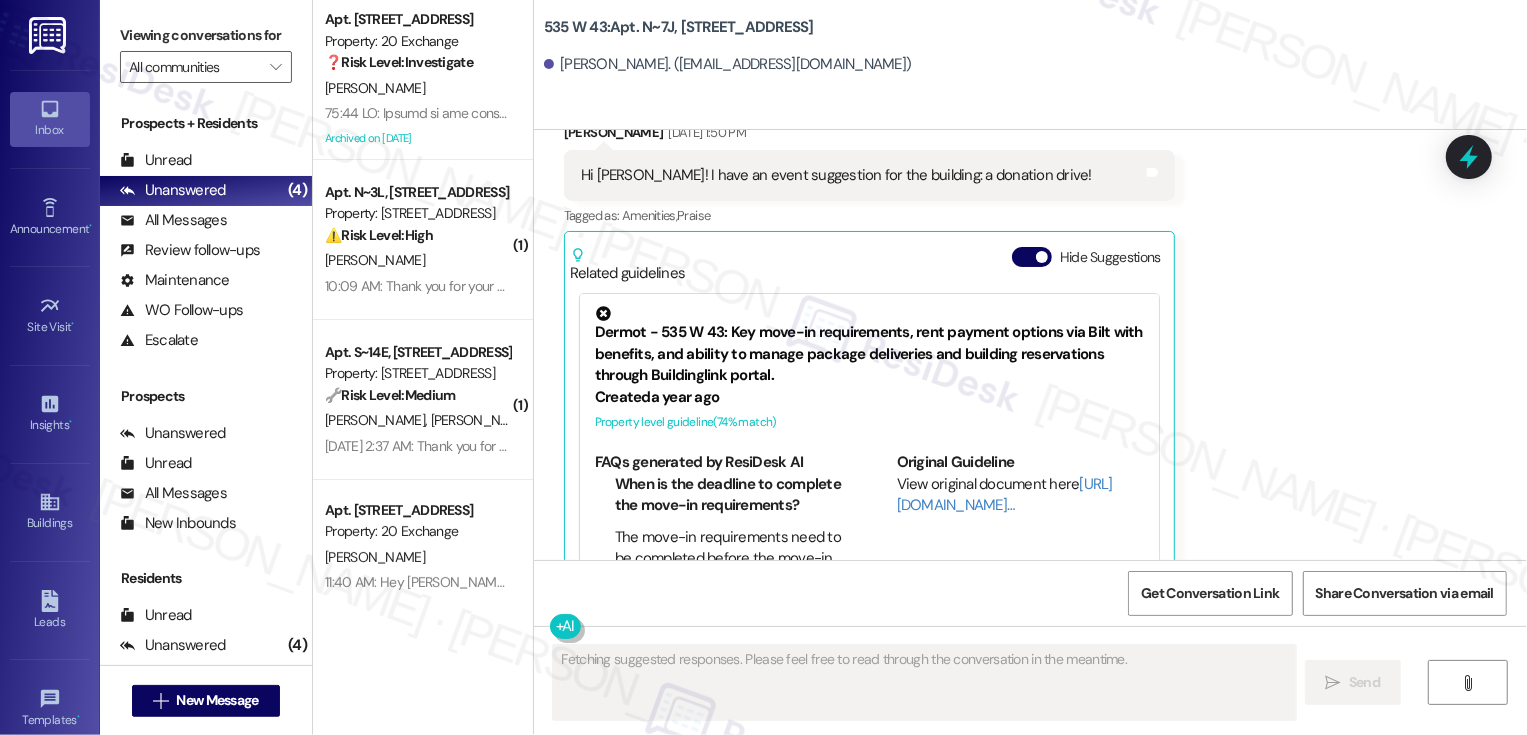 scroll, scrollTop: 1643, scrollLeft: 0, axis: vertical 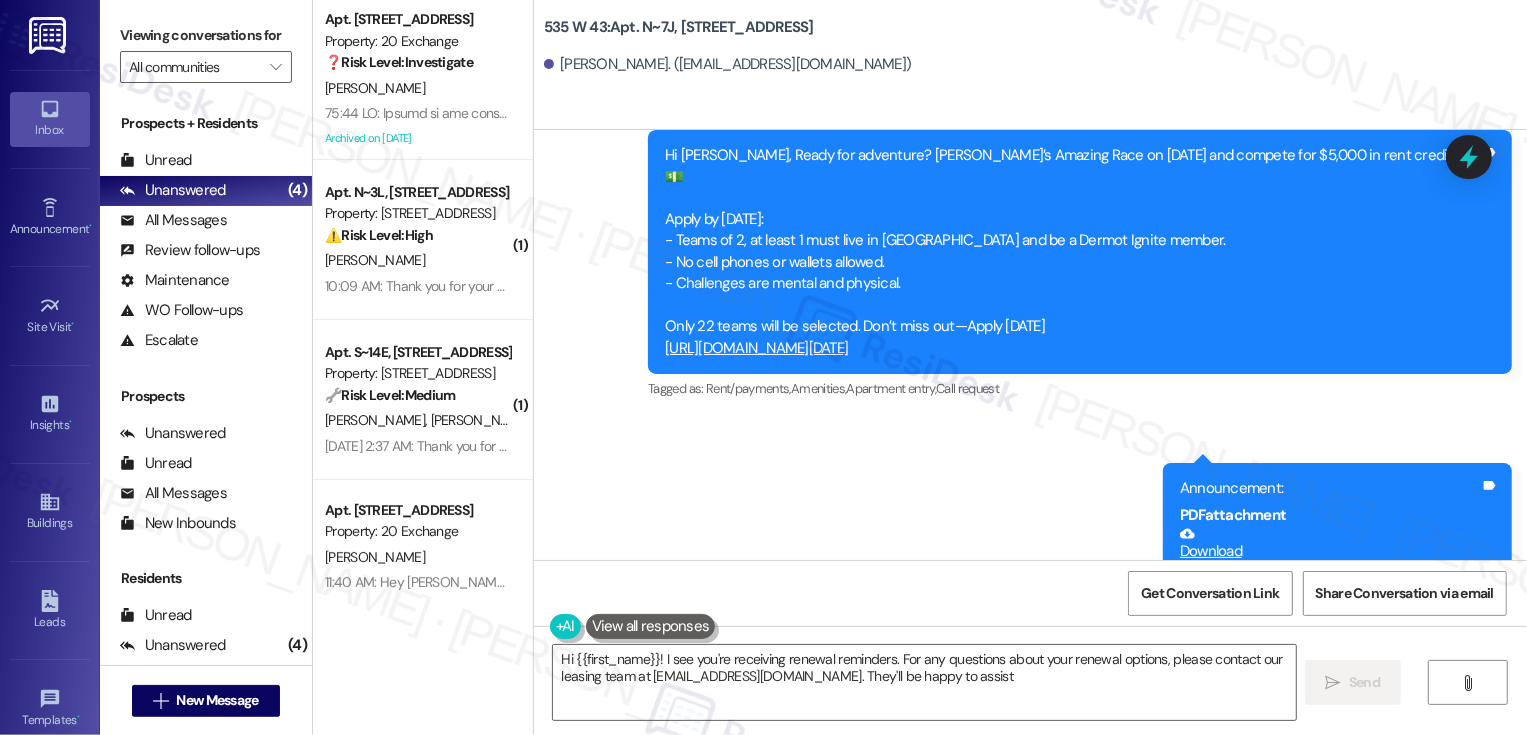 type on "Hi {{first_name}}! I see you're receiving renewal reminders. For any questions about your renewal options, please contact our leasing team at 535West43Leasing@dermotcompany.com. They'll be happy to assist!" 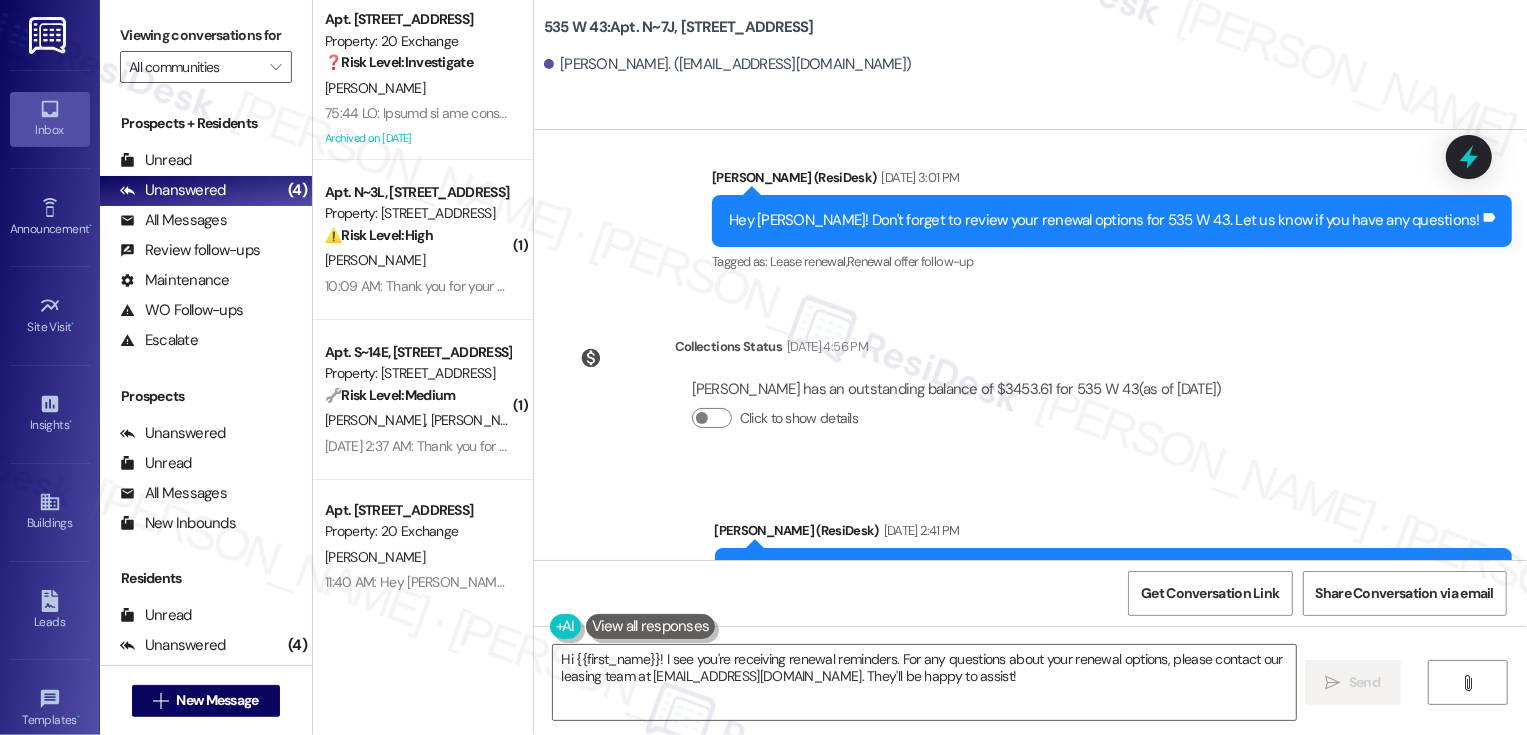 scroll, scrollTop: 8121, scrollLeft: 0, axis: vertical 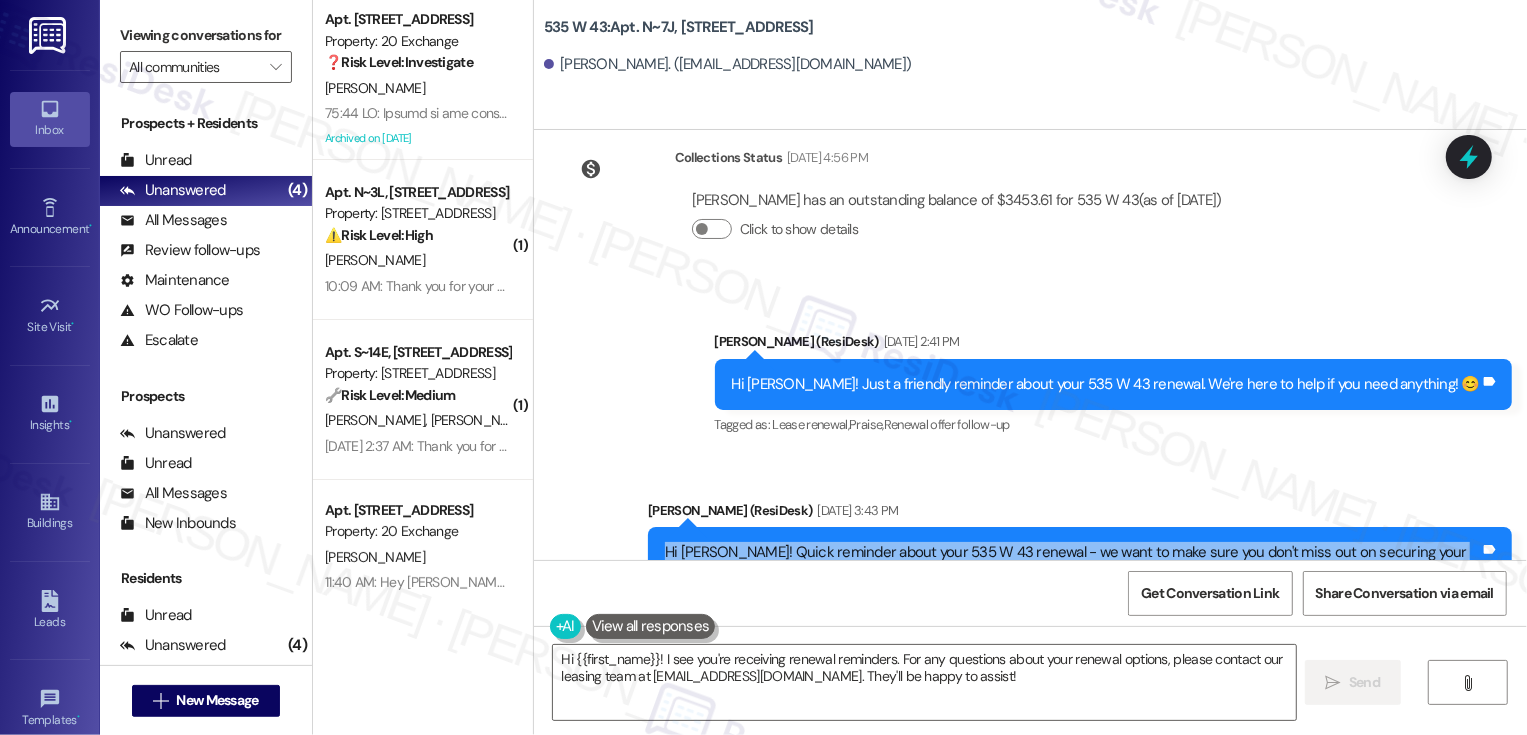 drag, startPoint x: 651, startPoint y: 463, endPoint x: 991, endPoint y: 500, distance: 342.00732 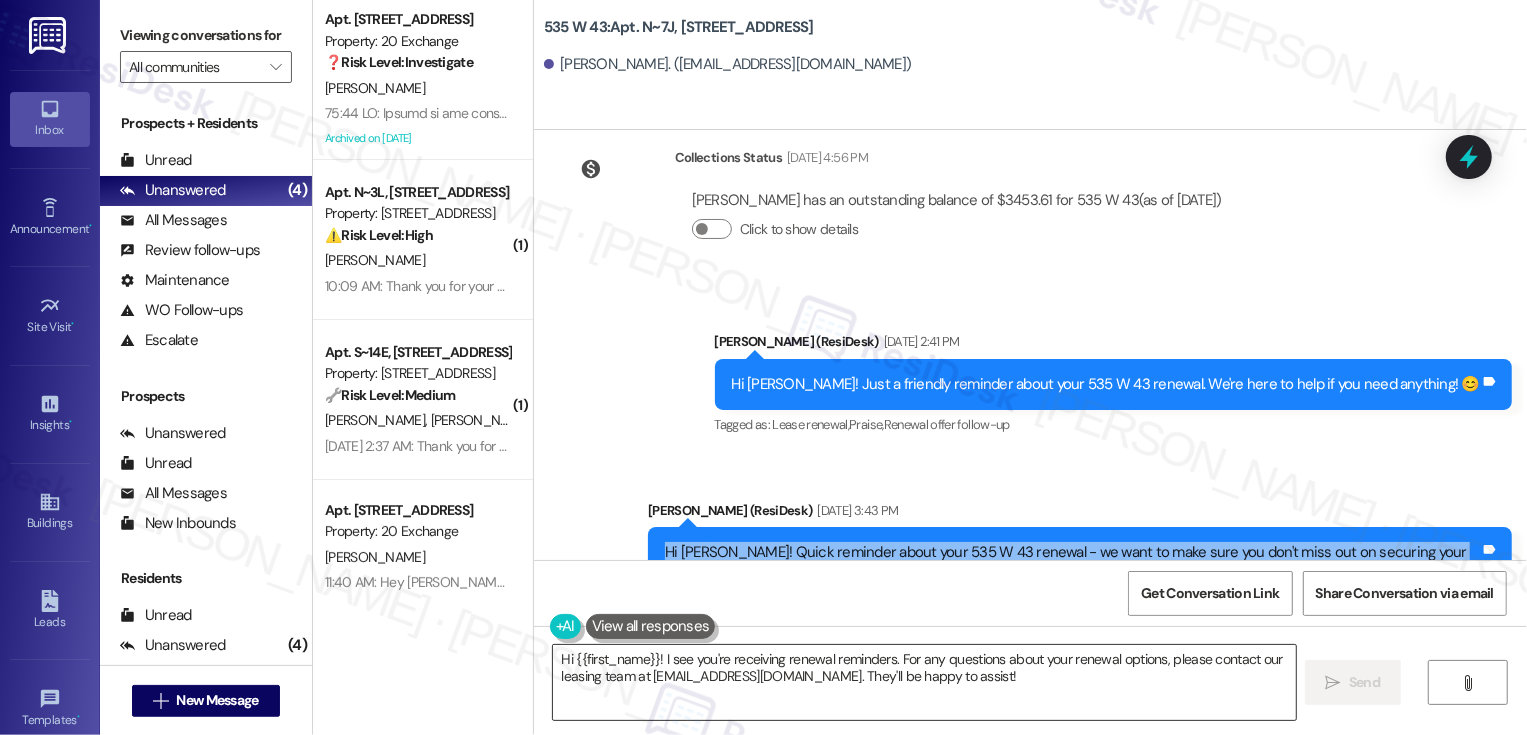 click on "Hi {{first_name}}! I see you're receiving renewal reminders. For any questions about your renewal options, please contact our leasing team at 535West43Leasing@dermotcompany.com. They'll be happy to assist!" at bounding box center (924, 682) 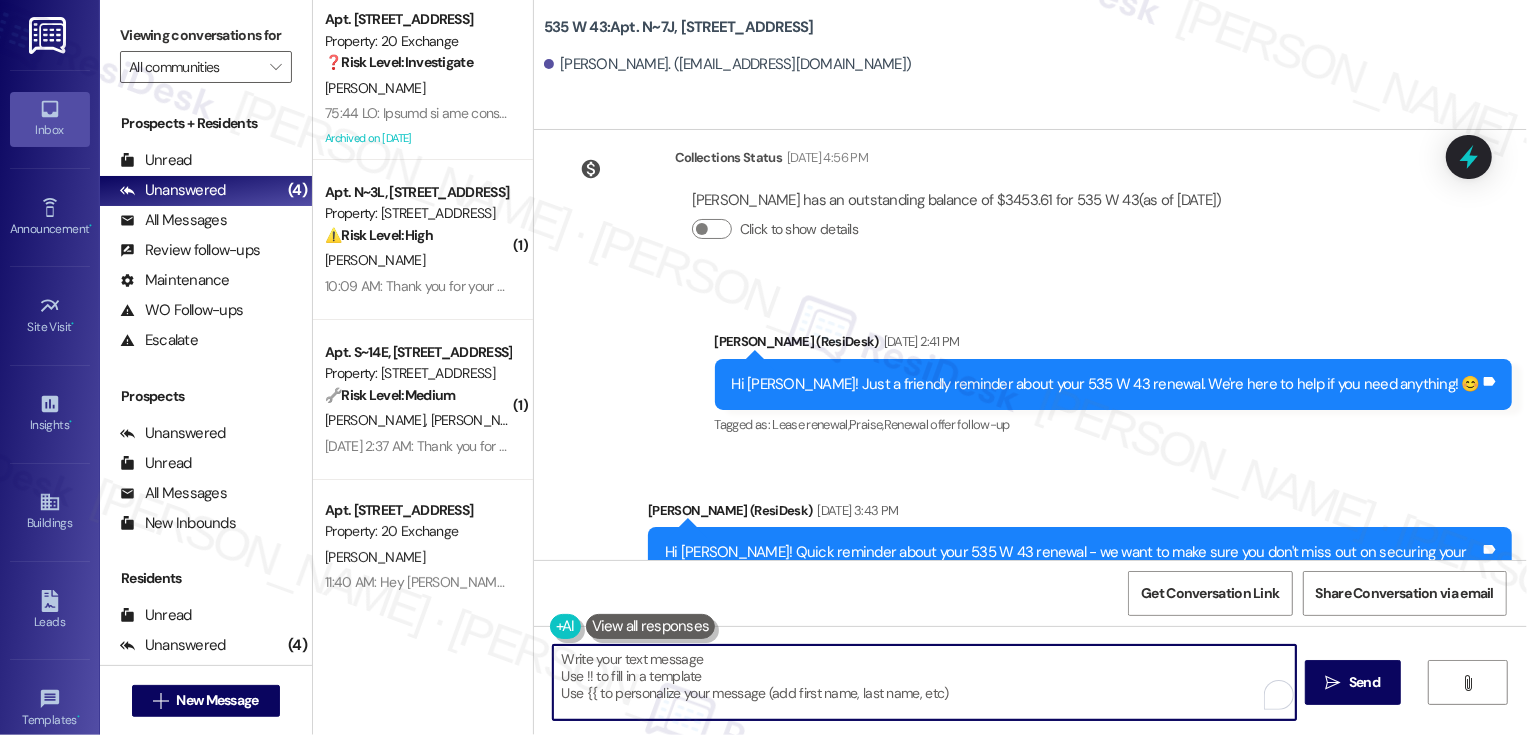 paste on "Hi Juliana! Quick reminder about your 535 W 43 renewal - we want to make sure you don't miss out on securing your home. Can we help answer any questions about your options?" 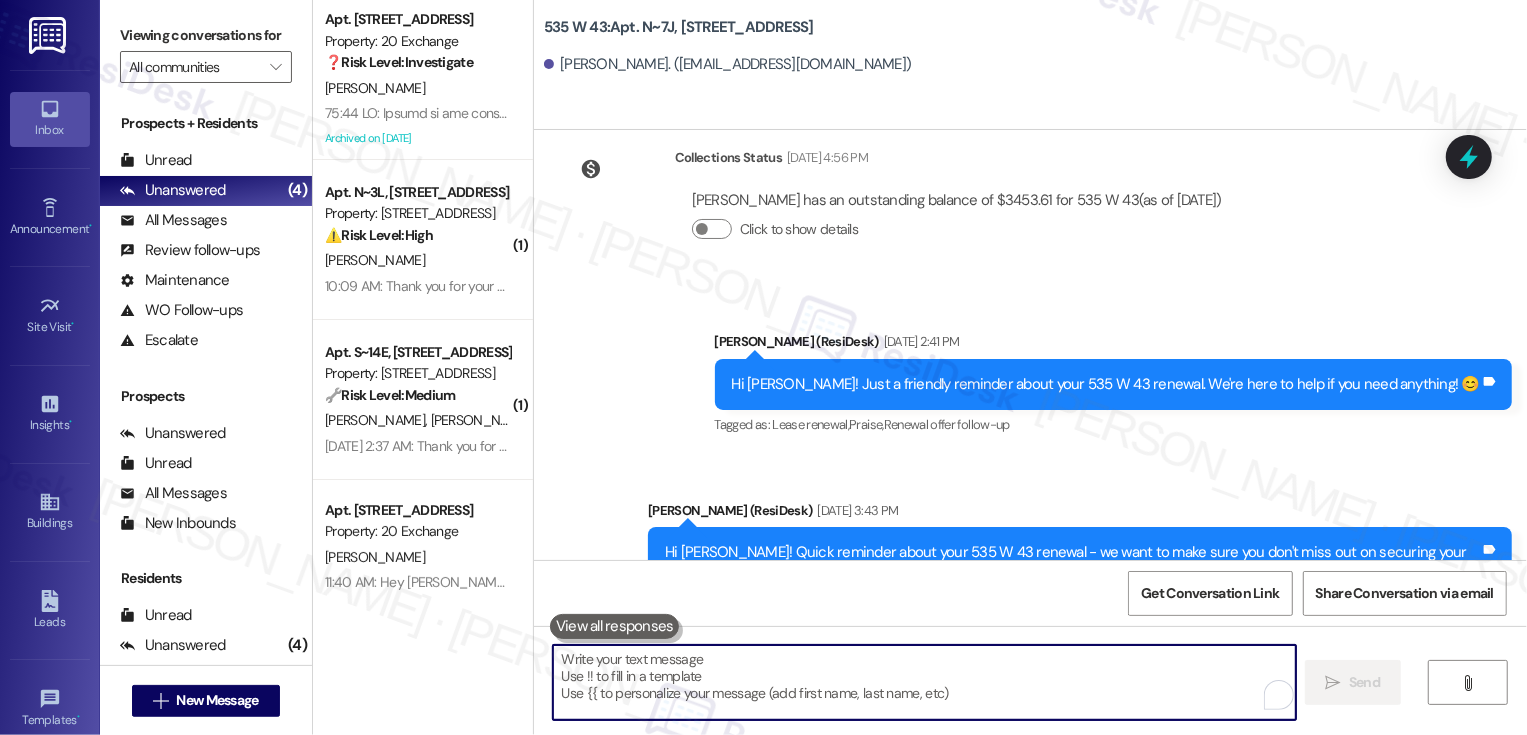 scroll, scrollTop: 2929, scrollLeft: 0, axis: vertical 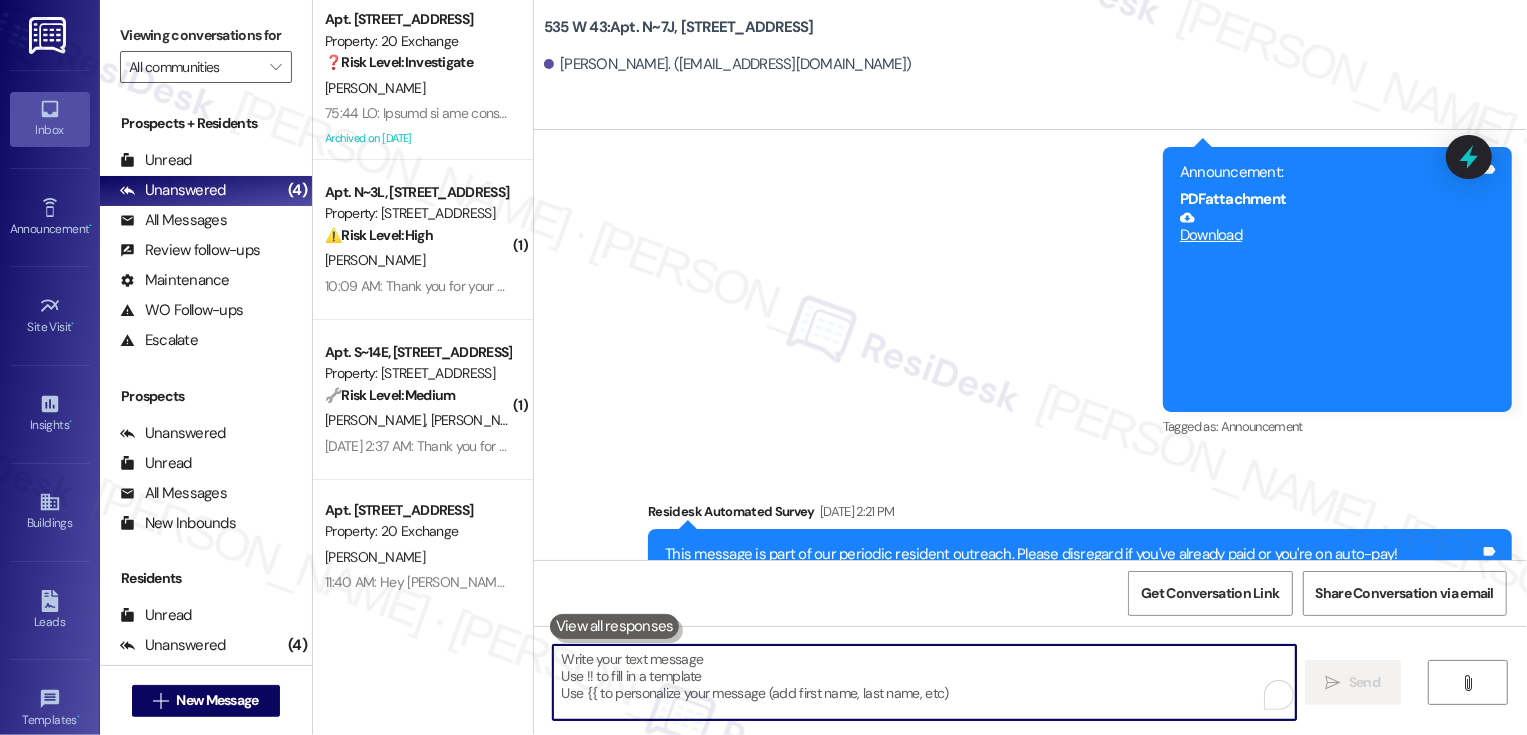 type 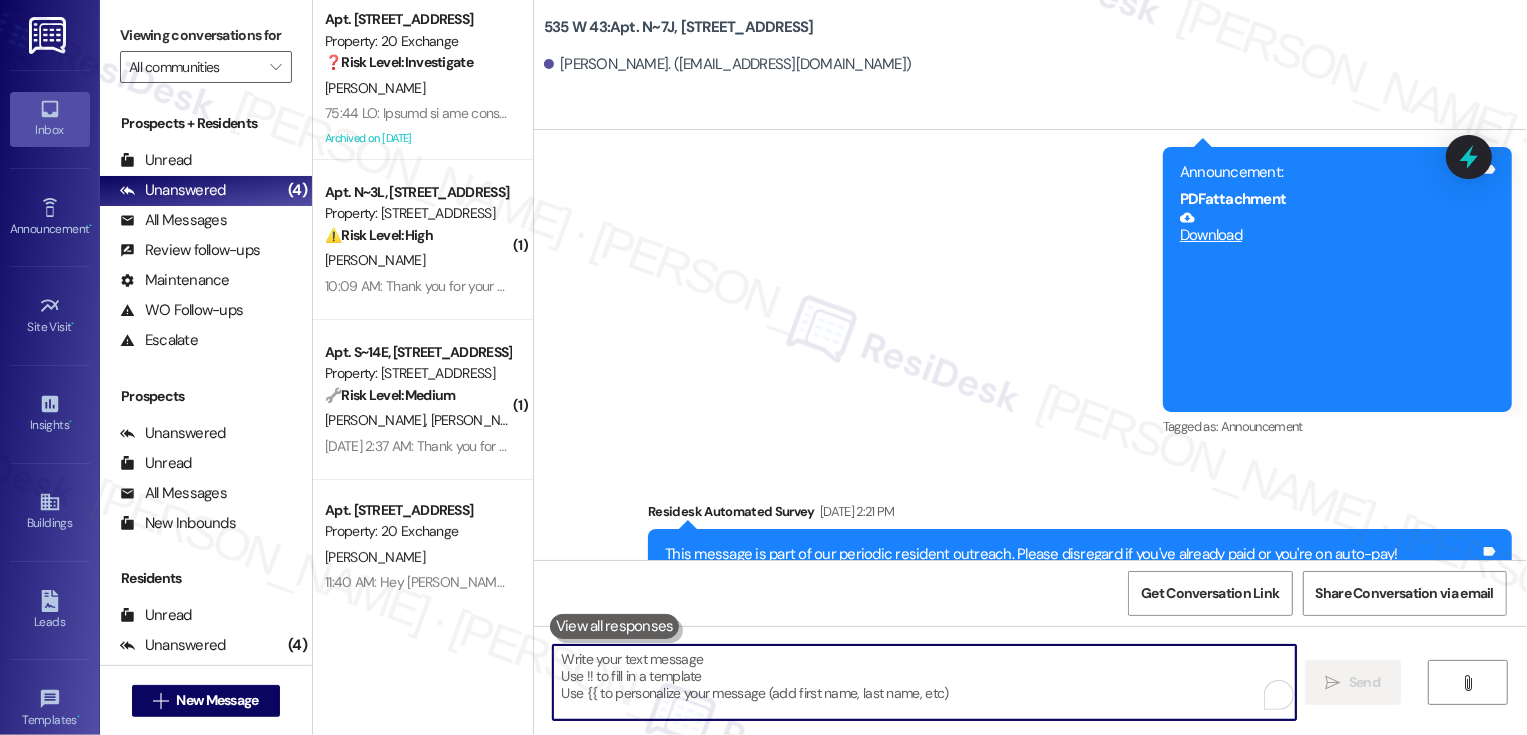 scroll, scrollTop: 1643, scrollLeft: 0, axis: vertical 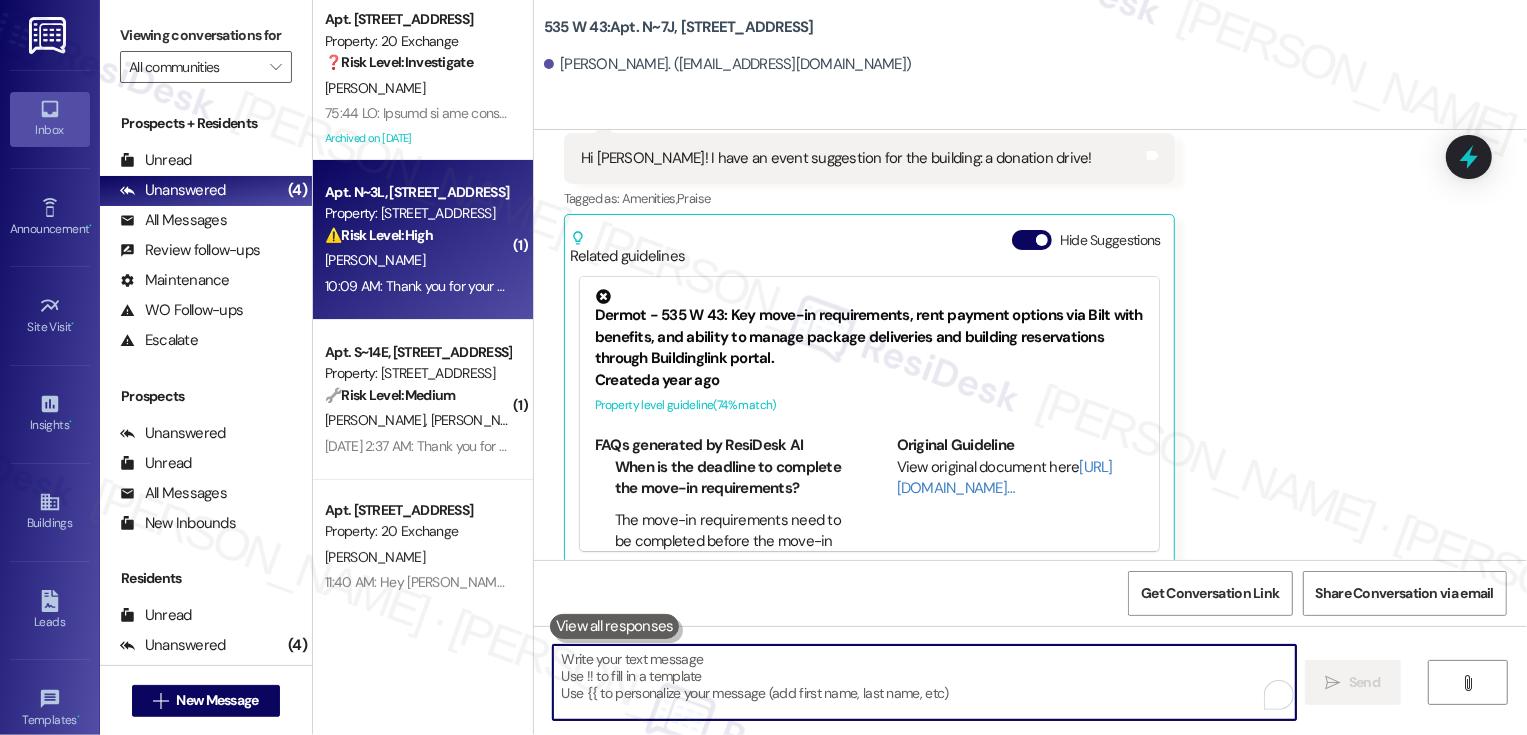 click on "⚠️  Risk Level:  High" at bounding box center (379, 235) 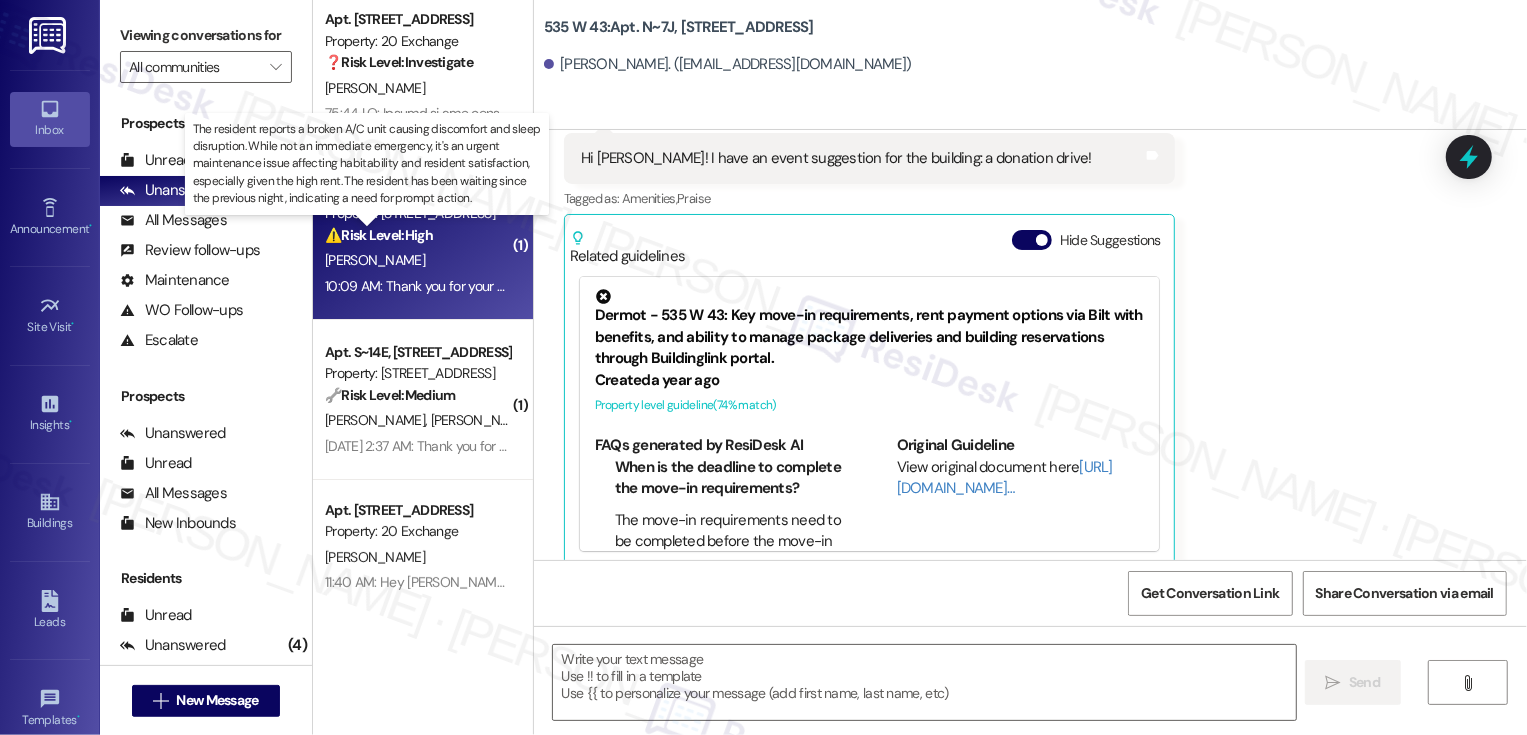 type on "Fetching suggested responses. Please feel free to read through the conversation in the meantime." 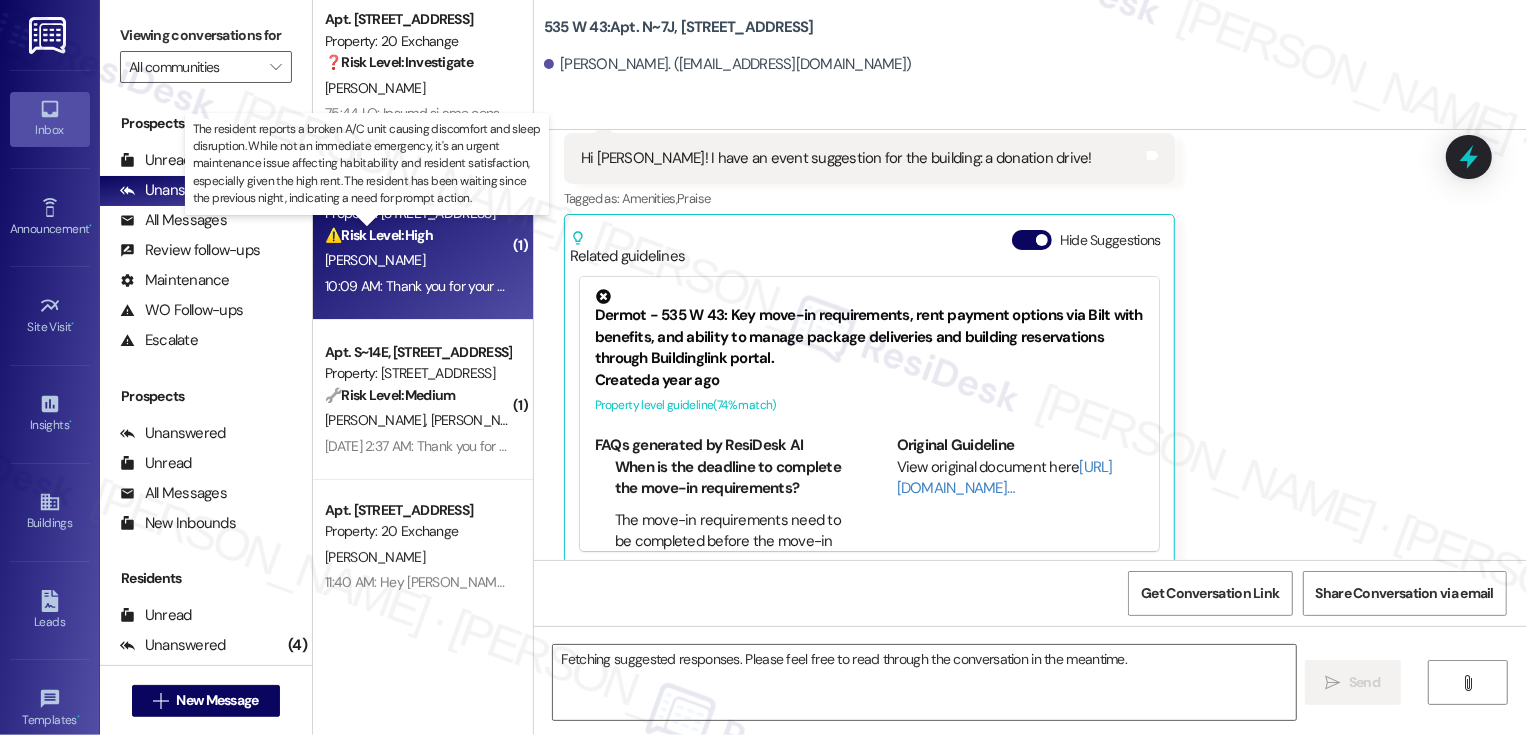 click on "⚠️  Risk Level:  High" at bounding box center (379, 235) 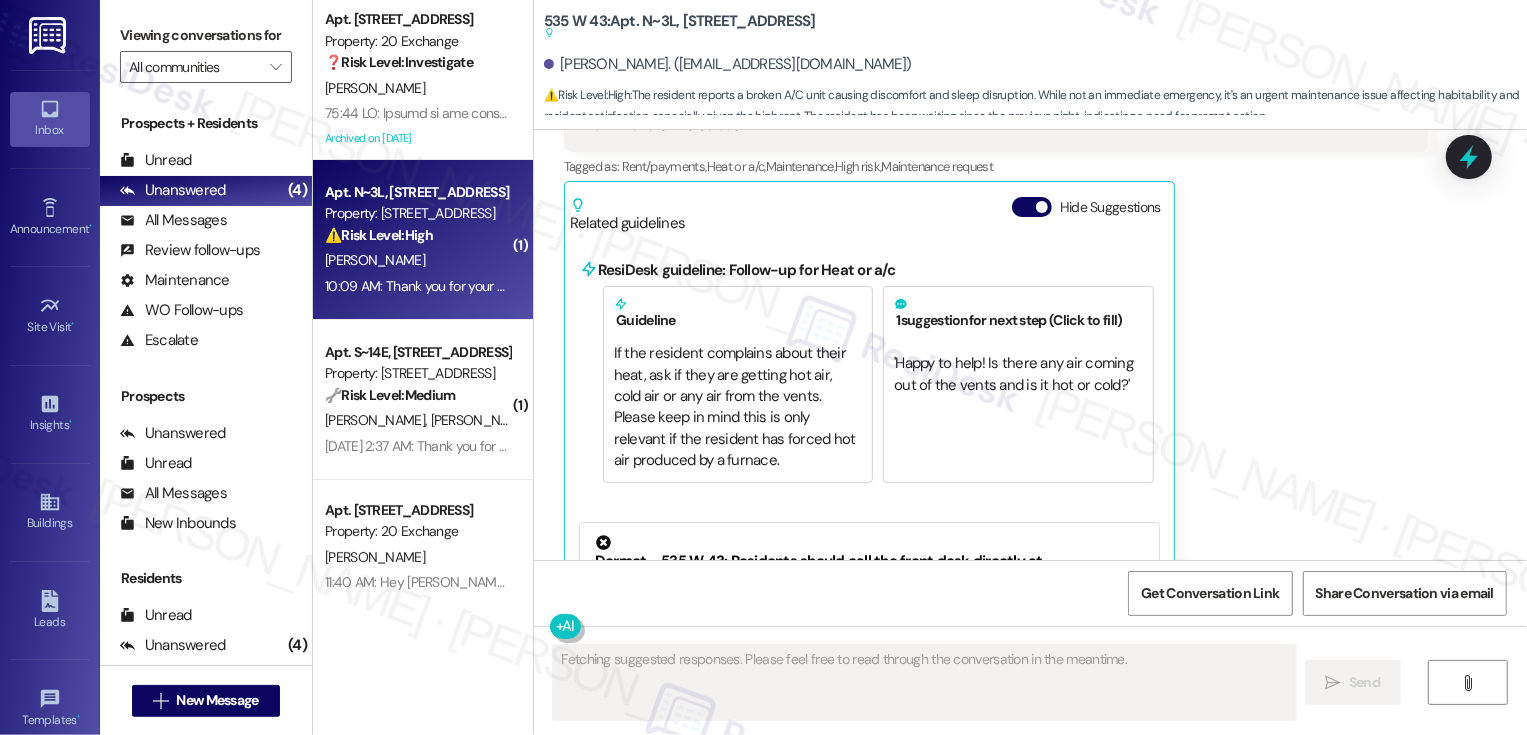 scroll, scrollTop: 10949, scrollLeft: 0, axis: vertical 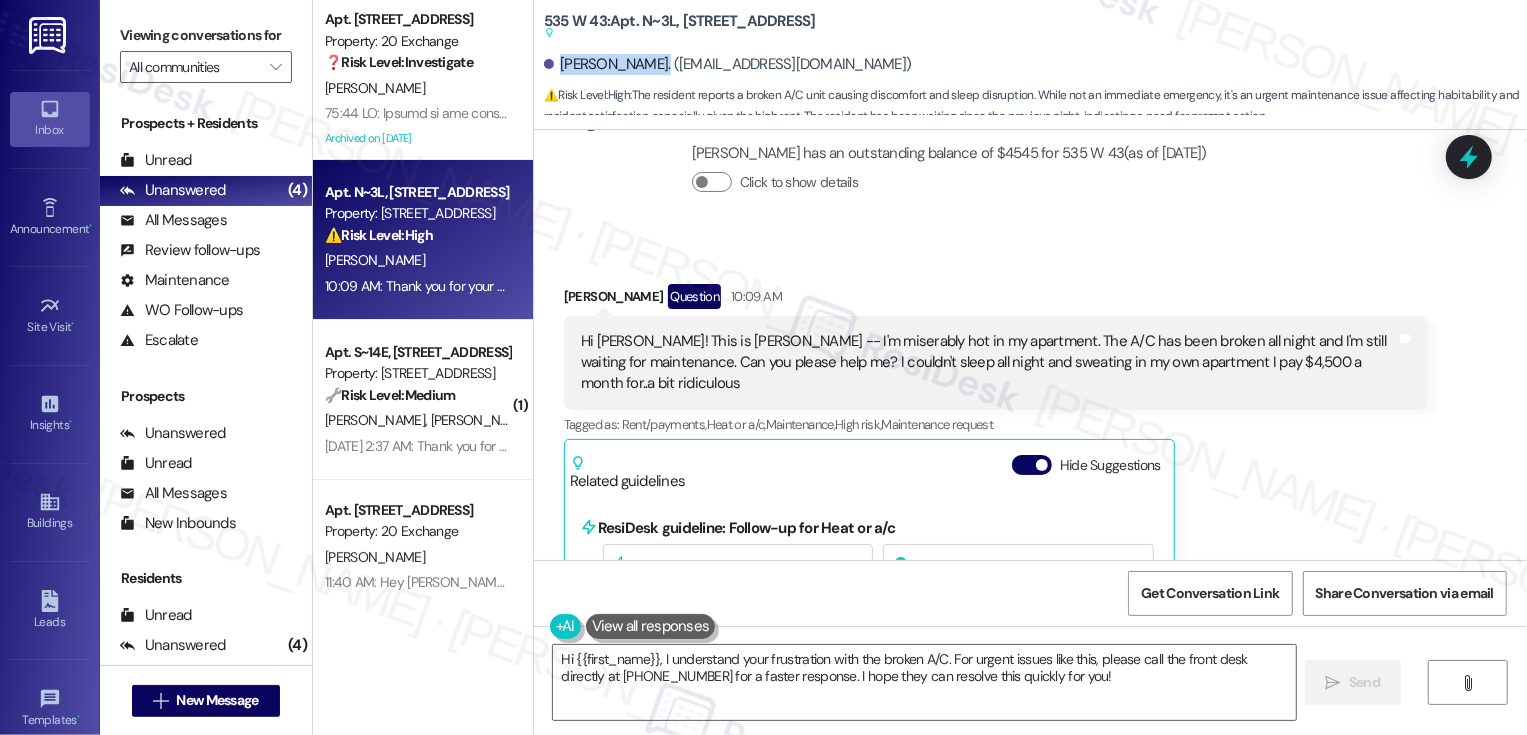 drag, startPoint x: 551, startPoint y: 65, endPoint x: 631, endPoint y: 74, distance: 80.50466 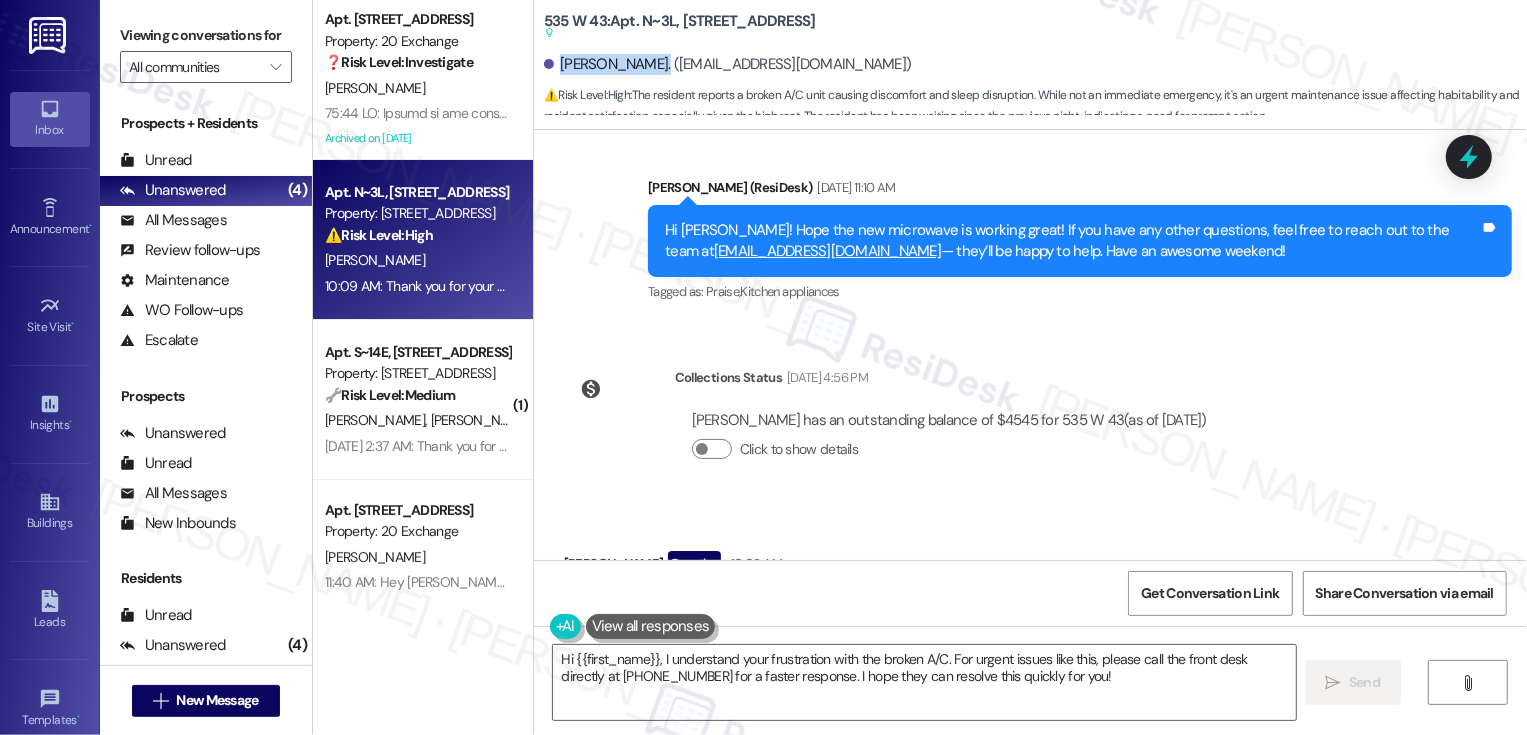 scroll, scrollTop: 10961, scrollLeft: 0, axis: vertical 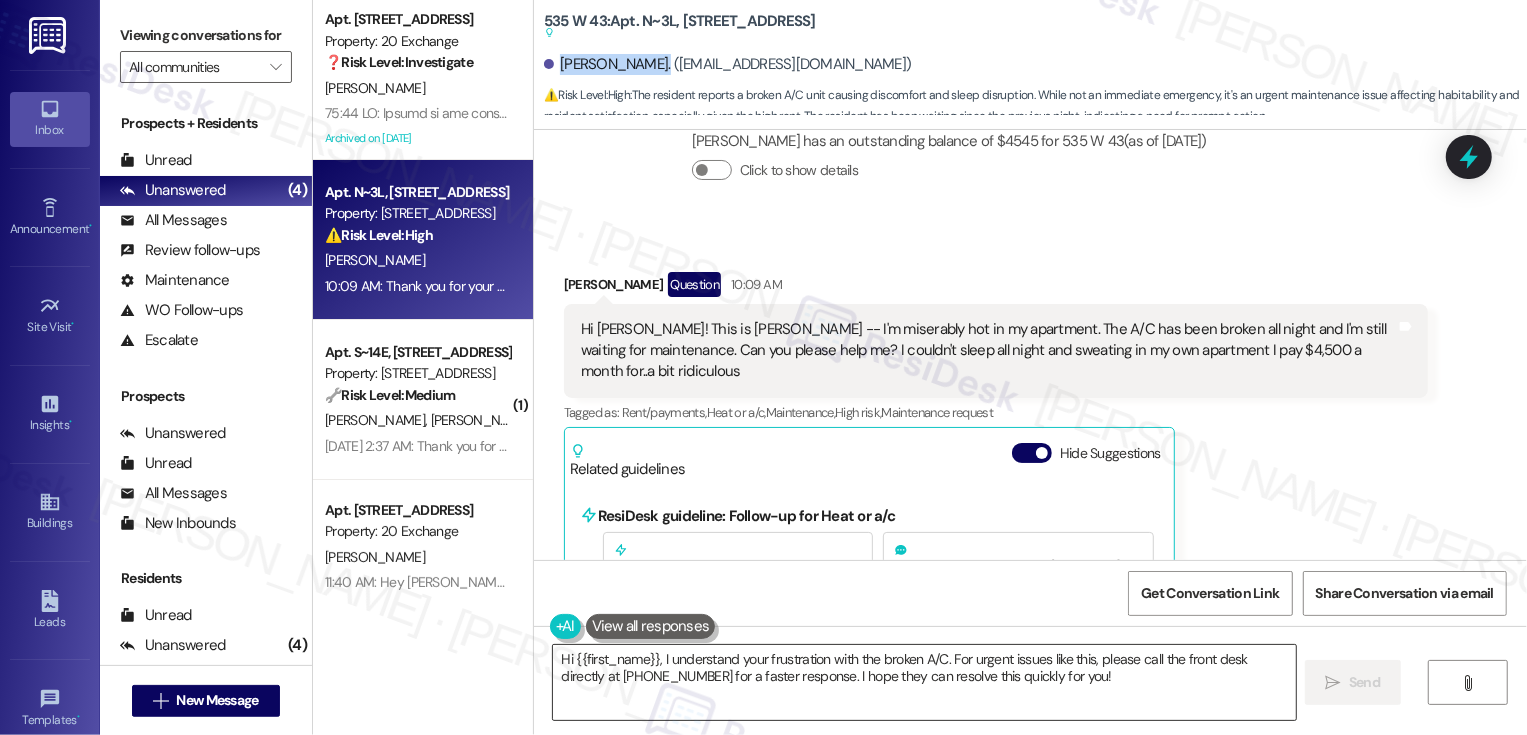 click on "Hi {{first_name}}, I understand your frustration with the broken A/C. For urgent issues like this, please call the front desk directly at 212-564-0543 for a faster response. I hope they can resolve this quickly for you!" at bounding box center (924, 682) 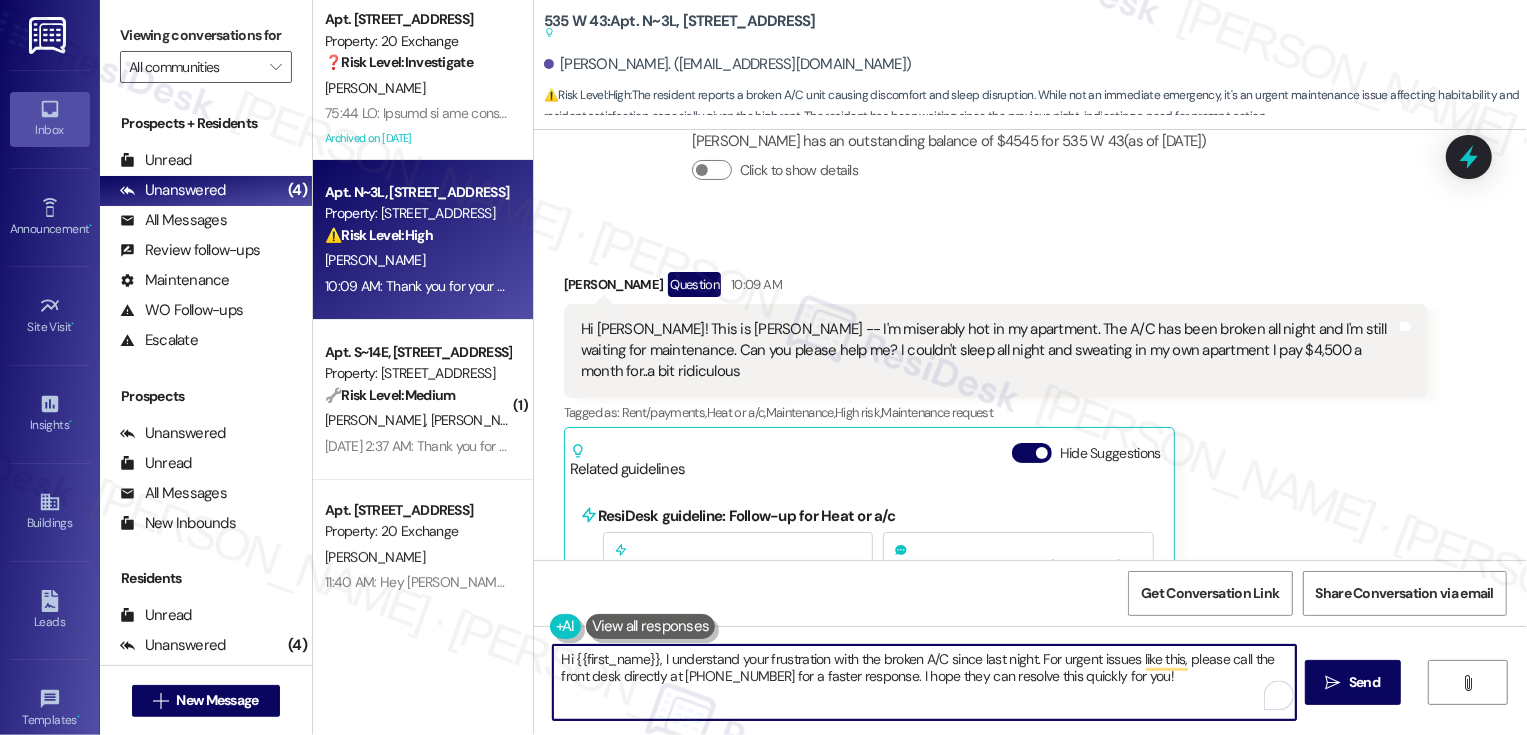 drag, startPoint x: 1032, startPoint y: 657, endPoint x: 1132, endPoint y: 693, distance: 106.28264 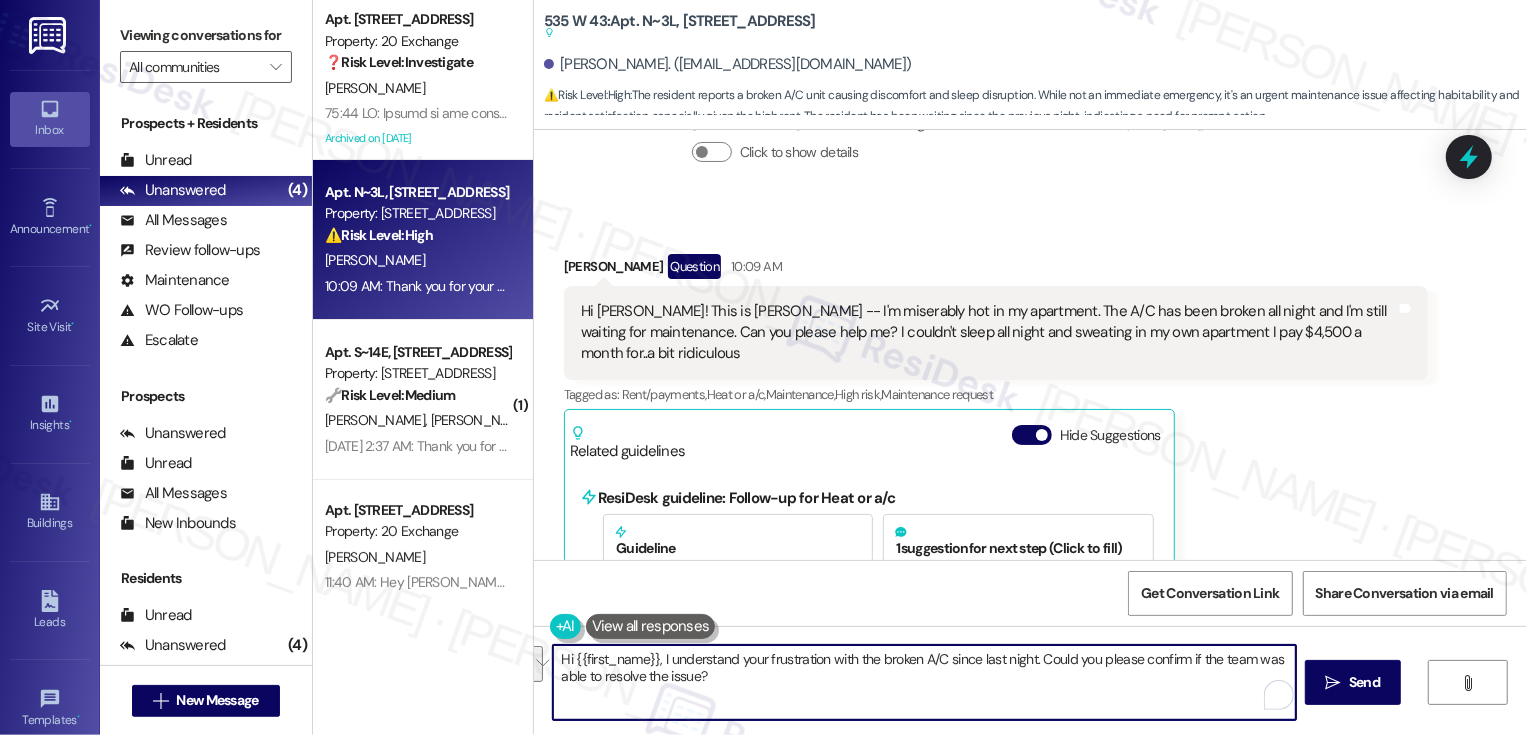 scroll, scrollTop: 11146, scrollLeft: 0, axis: vertical 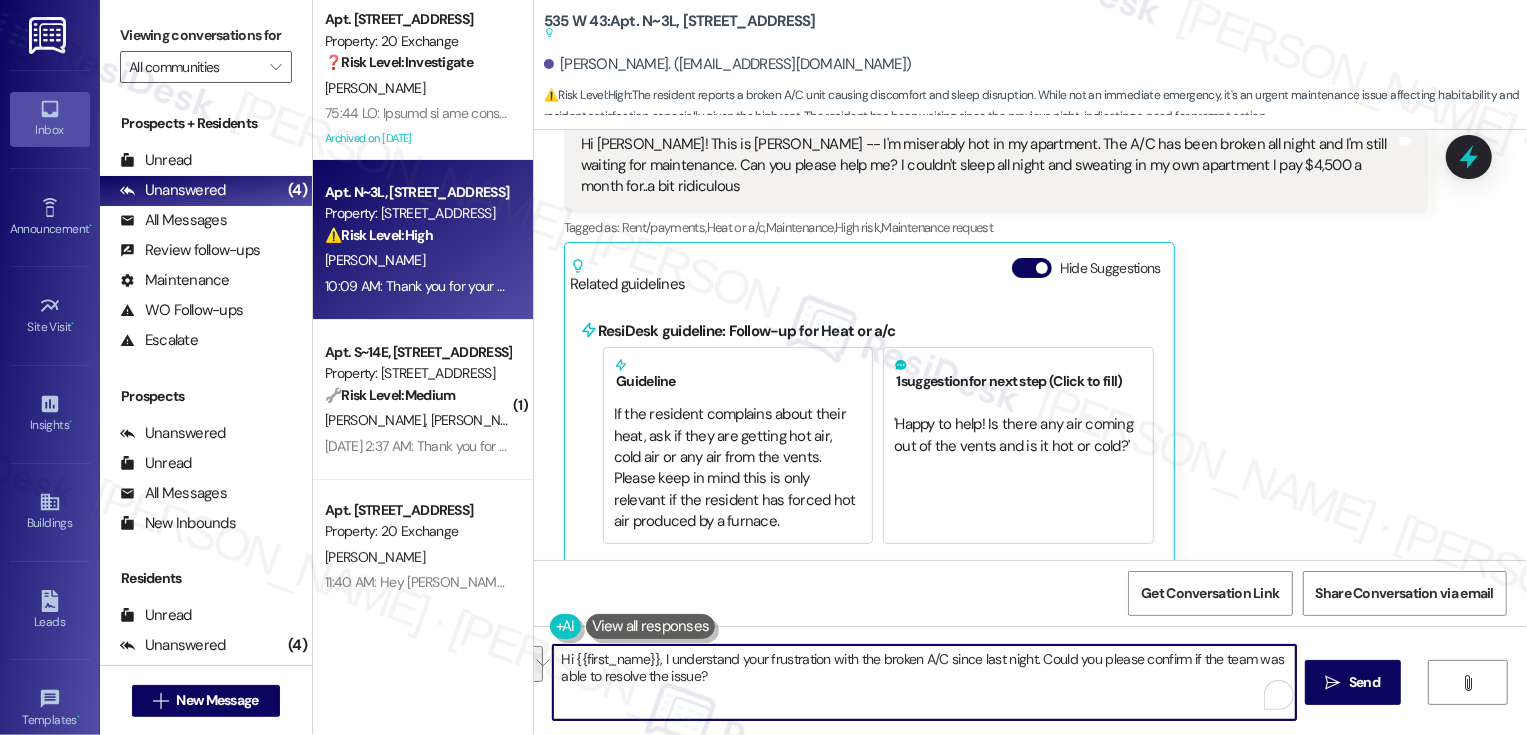 paste on "’m so sorry to hear about your A/C being out since last night—I can understand how frustrating that must be. Could you please confirm if the team has been able to resolve the issue yet" 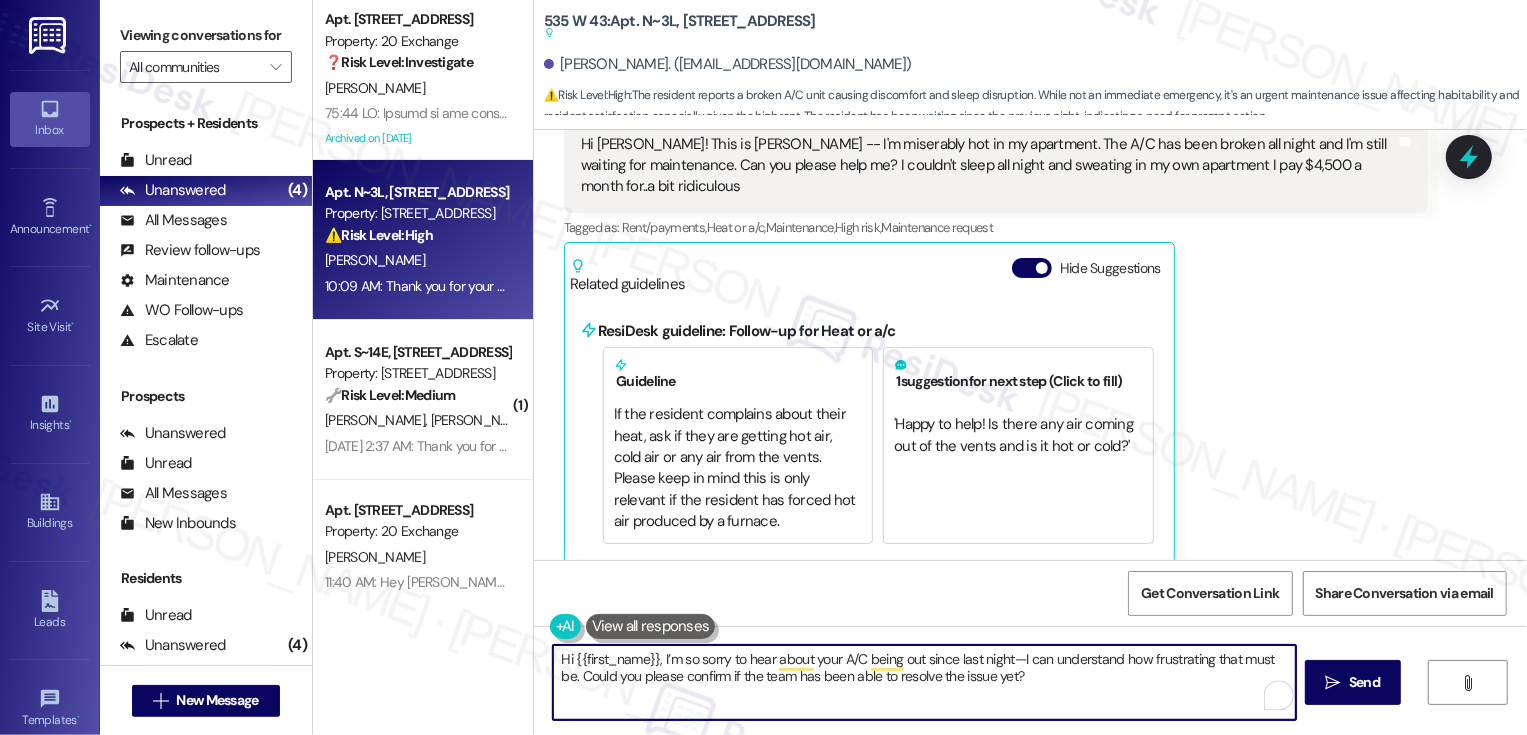 click on "Hi {{first_name}}, I’m so sorry to hear about your A/C being out since last night—I can understand how frustrating that must be. Could you please confirm if the team has been able to resolve the issue yet?" at bounding box center [924, 682] 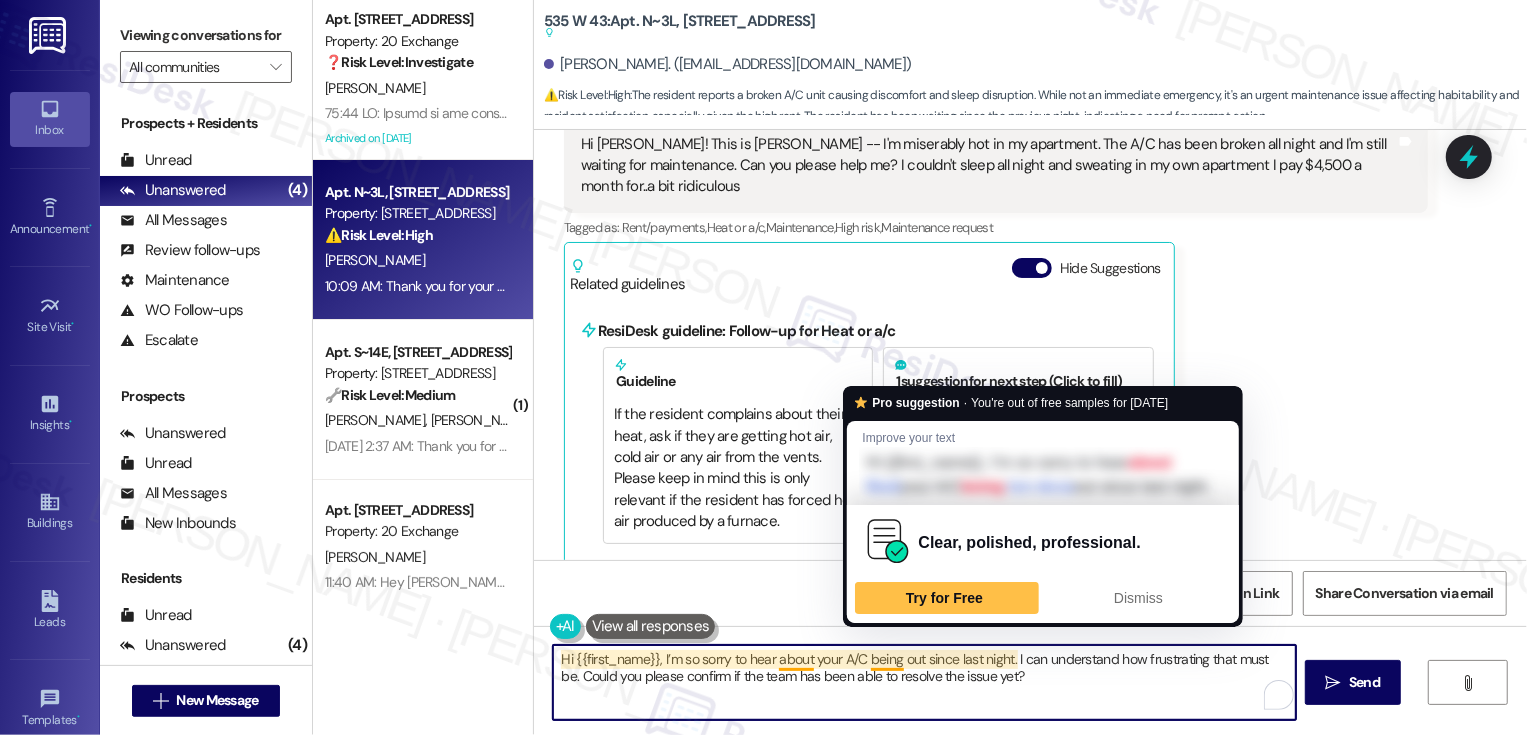 click on "Hi {{first_name}}, I’m so sorry to hear about your A/C being out since last night. I can understand how frustrating that must be. Could you please confirm if the team has been able to resolve the issue yet?" at bounding box center (924, 682) 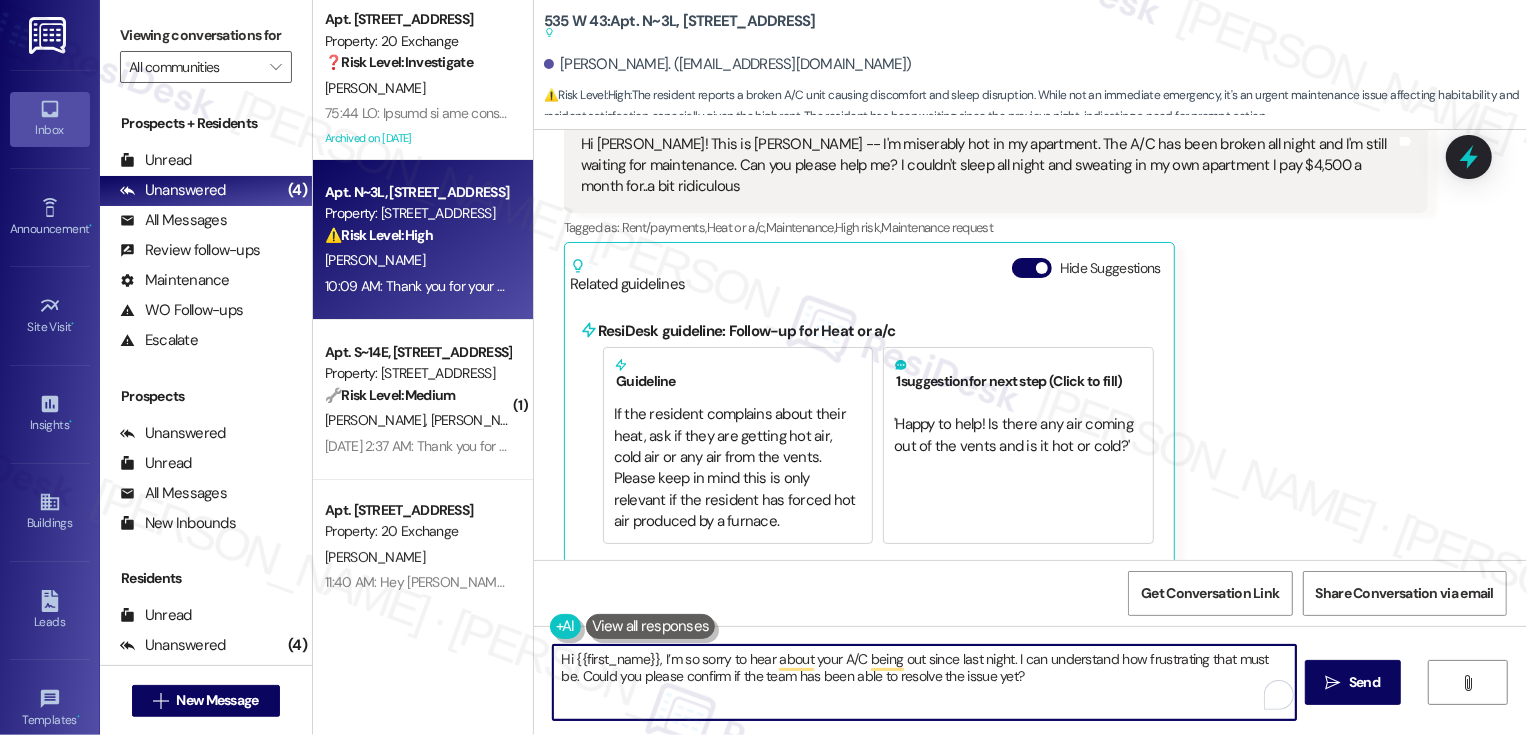 click on "Hi {{first_name}}, I’m so sorry to hear about your A/C being out since last night. I can understand how frustrating that must be. Could you please confirm if the team has been able to resolve the issue yet?" at bounding box center [924, 682] 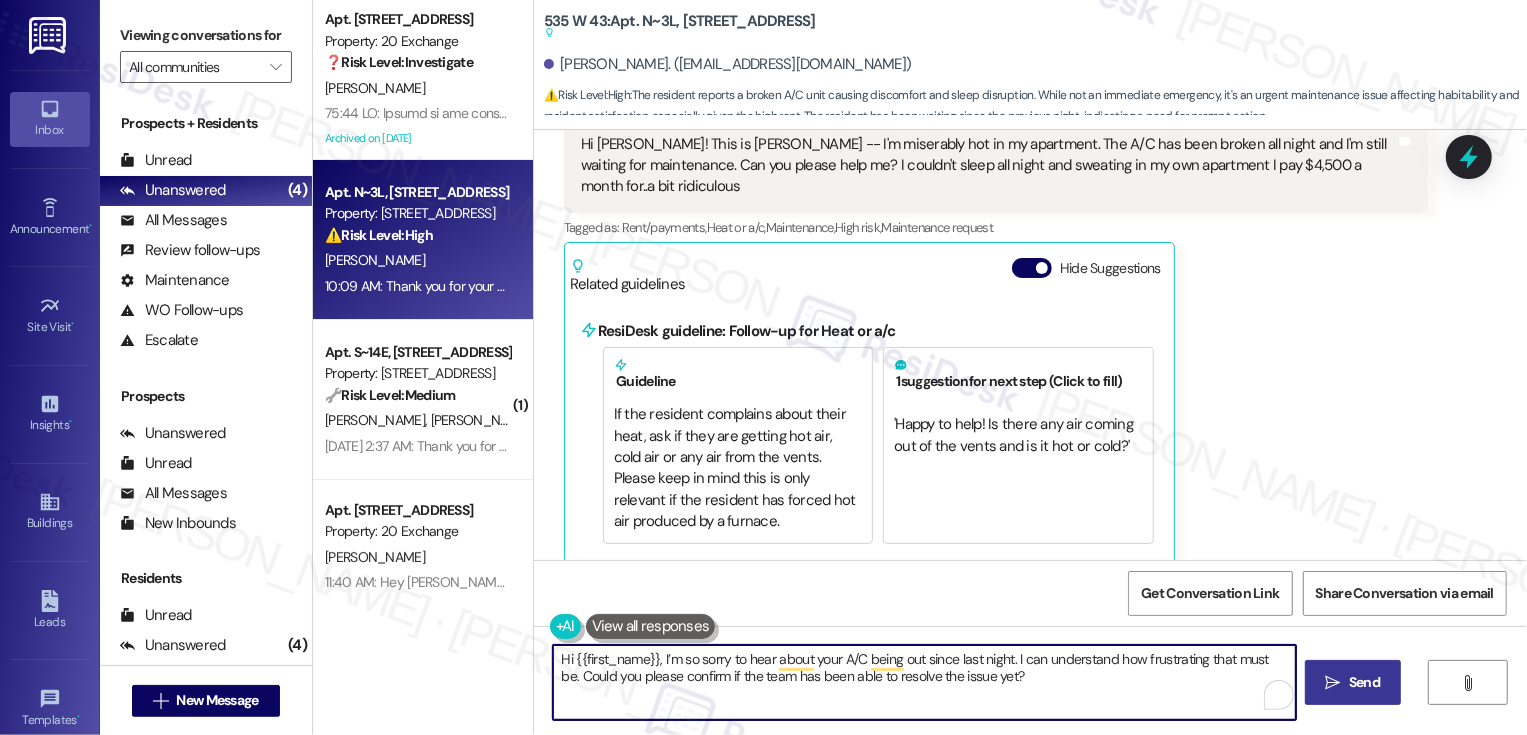 type on "Hi {{first_name}}, I’m so sorry to hear about your A/C being out since last night. I can understand how frustrating that must be. Could you please confirm if the team has been able to resolve the issue yet?" 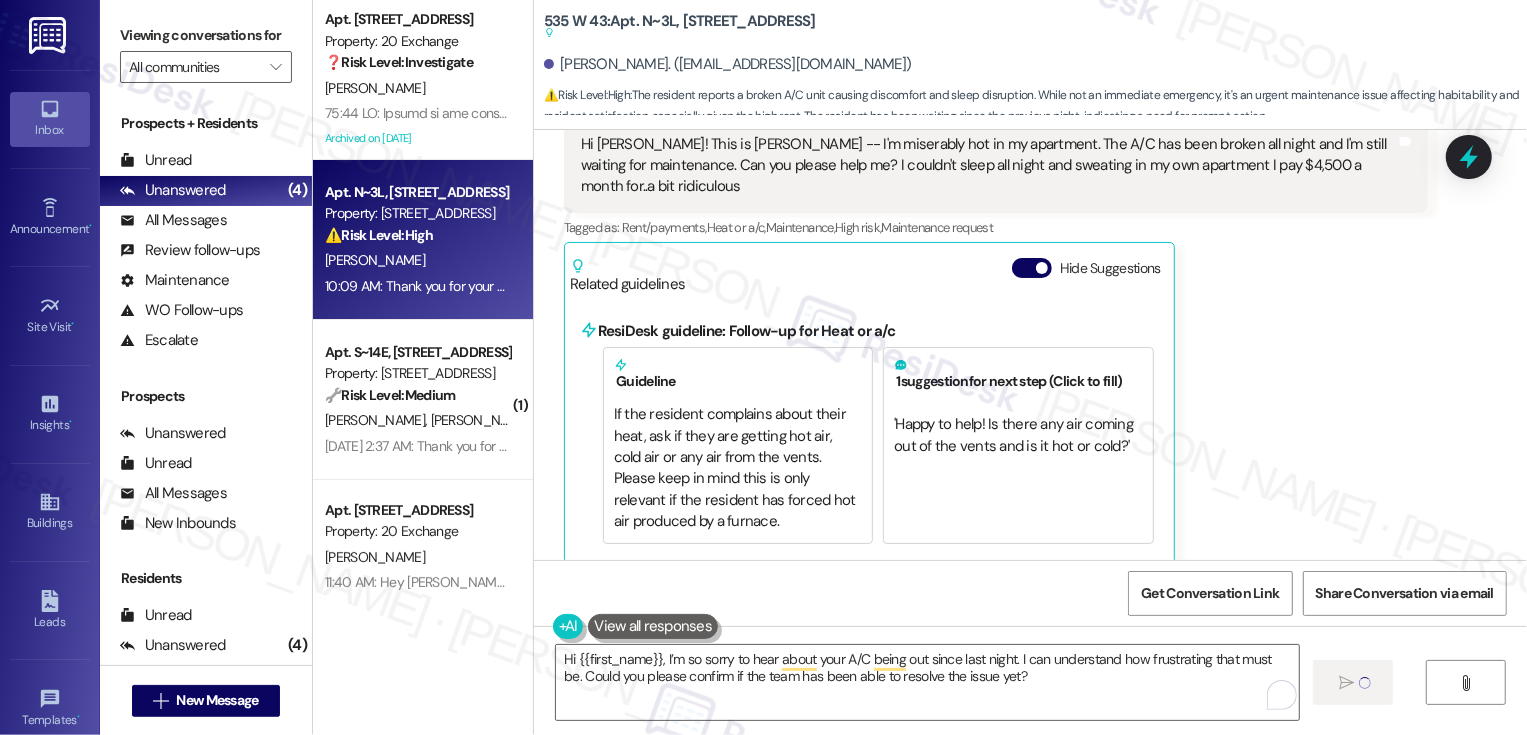 type 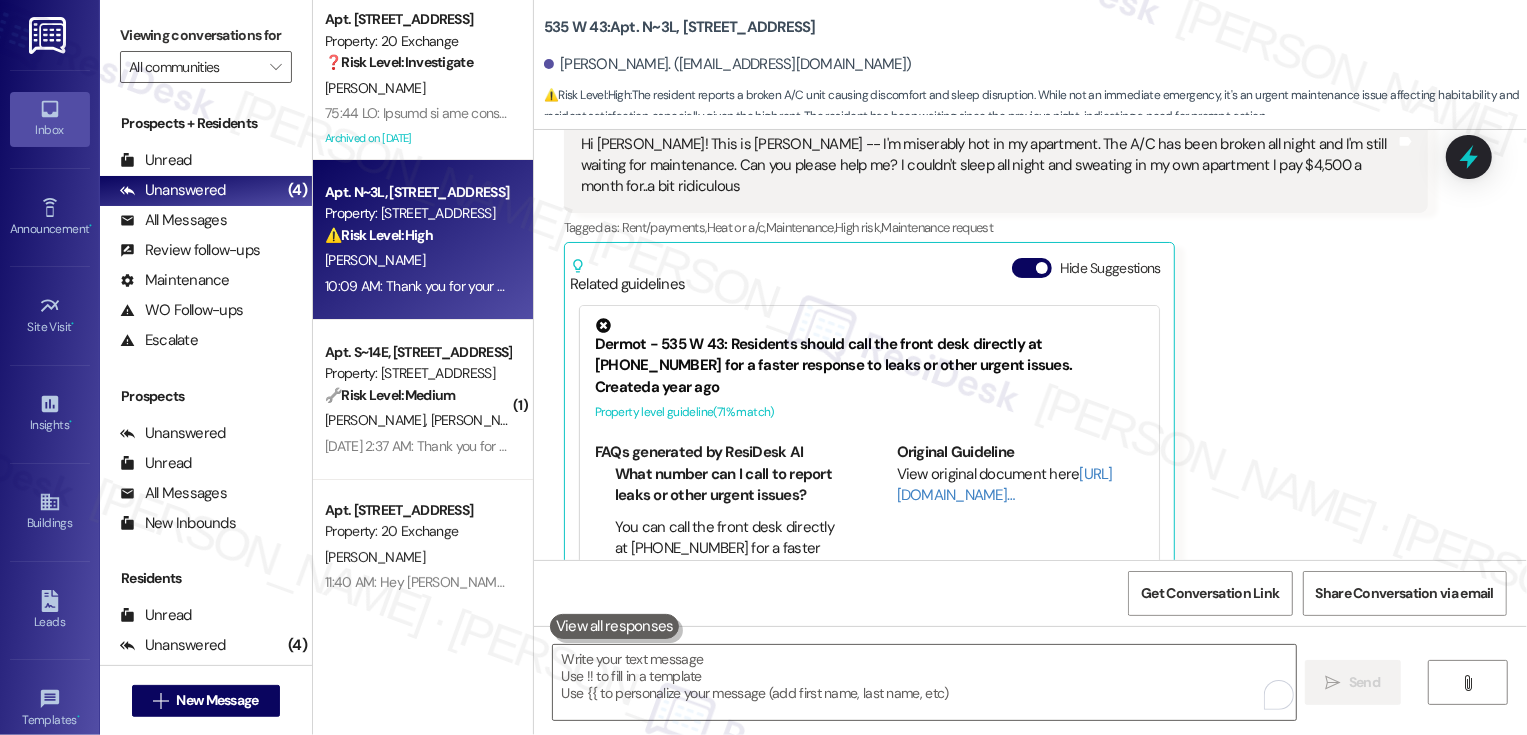 scroll, scrollTop: 11046, scrollLeft: 0, axis: vertical 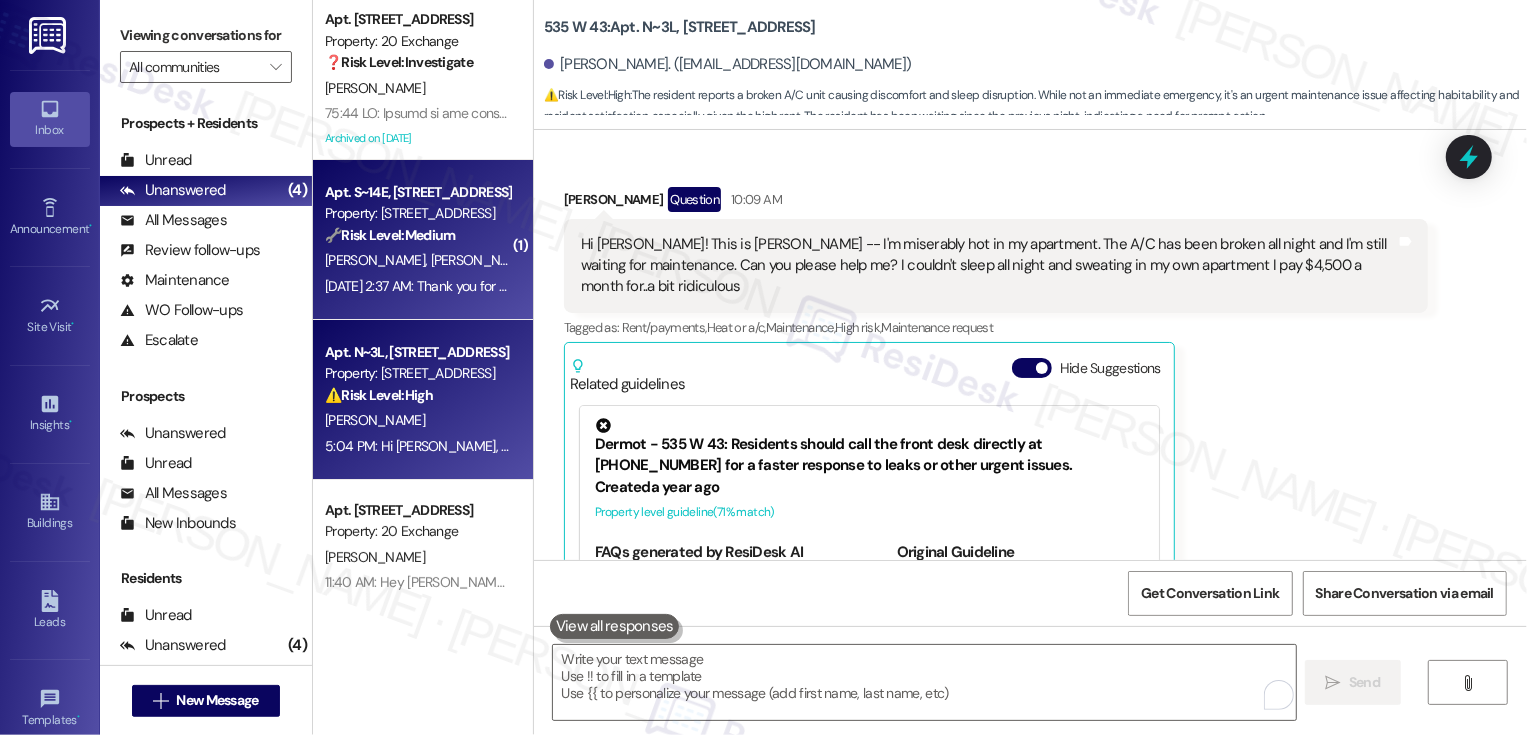 click on "Jul 26, 2025 at 2:37 AM: Thank you for your message. Our offices are currently closed, but we will contact you when we resume operations. For emergencies, please contact your emergency number 212-564-0543. If you are looking to enter a work order, I can help you when I return to the office or you can do so through the BuildingLink app or by visiting https://535west43.buildinglink.com. Jul 26, 2025 at 2:37 AM: Thank you for your message. Our offices are currently closed, but we will contact you when we resume operations. For emergencies, please contact your emergency number 212-564-0543. If you are looking to enter a work order, I can help you when I return to the office or you can do so through the BuildingLink app or by visiting https://535west43.buildinglink.com." at bounding box center [1401, 286] 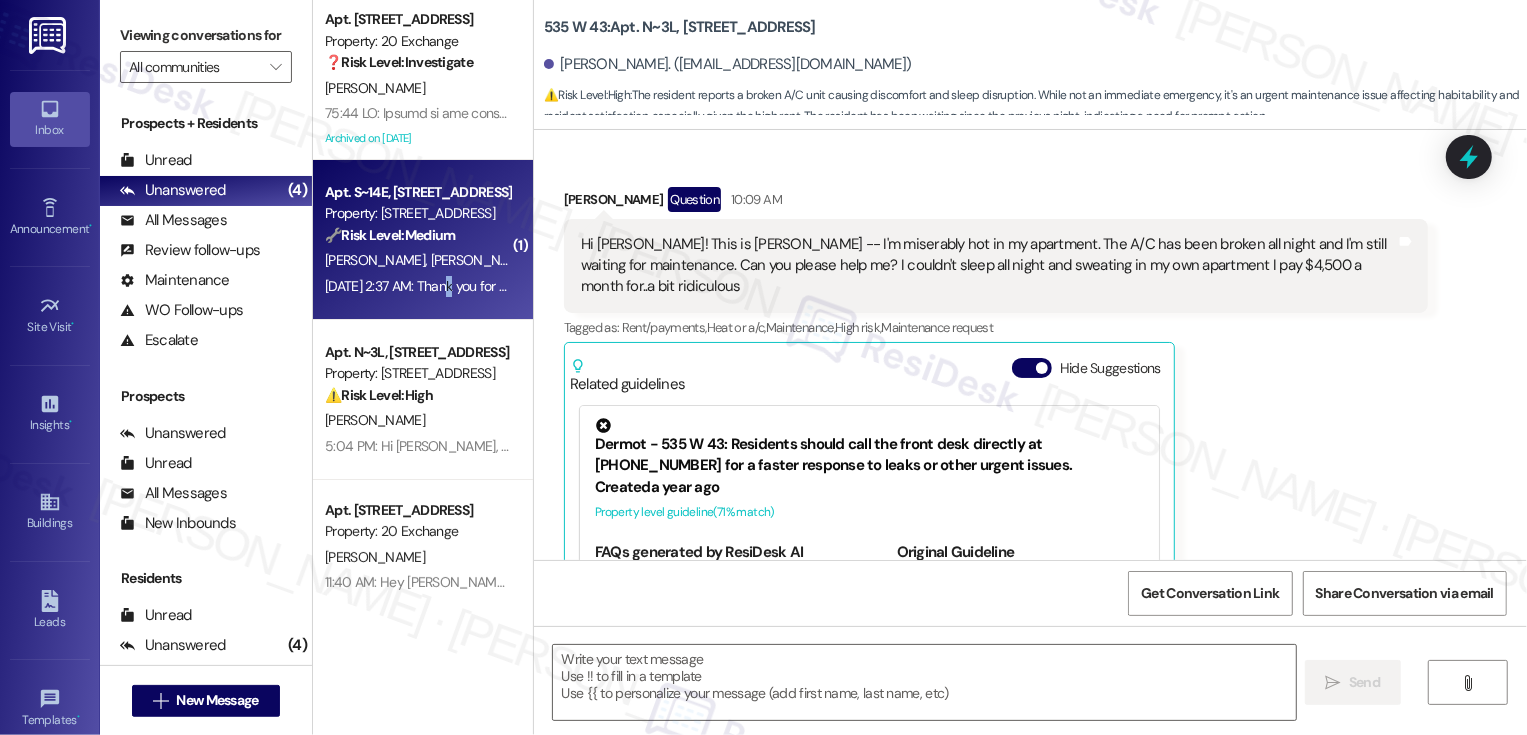 click on "Jul 26, 2025 at 2:37 AM: Thank you for your message. Our offices are currently closed, but we will contact you when we resume operations. For emergencies, please contact your emergency number 212-564-0543. If you are looking to enter a work order, I can help you when I return to the office or you can do so through the BuildingLink app or by visiting https://535west43.buildinglink.com. Jul 26, 2025 at 2:37 AM: Thank you for your message. Our offices are currently closed, but we will contact you when we resume operations. For emergencies, please contact your emergency number 212-564-0543. If you are looking to enter a work order, I can help you when I return to the office or you can do so through the BuildingLink app or by visiting https://535west43.buildinglink.com." at bounding box center (1401, 286) 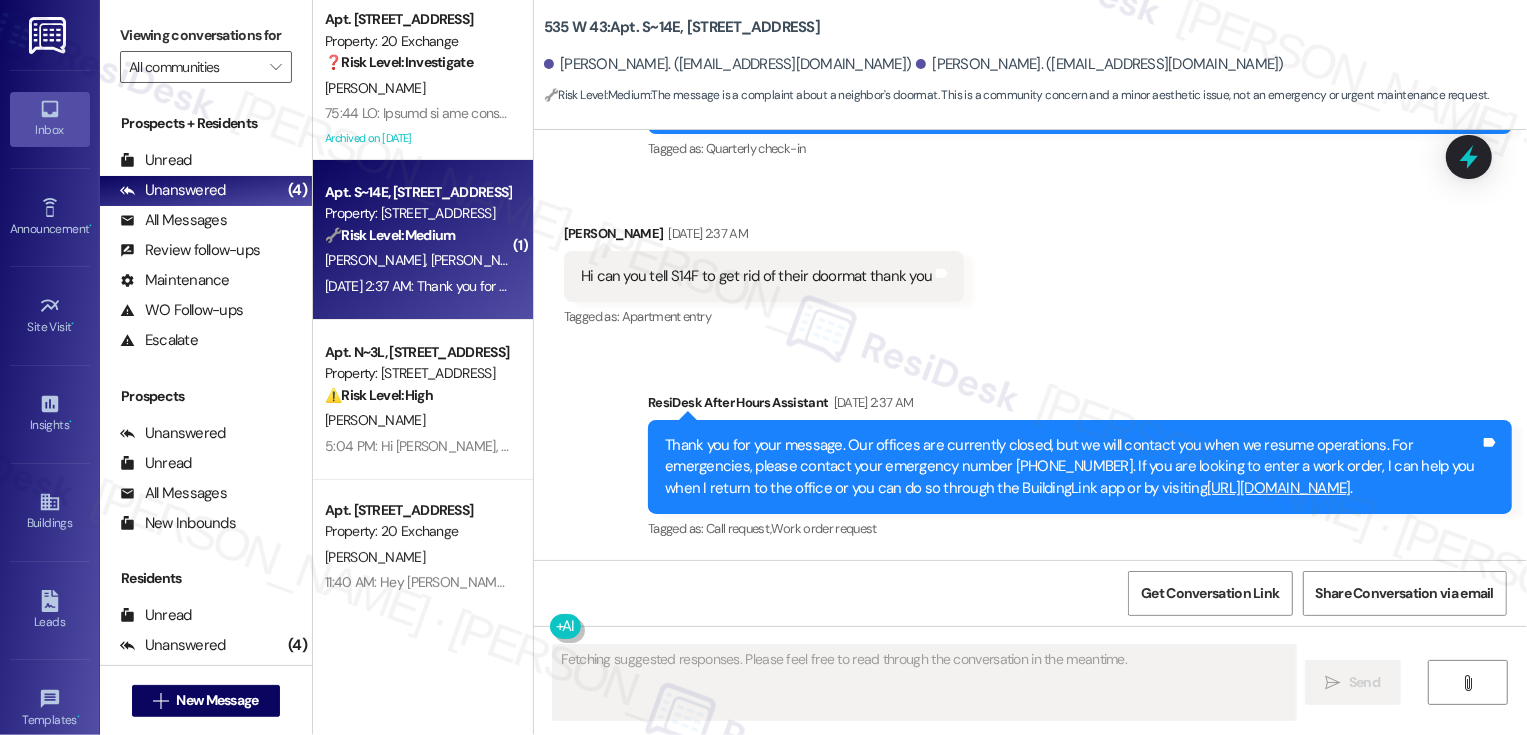 scroll, scrollTop: 465, scrollLeft: 0, axis: vertical 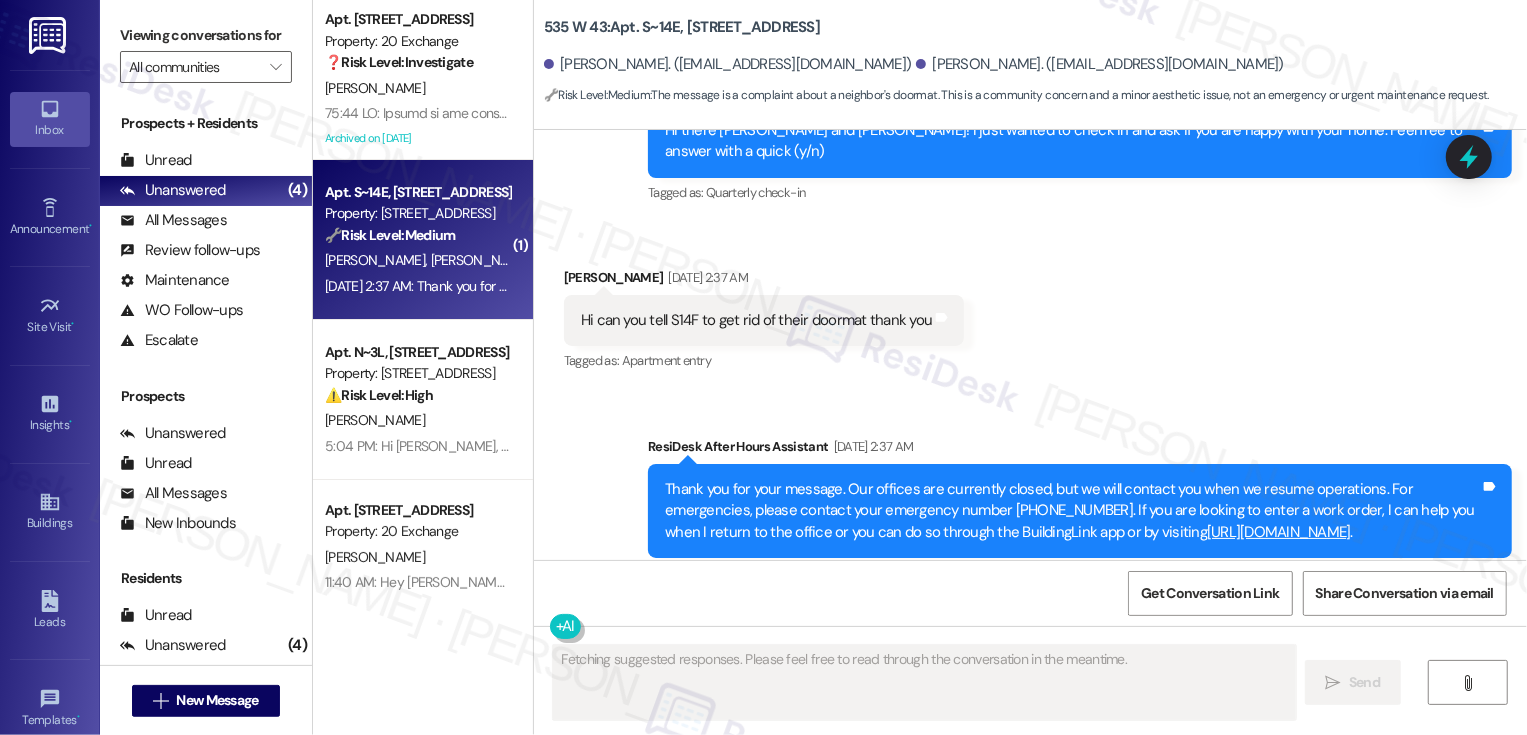 click on "[PERSON_NAME]" at bounding box center [480, 260] 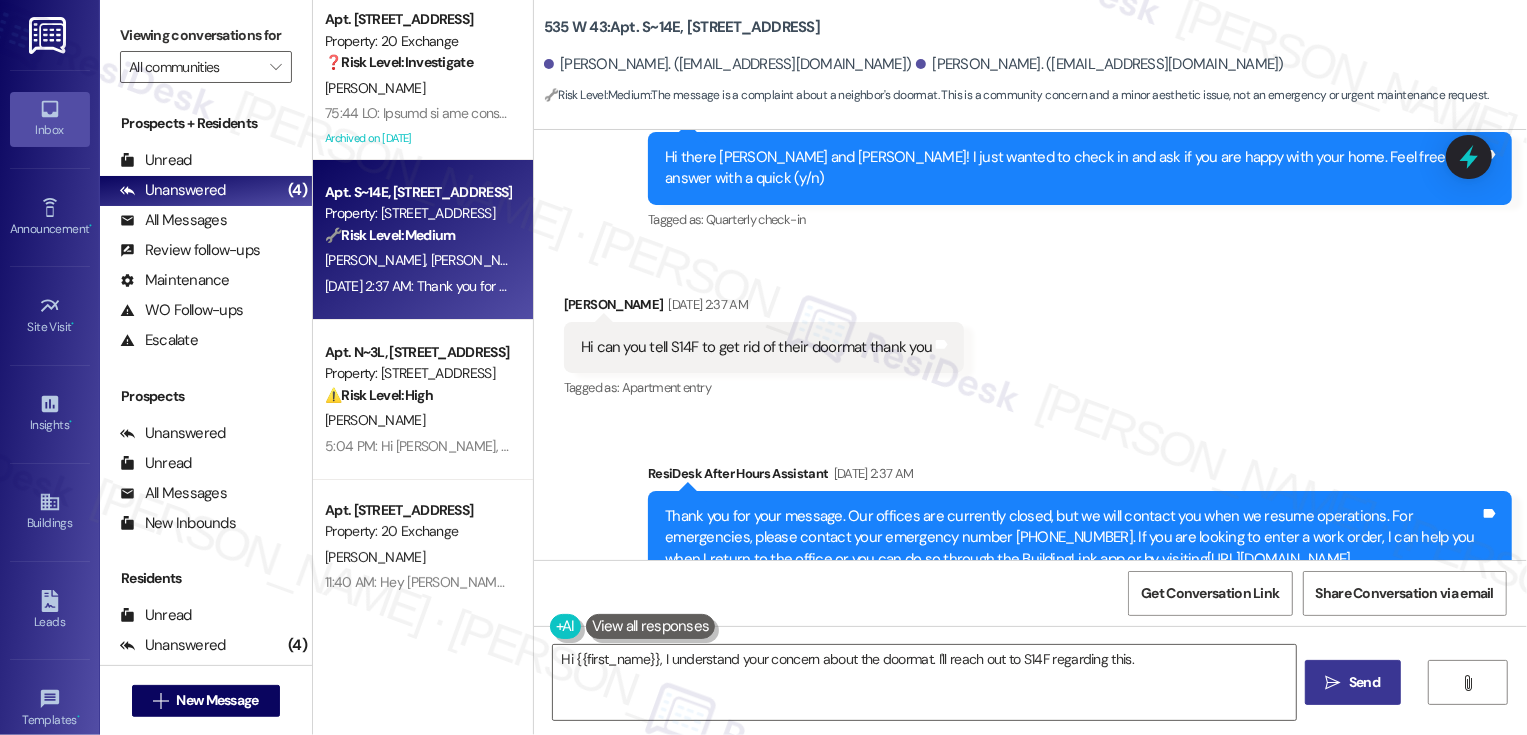 scroll, scrollTop: 435, scrollLeft: 0, axis: vertical 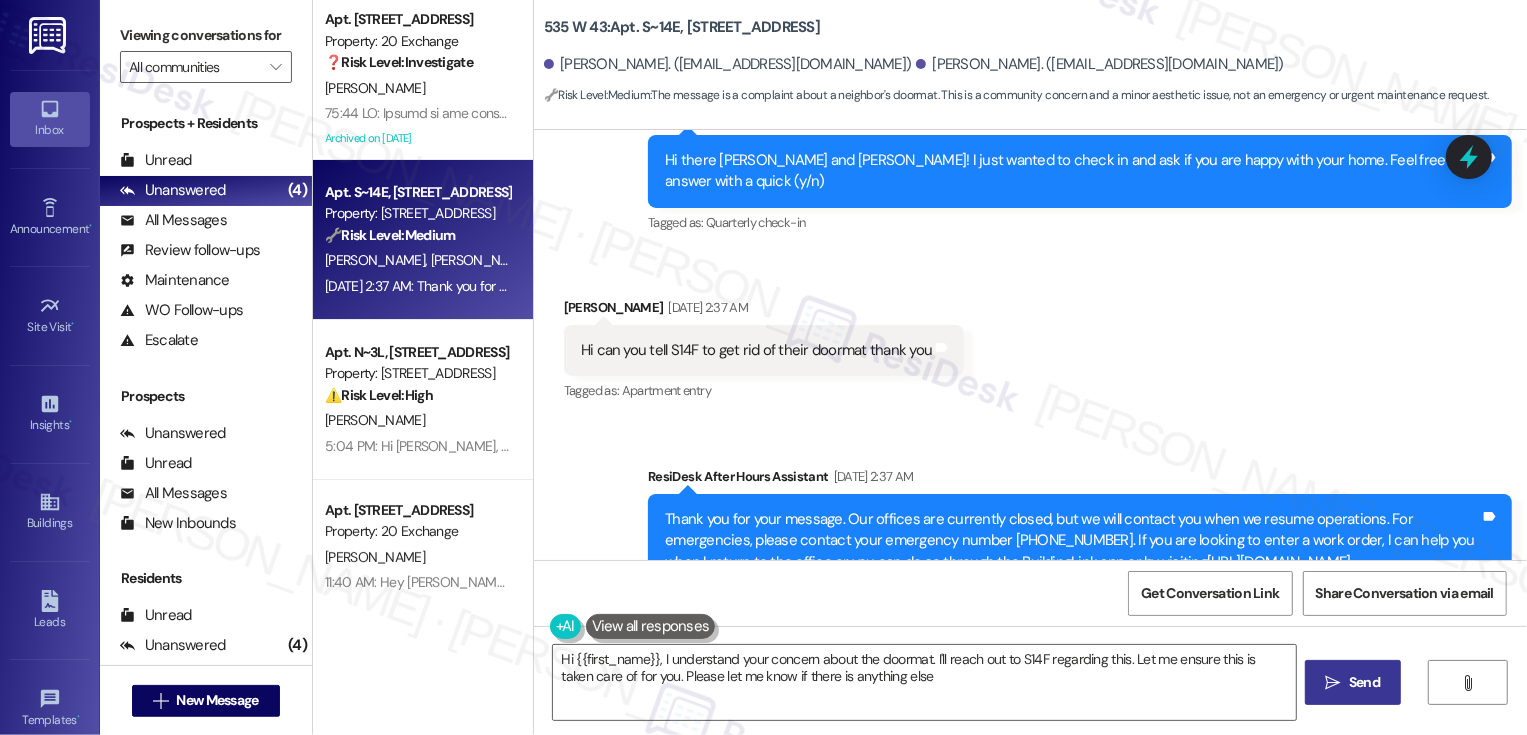 type on "Hi {{first_name}}, I understand your concern about the doormat. I'll reach out to S14F regarding this. Let me ensure this is taken care of for you. Please let me know if there is anything else!" 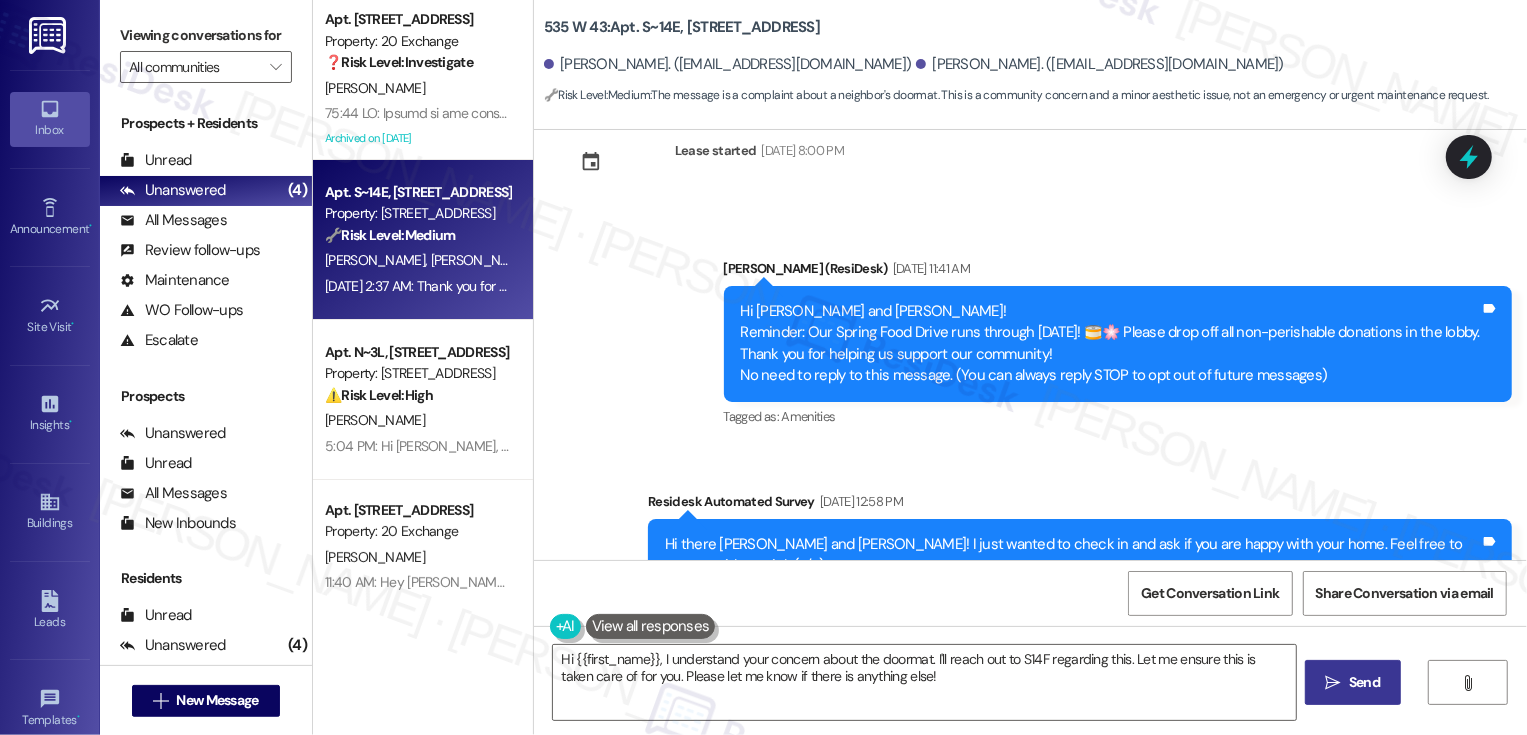 scroll, scrollTop: 282, scrollLeft: 0, axis: vertical 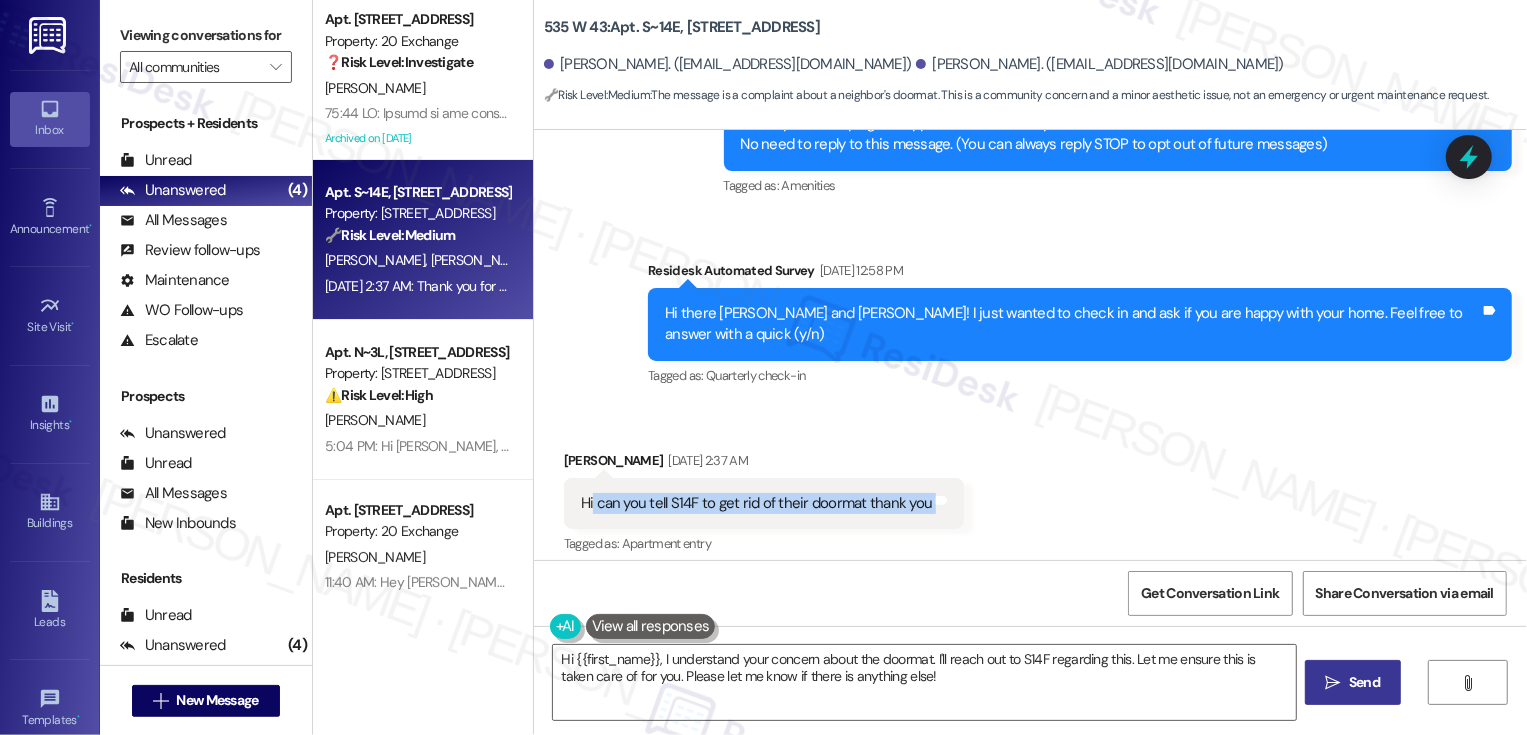 drag, startPoint x: 581, startPoint y: 482, endPoint x: 1005, endPoint y: 480, distance: 424.00473 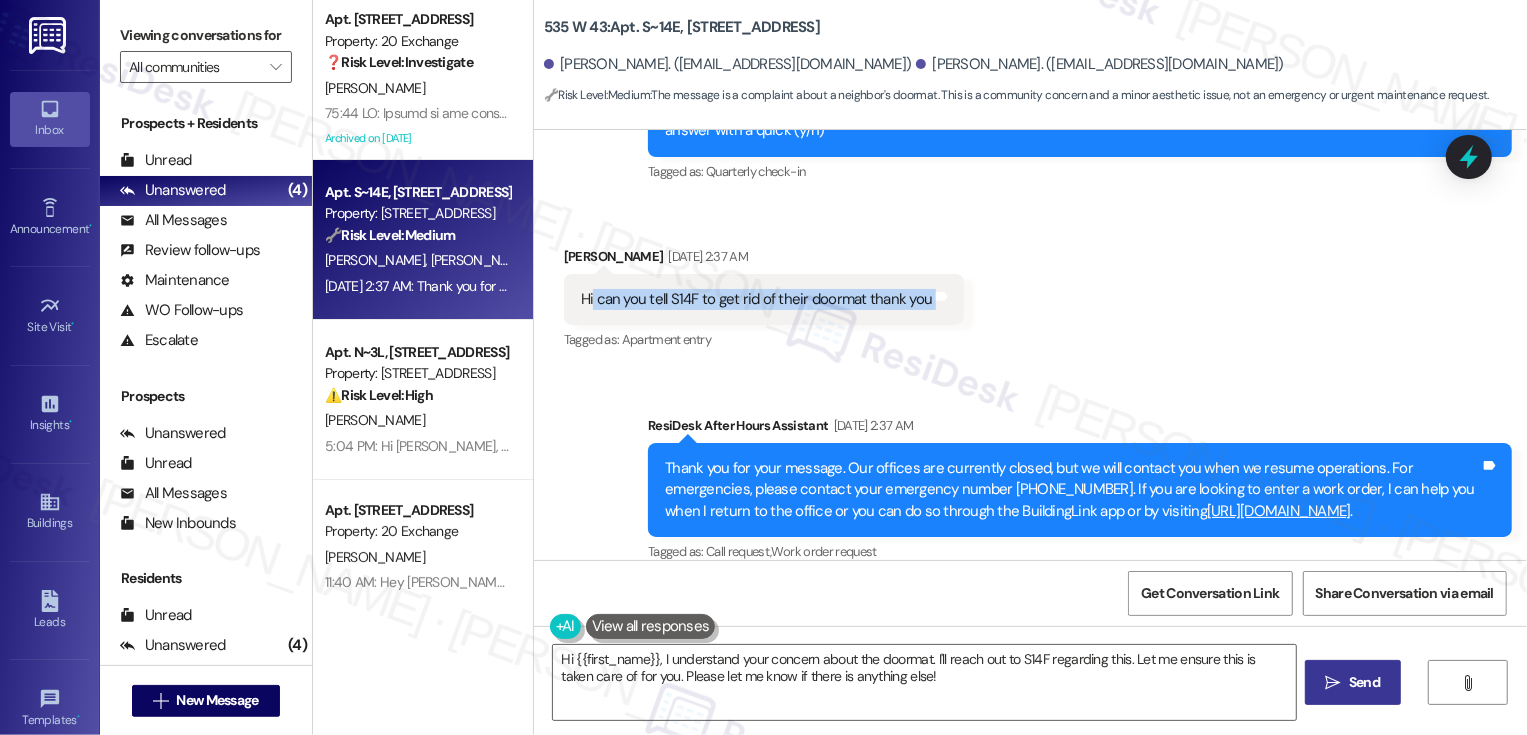 click on "Received via SMS [PERSON_NAME] [DATE] 2:37 AM Hi can you tell S14F to get rid of their doormat thank you Tags and notes Tagged as:   Apartment entry Click to highlight conversations about Apartment entry" at bounding box center [1030, 285] 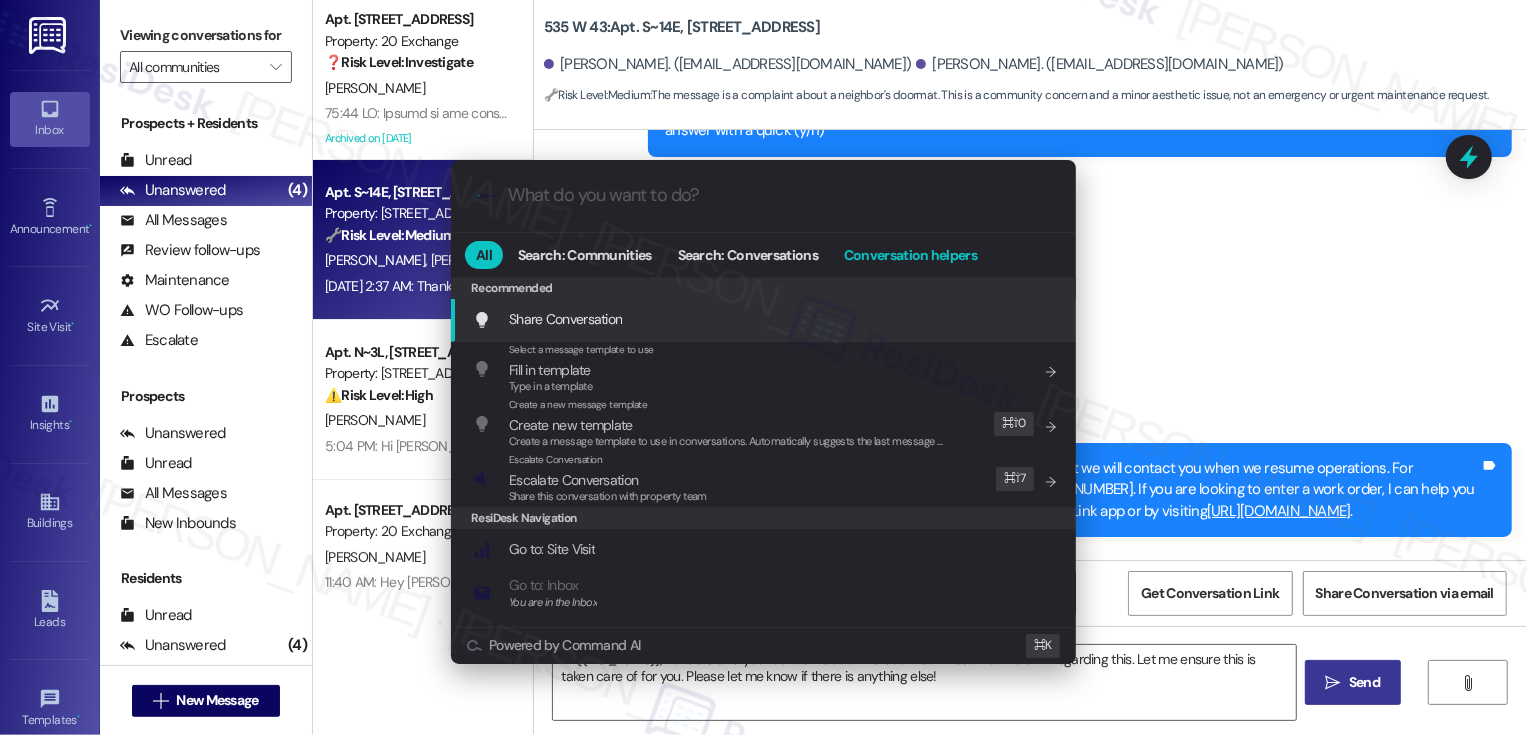 click on "Conversation helpers" at bounding box center [910, 255] 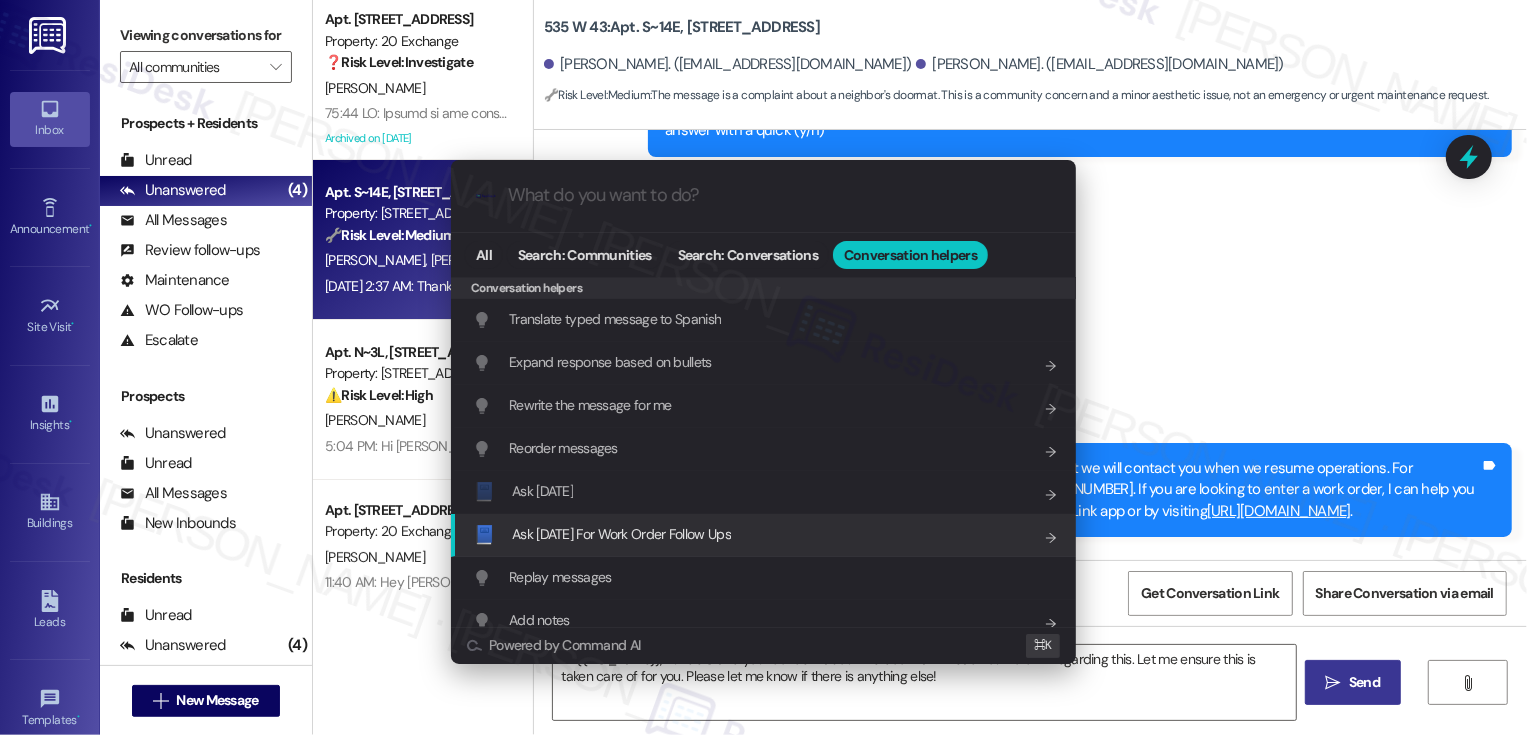 click on "Ask Friday For Work Order Follow Ups" at bounding box center (621, 534) 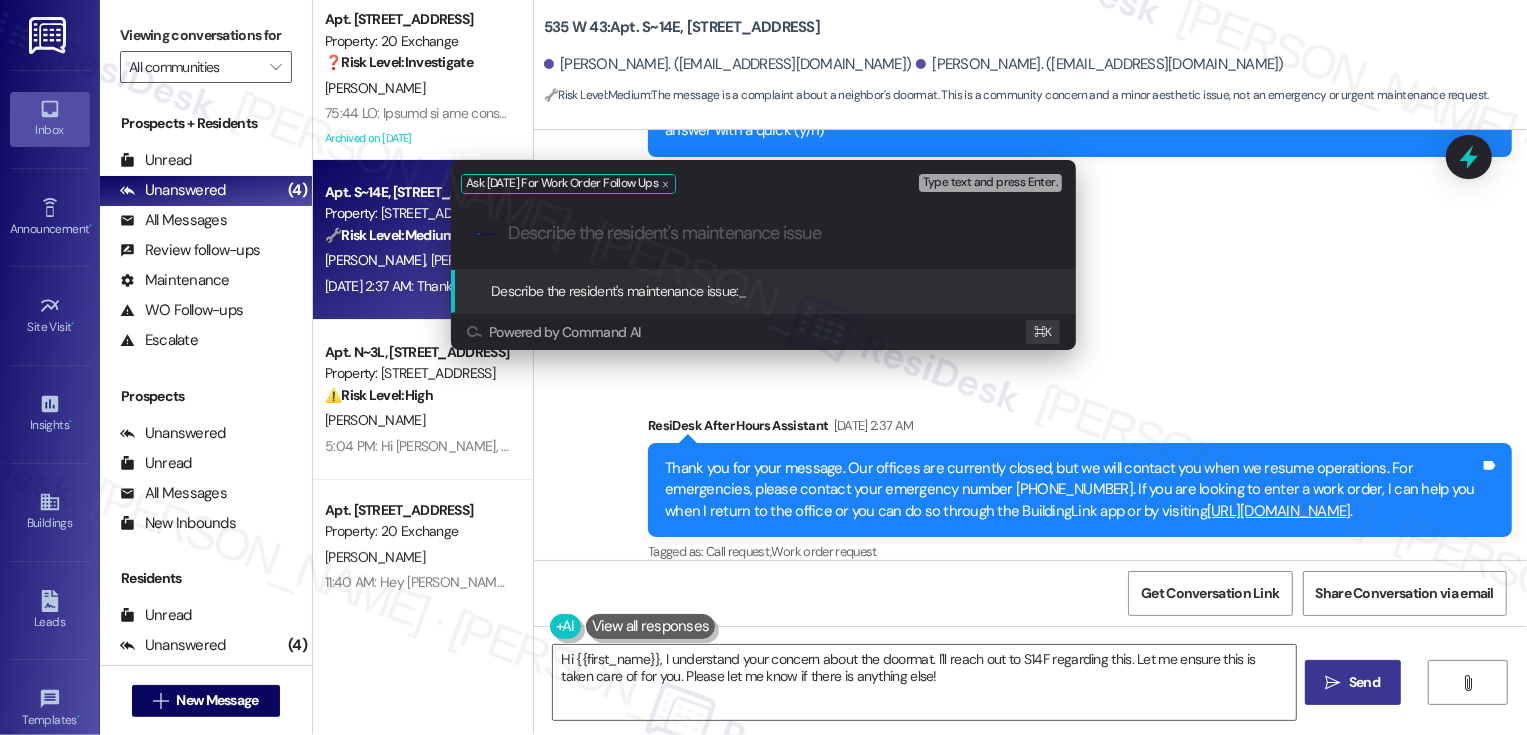 paste on "can you tell S14F to get rid of their doormat thank you" 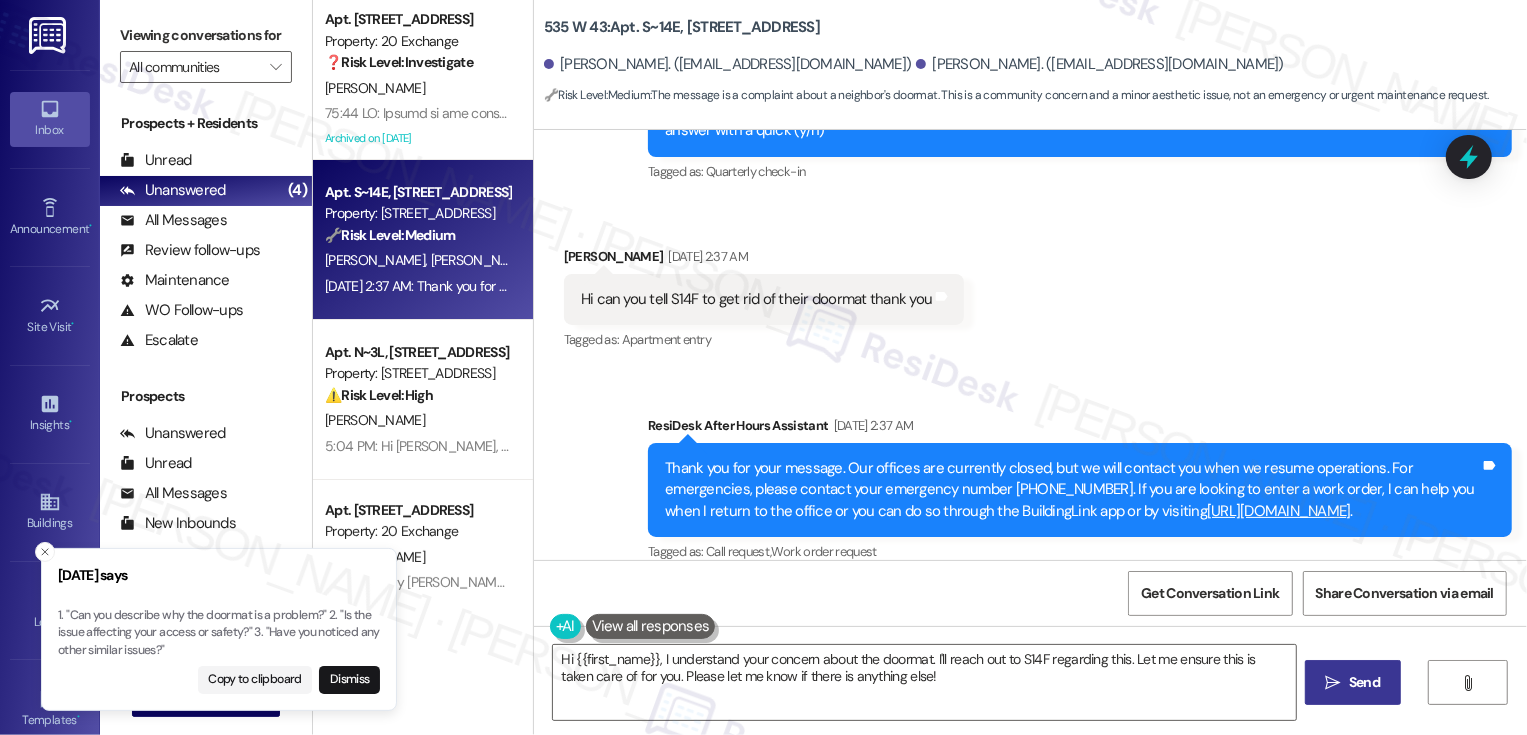 drag, startPoint x: 54, startPoint y: 615, endPoint x: 216, endPoint y: 615, distance: 162 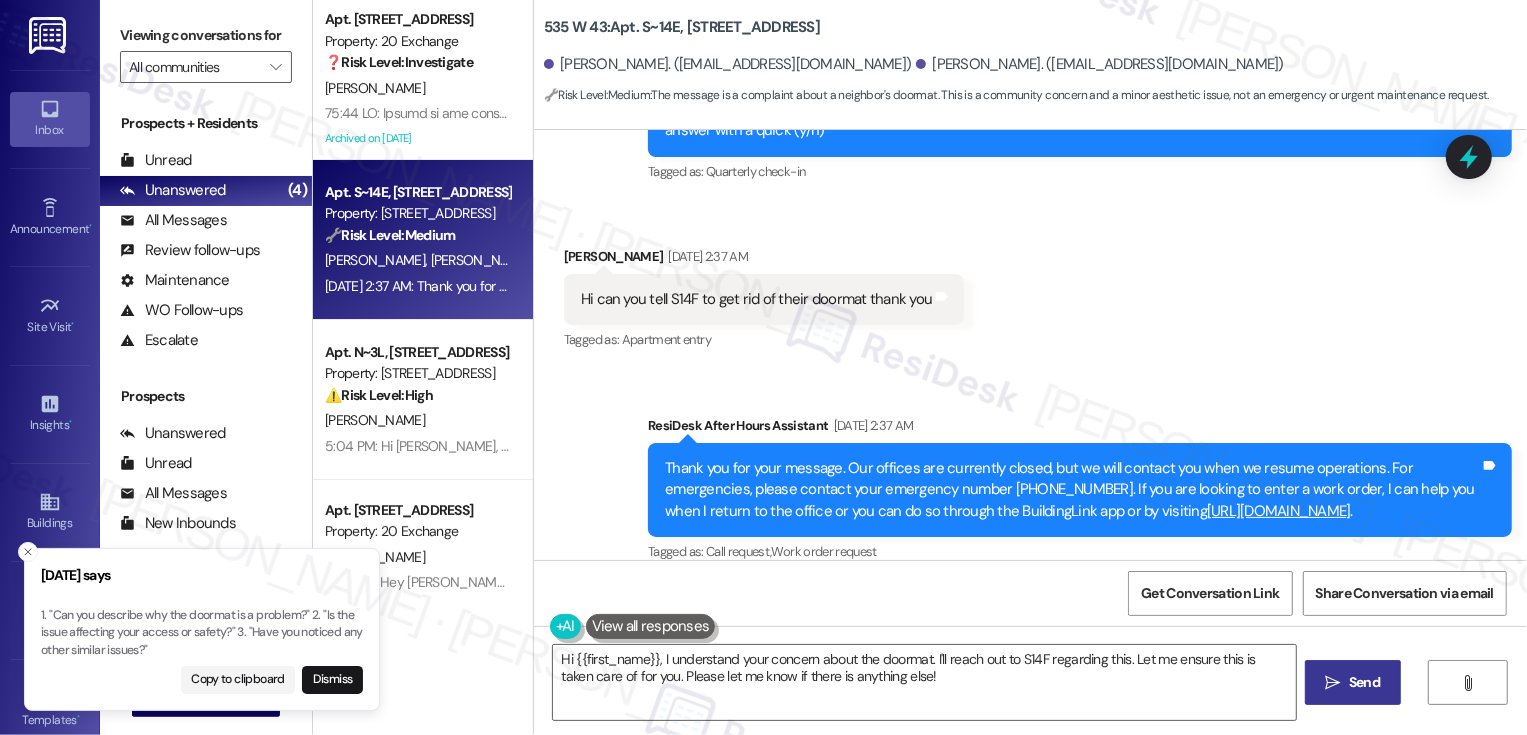 click on "1. "Can you describe why the doormat is a problem?"
2. "Is the issue affecting your access or safety?"
3. "Have you noticed any other similar issues?"" at bounding box center [202, 633] 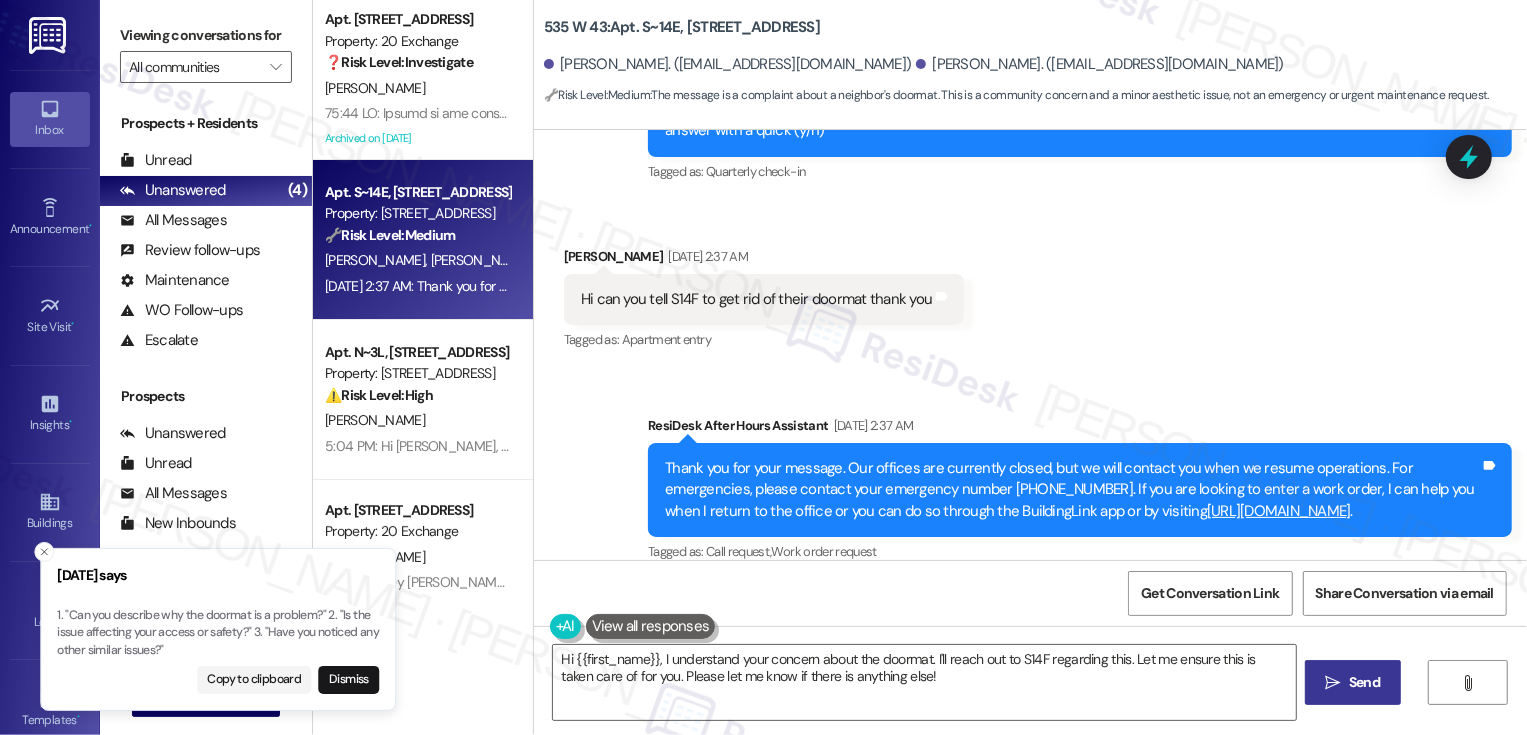 drag, startPoint x: 54, startPoint y: 613, endPoint x: 203, endPoint y: 624, distance: 149.40549 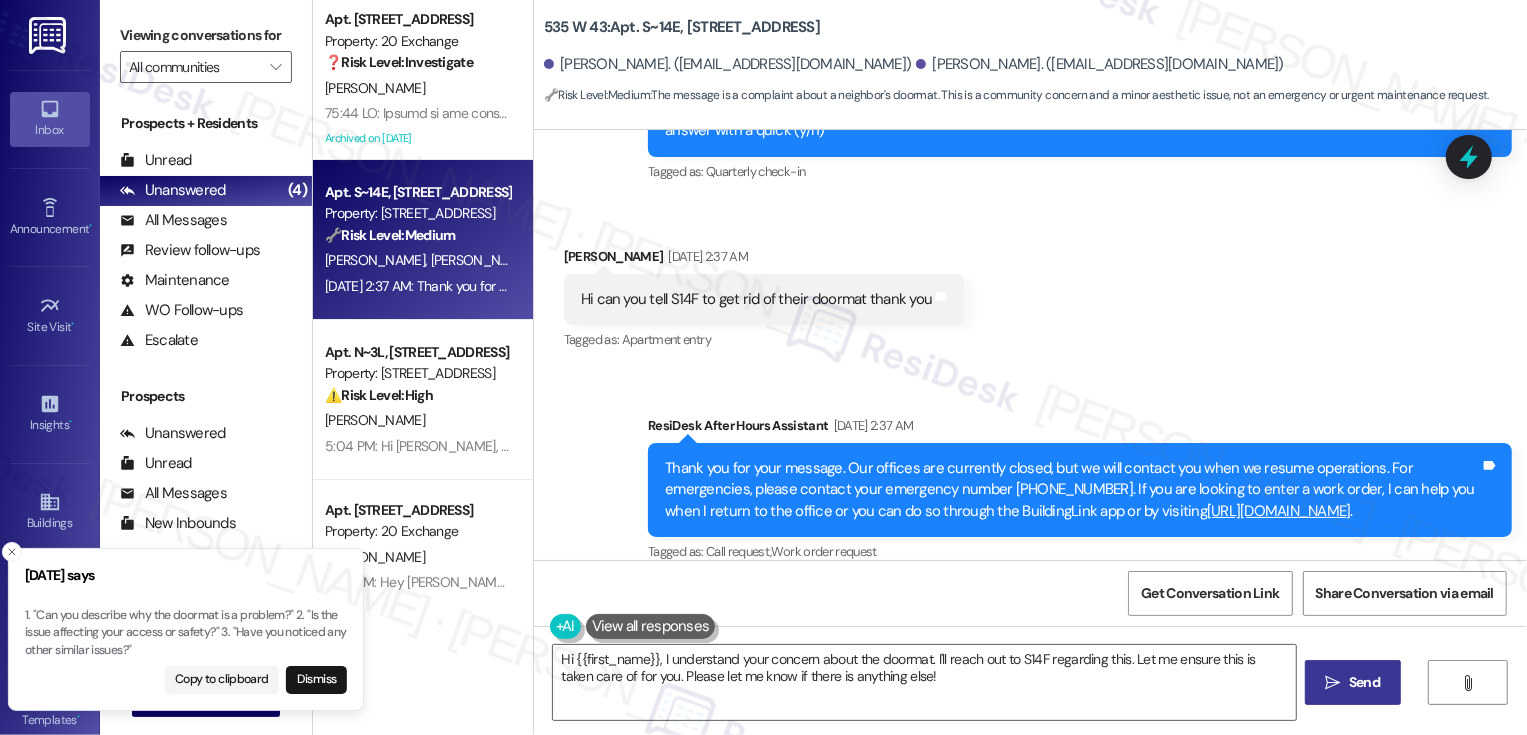drag, startPoint x: 306, startPoint y: 615, endPoint x: 290, endPoint y: 638, distance: 28.01785 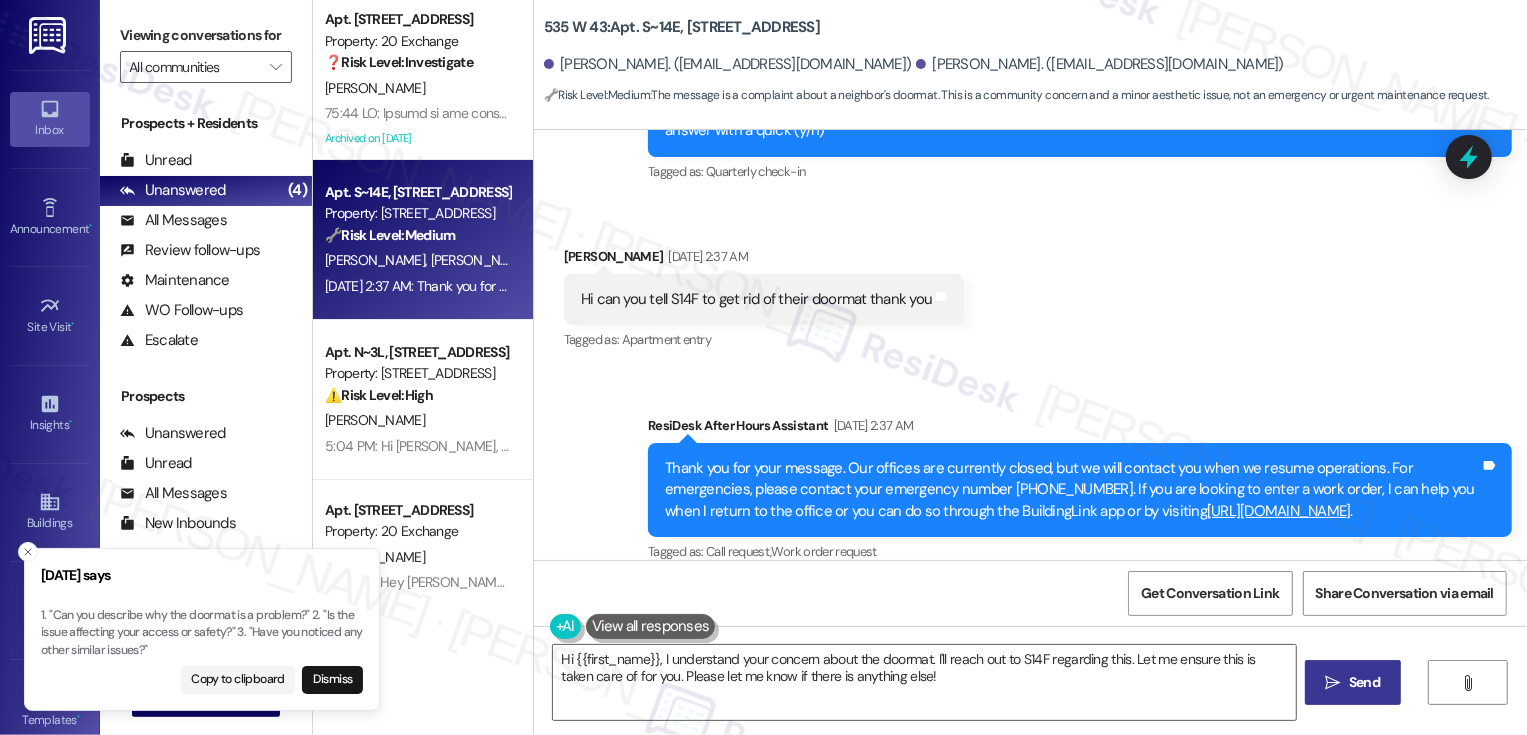 click on "1. "Can you describe why the doormat is a problem?"
2. "Is the issue affecting your access or safety?"
3. "Have you noticed any other similar issues?"" at bounding box center [202, 633] 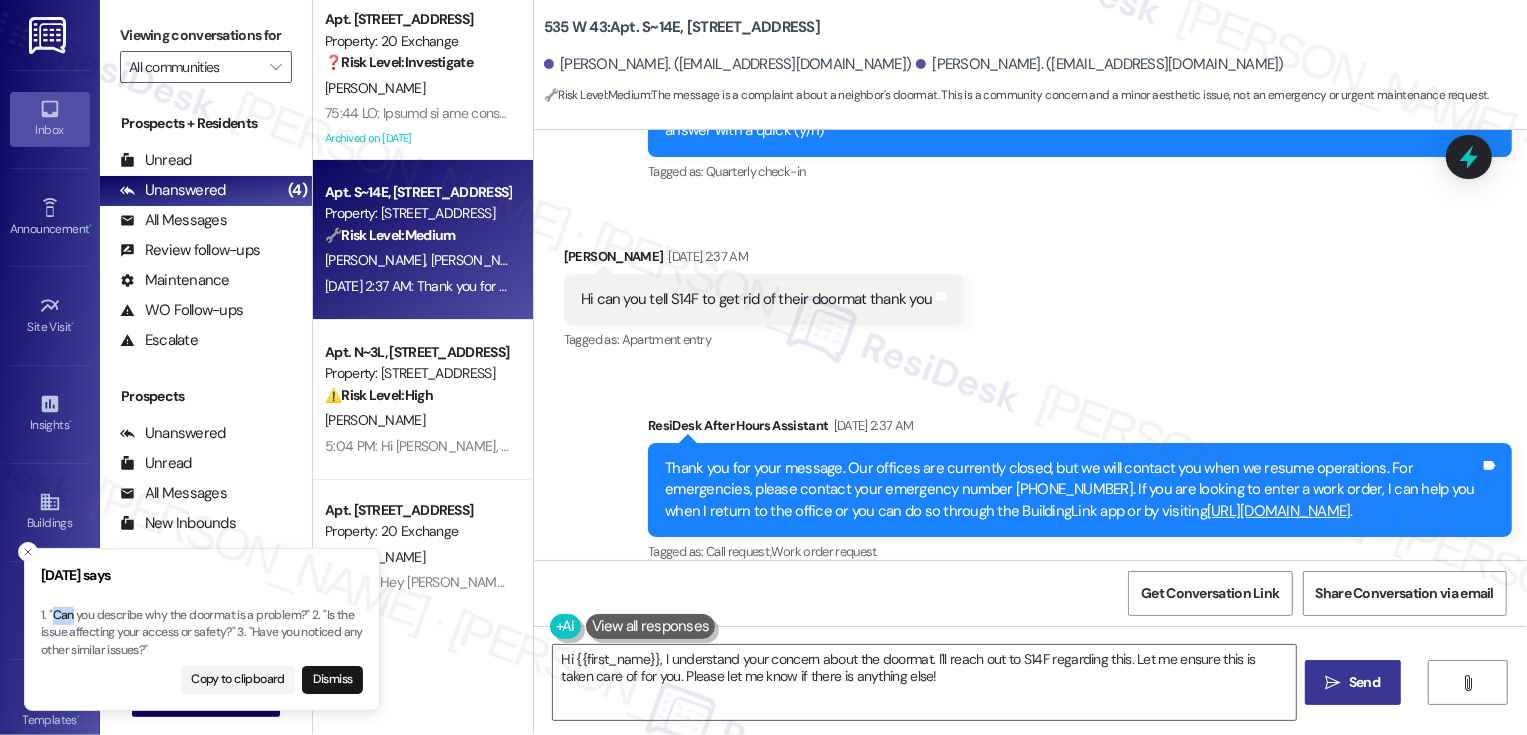 type 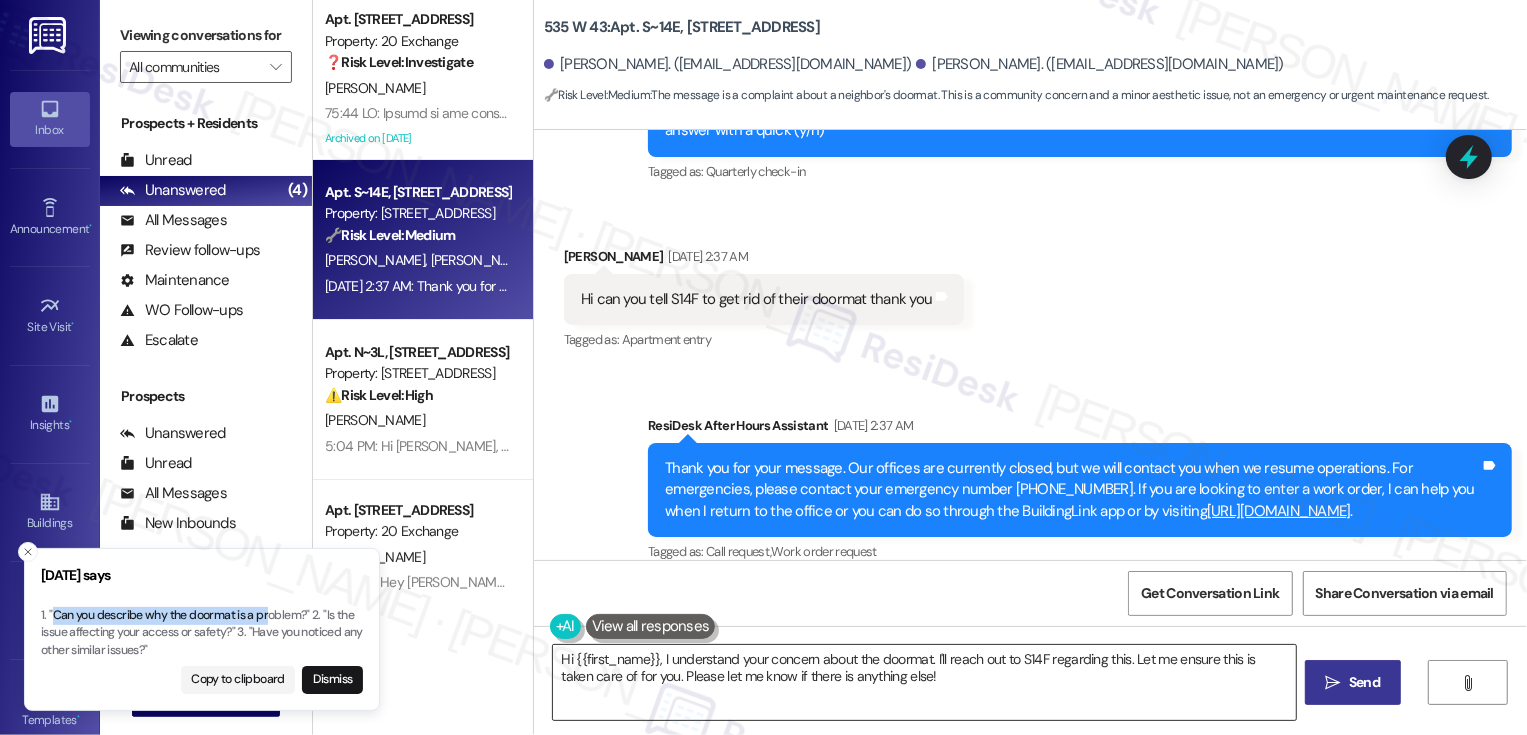 click on "Hi {{first_name}}, I understand your concern about the doormat. I'll reach out to S14F regarding this. Let me ensure this is taken care of for you. Please let me know if there is anything else!" at bounding box center [924, 682] 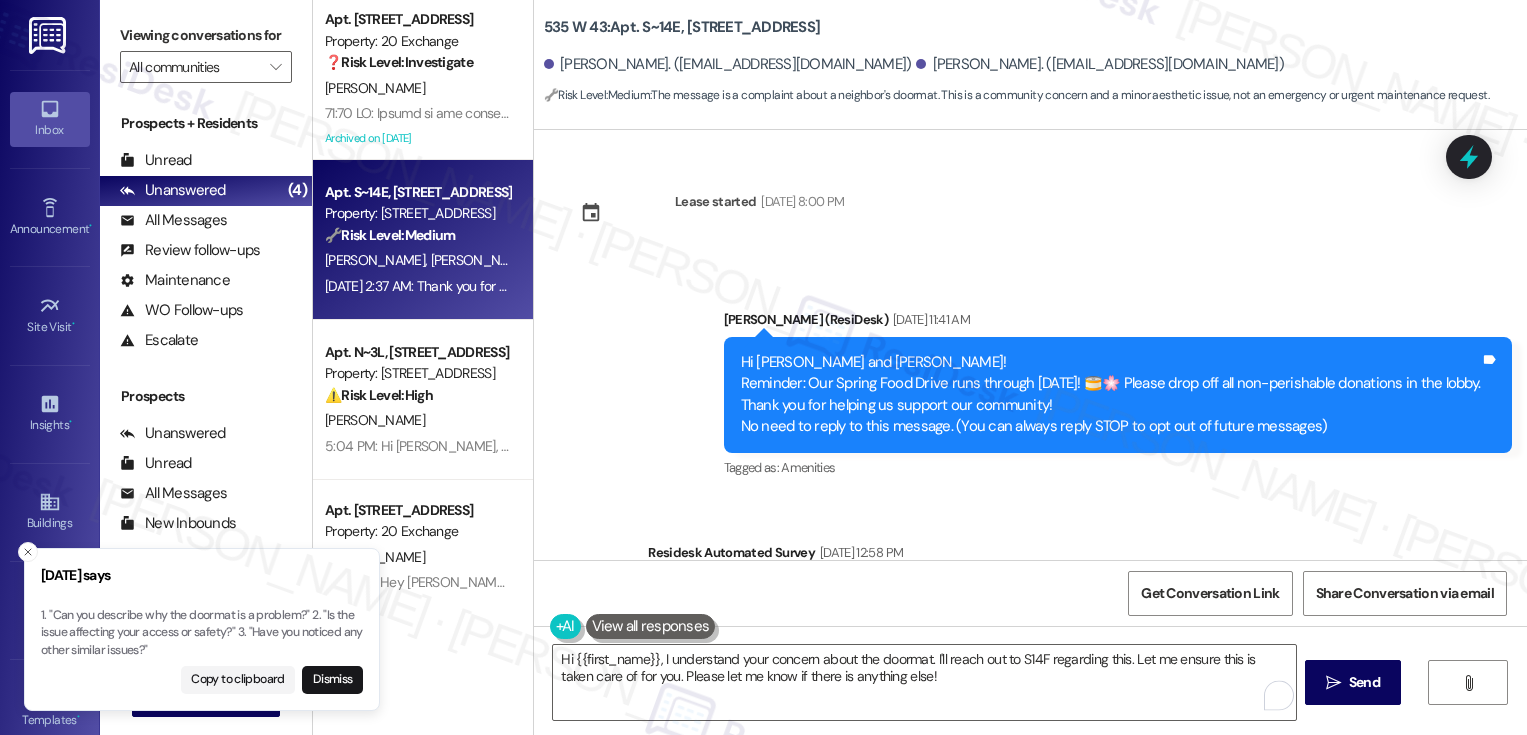 scroll, scrollTop: 0, scrollLeft: 0, axis: both 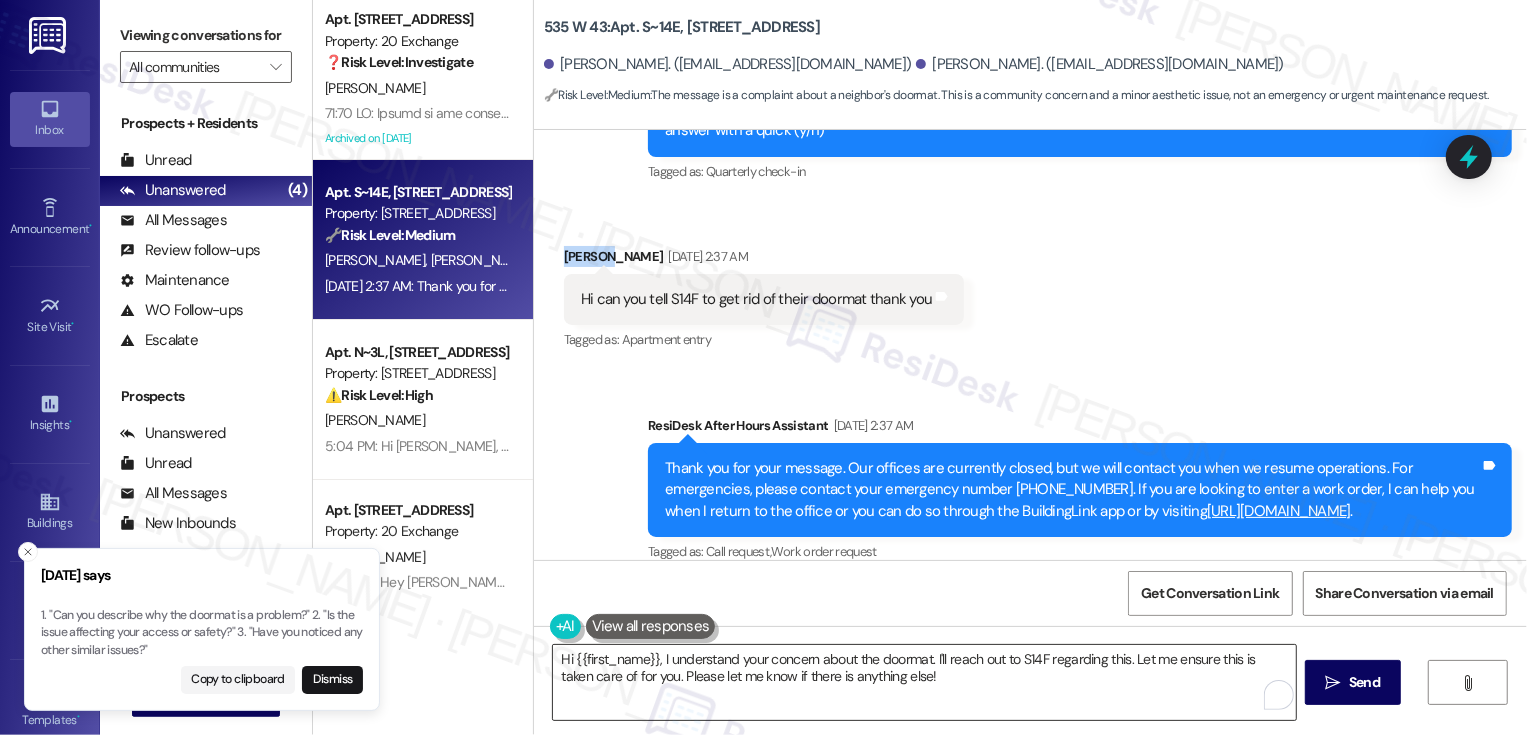 click on "Hi {{first_name}}, I understand your concern about the doormat. I'll reach out to S14F regarding this. Let me ensure this is taken care of for you. Please let me know if there is anything else!" at bounding box center [924, 682] 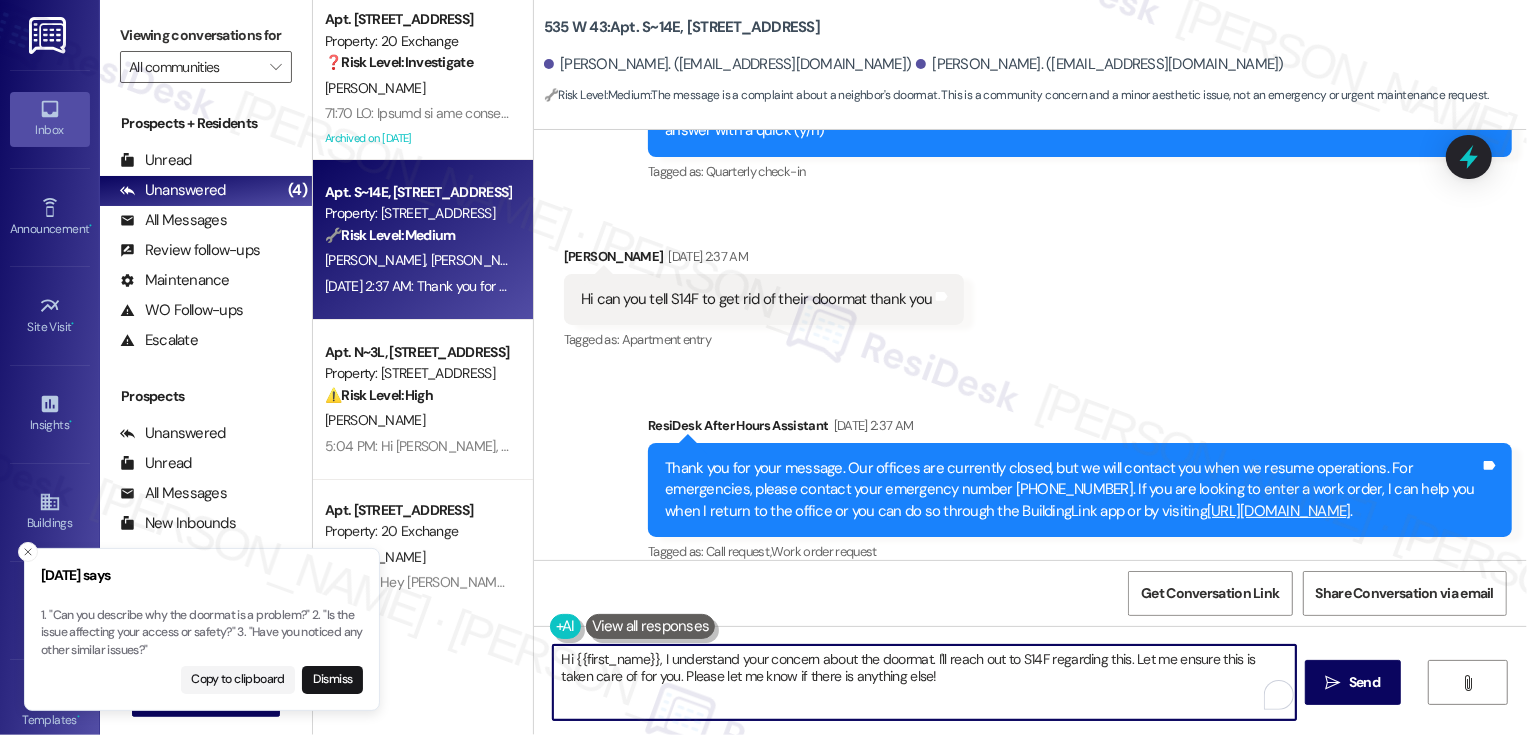 click on "Received via SMS [PERSON_NAME] [DATE] 2:37 AM Hi can you tell S14F to get rid of their doormat thank you Tags and notes Tagged as:   Apartment entry Click to highlight conversations about Apartment entry" at bounding box center (1030, 285) 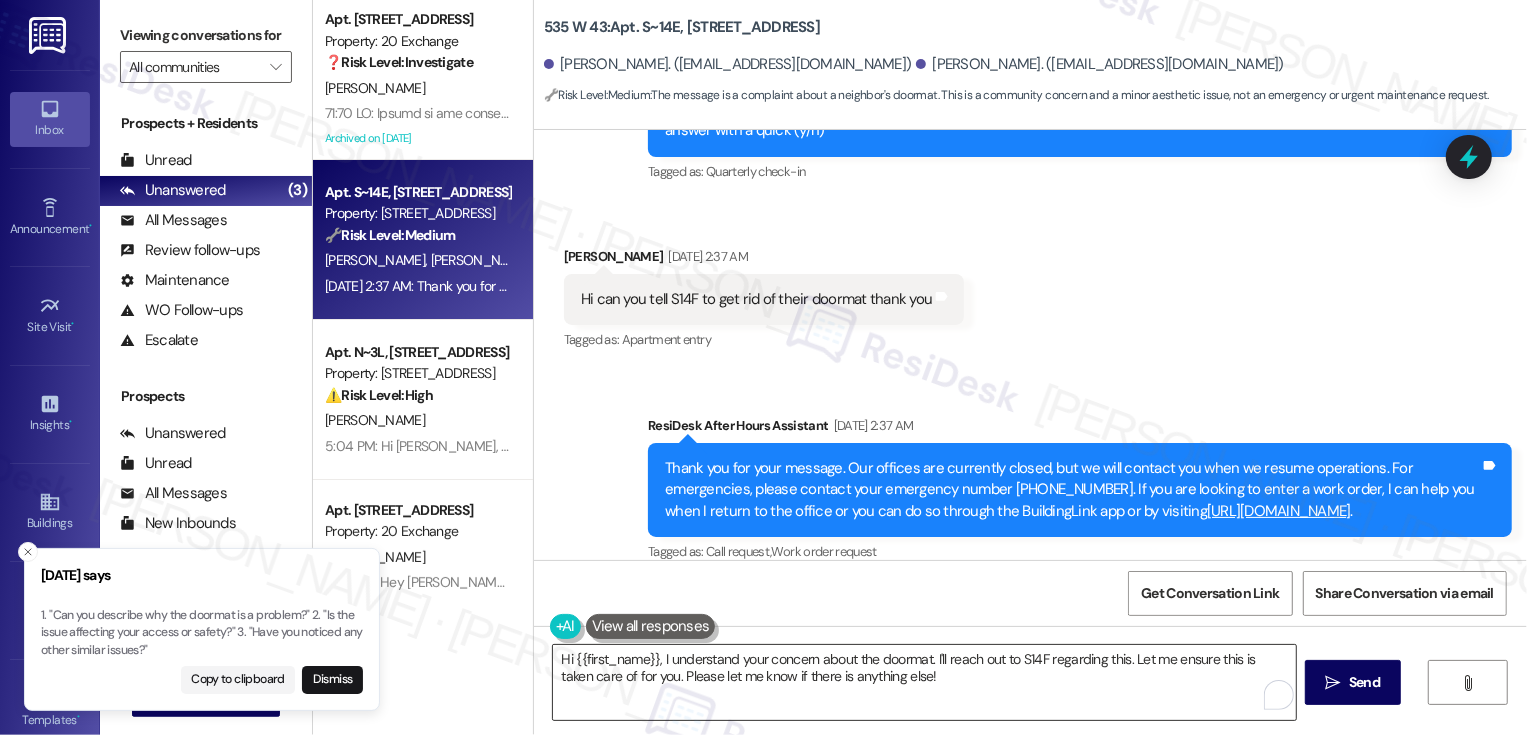 click on "Hi {{first_name}}, I understand your concern about the doormat. I'll reach out to S14F regarding this. Let me ensure this is taken care of for you. Please let me know if there is anything else!" at bounding box center [924, 682] 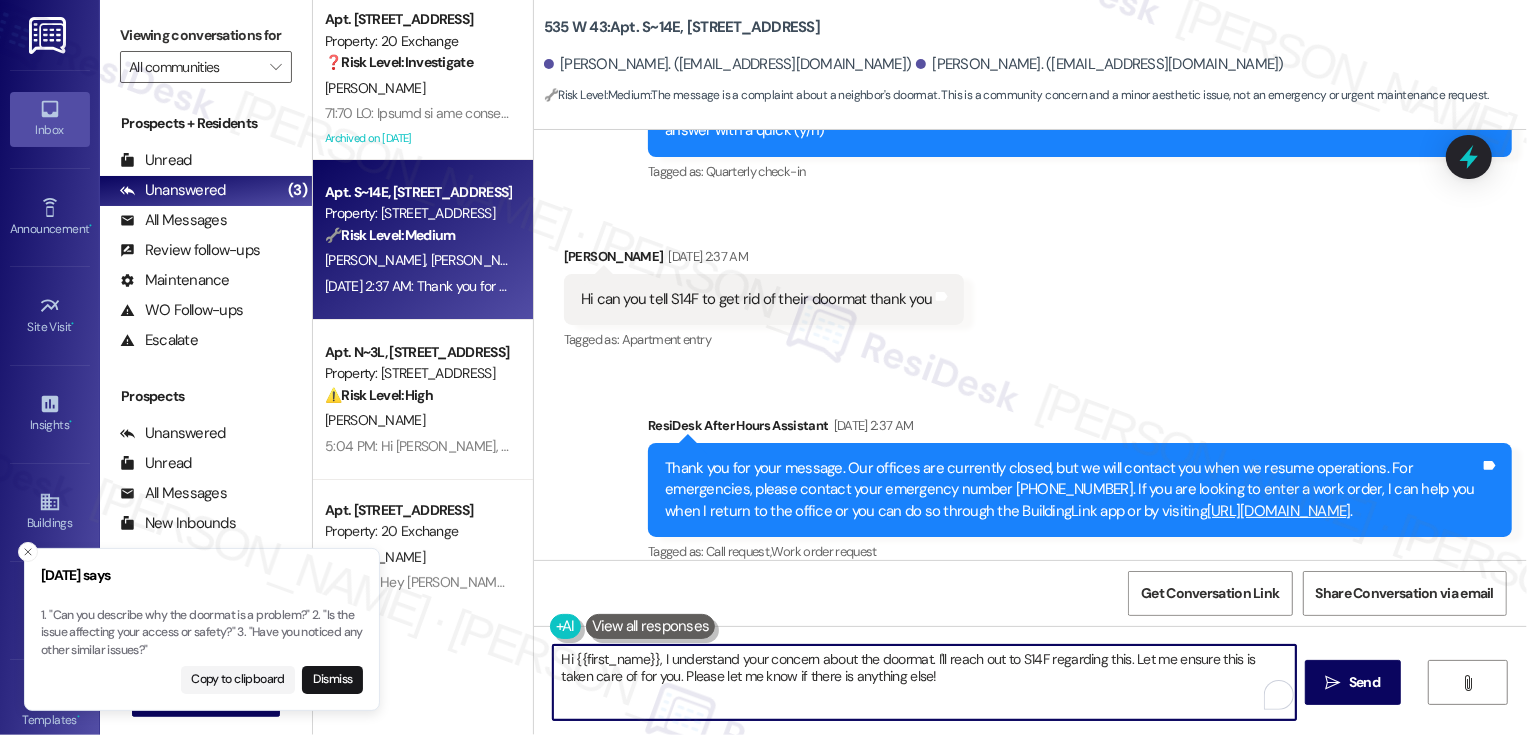 click on "Hi {{first_name}}, I understand your concern about the doormat. I'll reach out to S14F regarding this. Let me ensure this is taken care of for you. Please let me know if there is anything else!" at bounding box center (924, 682) 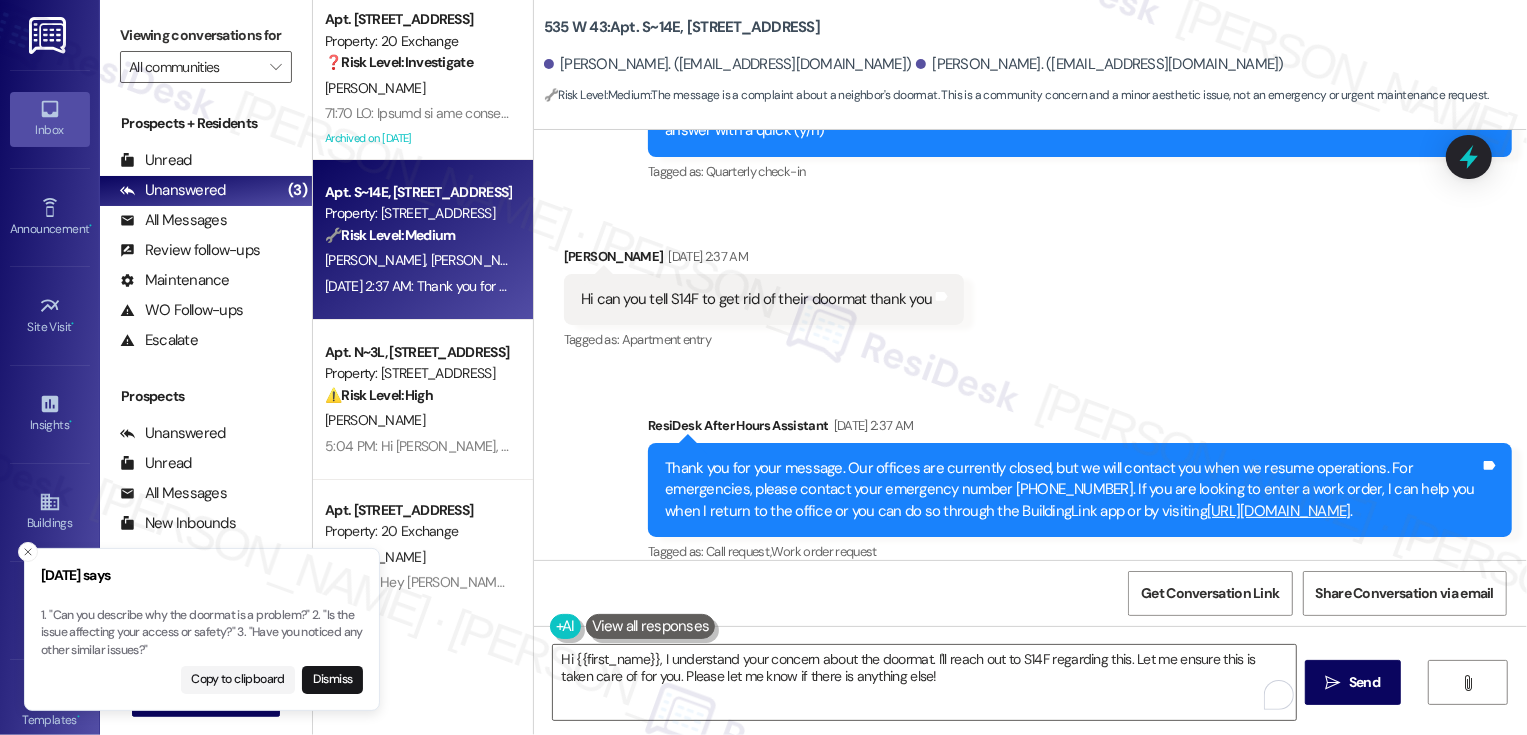 click on "[PERSON_NAME] [DATE] 2:37 AM" at bounding box center [764, 260] 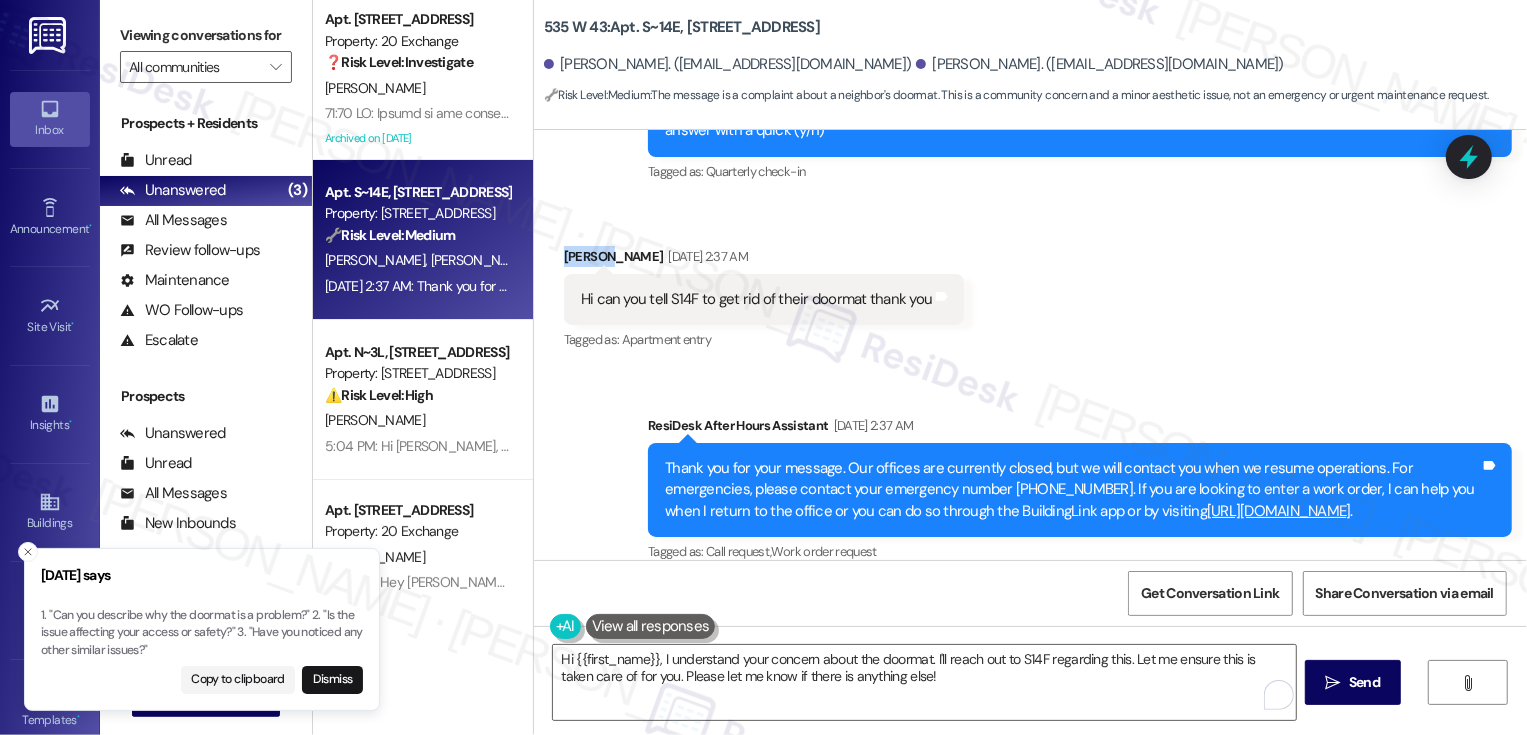 copy on "[PERSON_NAME]" 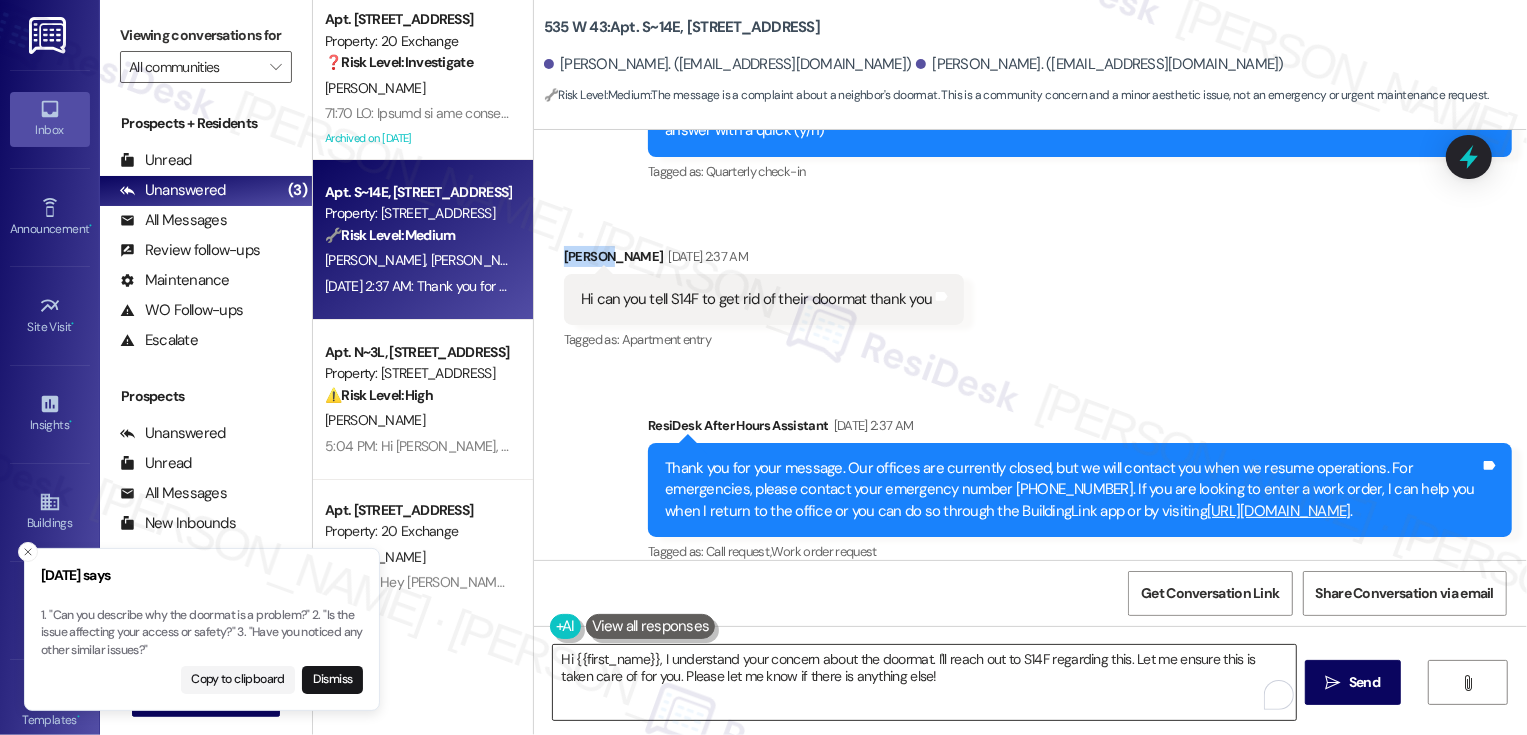 click on "Hi {{first_name}}, I understand your concern about the doormat. I'll reach out to S14F regarding this. Let me ensure this is taken care of for you. Please let me know if there is anything else!" at bounding box center [924, 682] 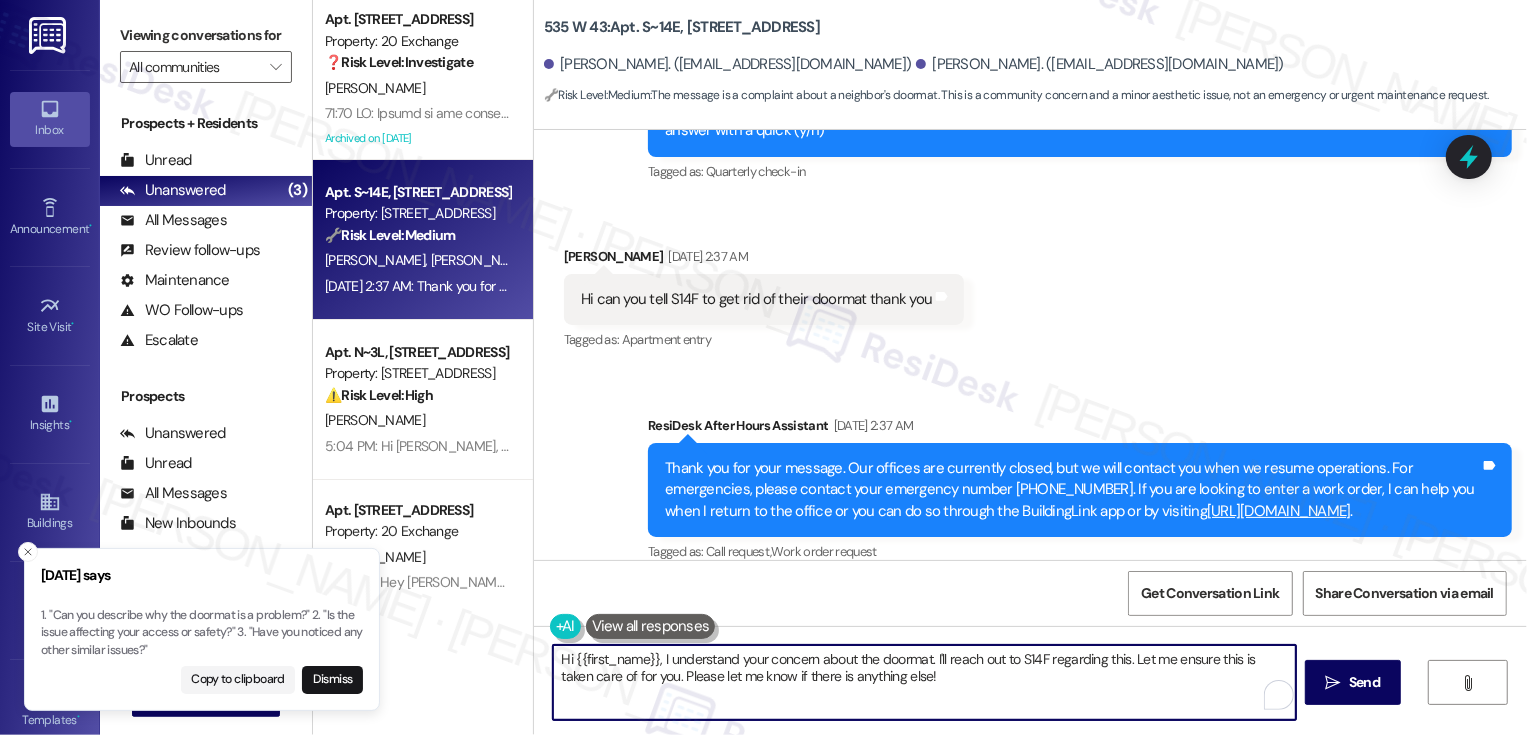 click on "Hi {{first_name}}, I understand your concern about the doormat. I'll reach out to S14F regarding this. Let me ensure this is taken care of for you. Please let me know if there is anything else!" at bounding box center [924, 682] 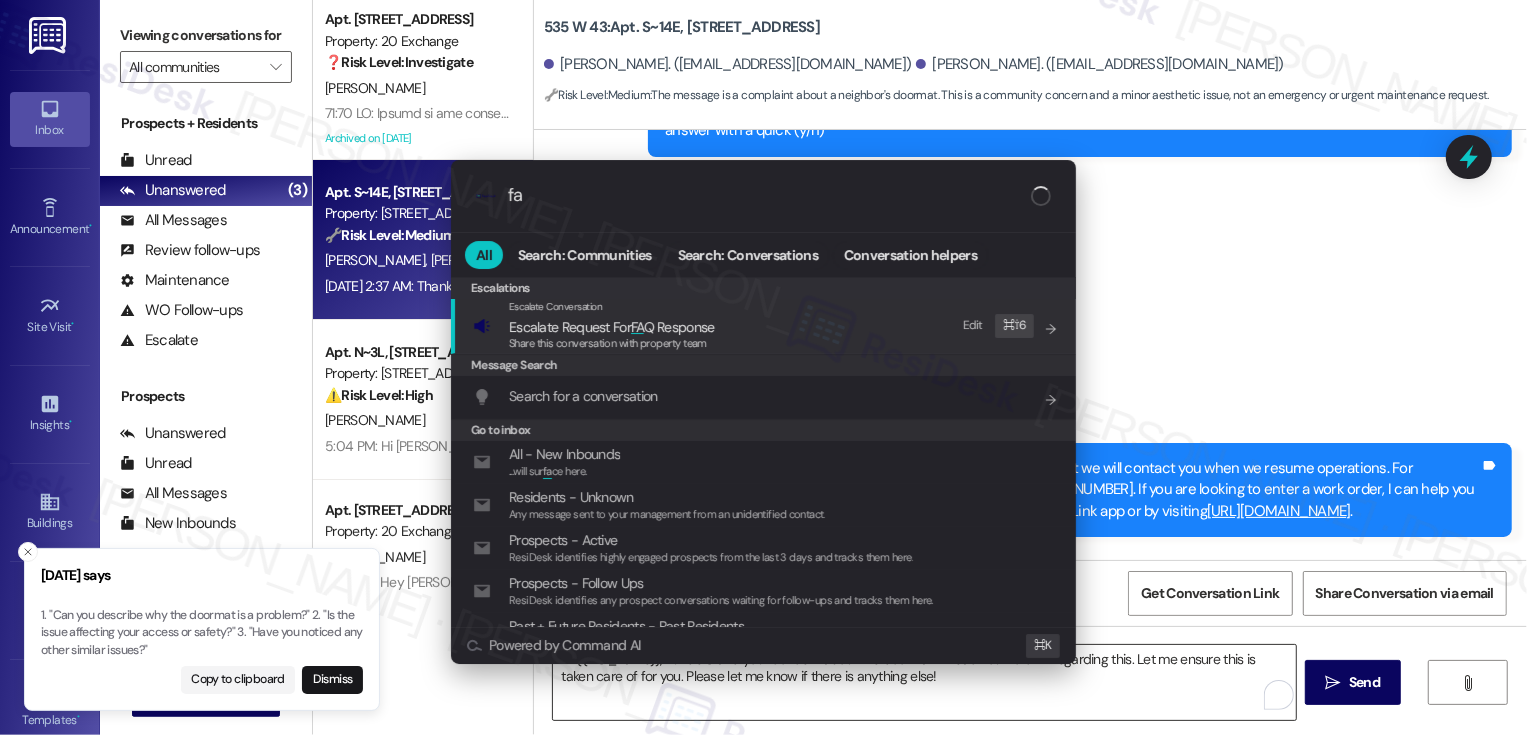 type on "faq" 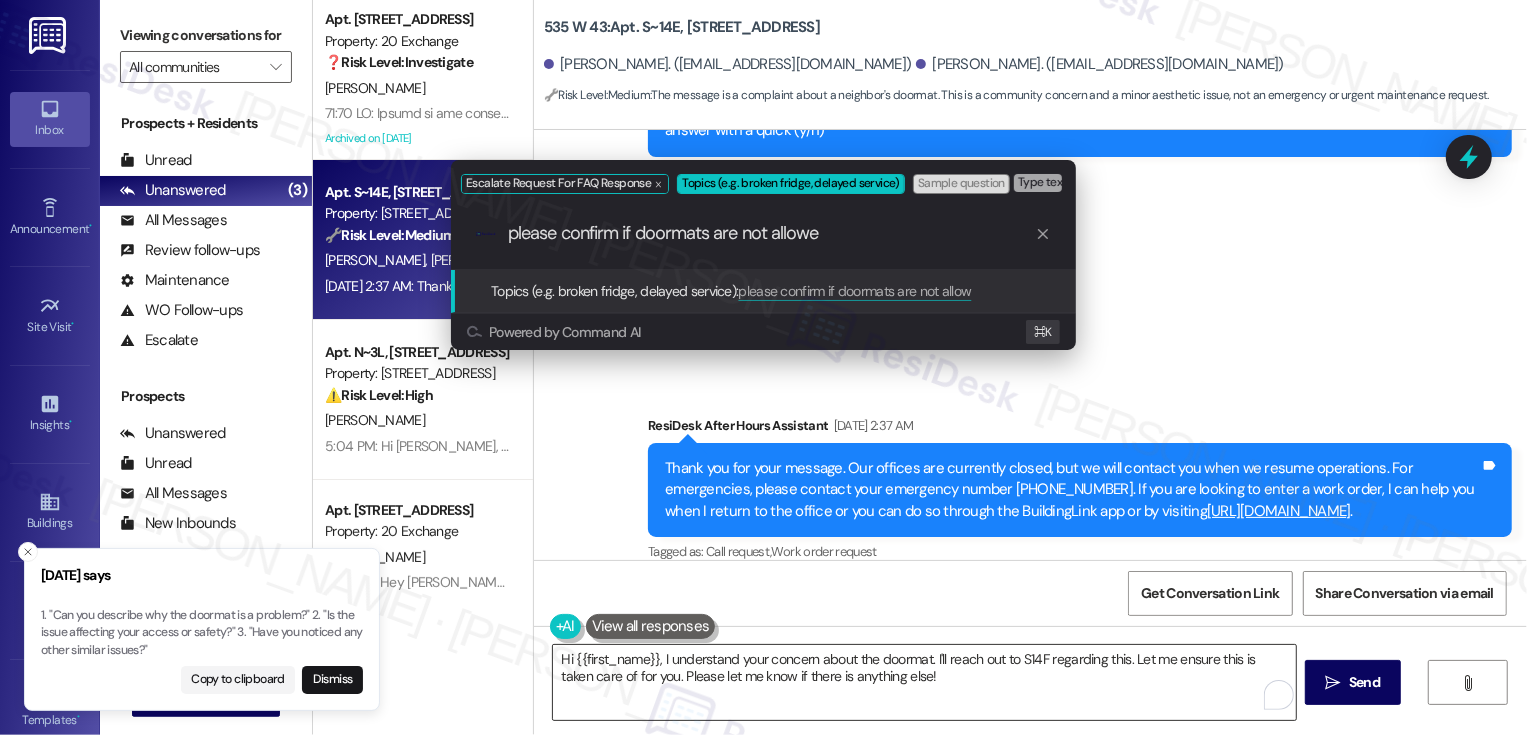 type on "please confirm if doormats are not allowed" 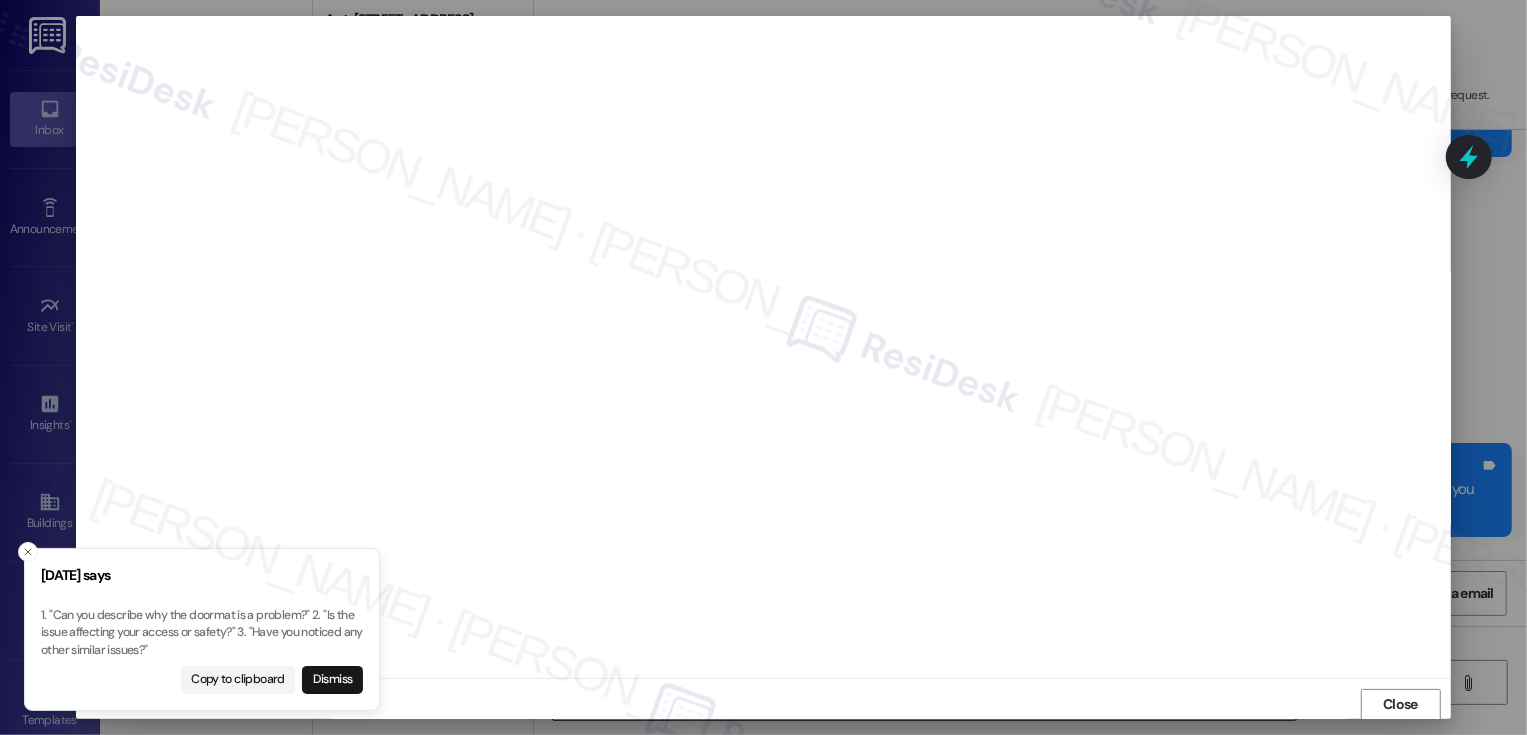 scroll, scrollTop: 1, scrollLeft: 0, axis: vertical 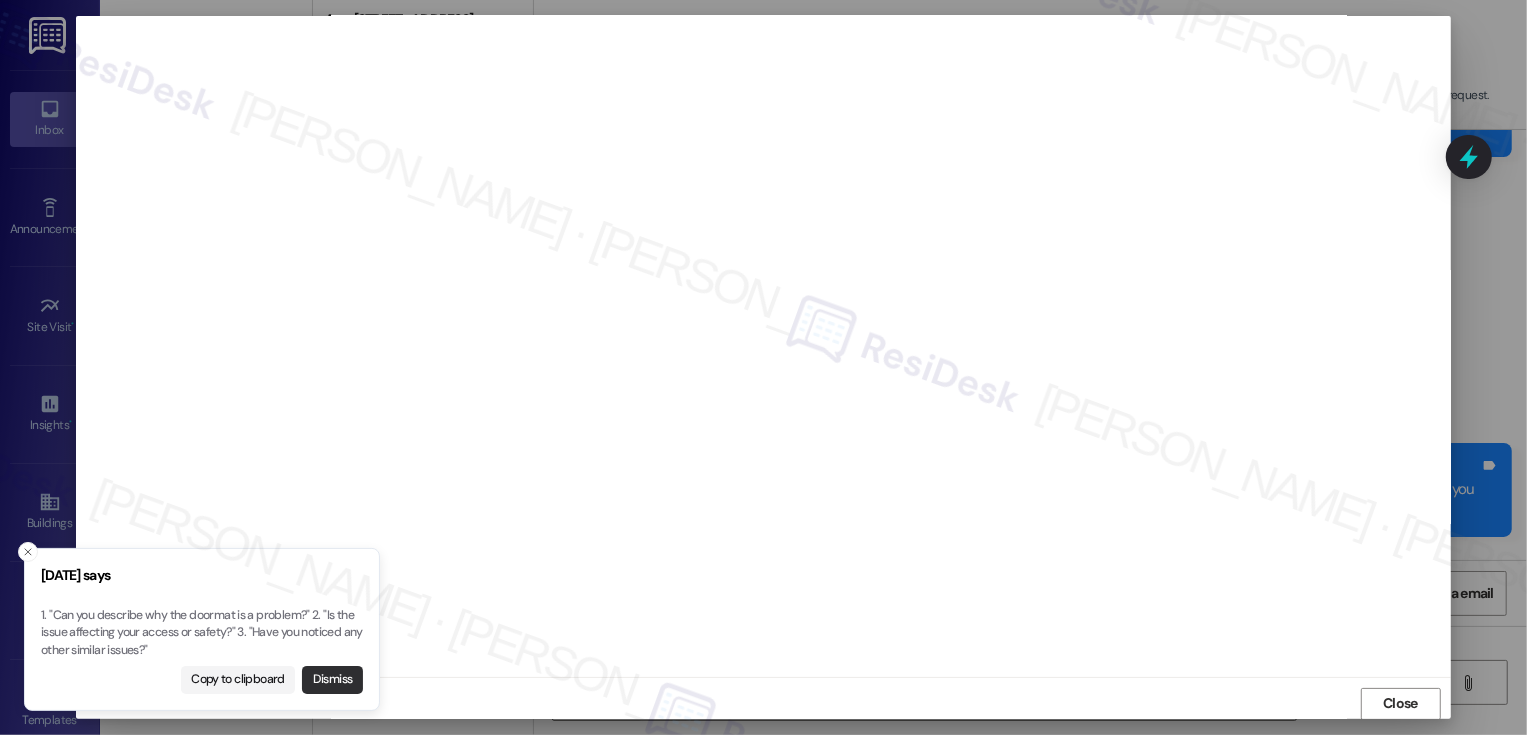 click on "Dismiss" at bounding box center (332, 680) 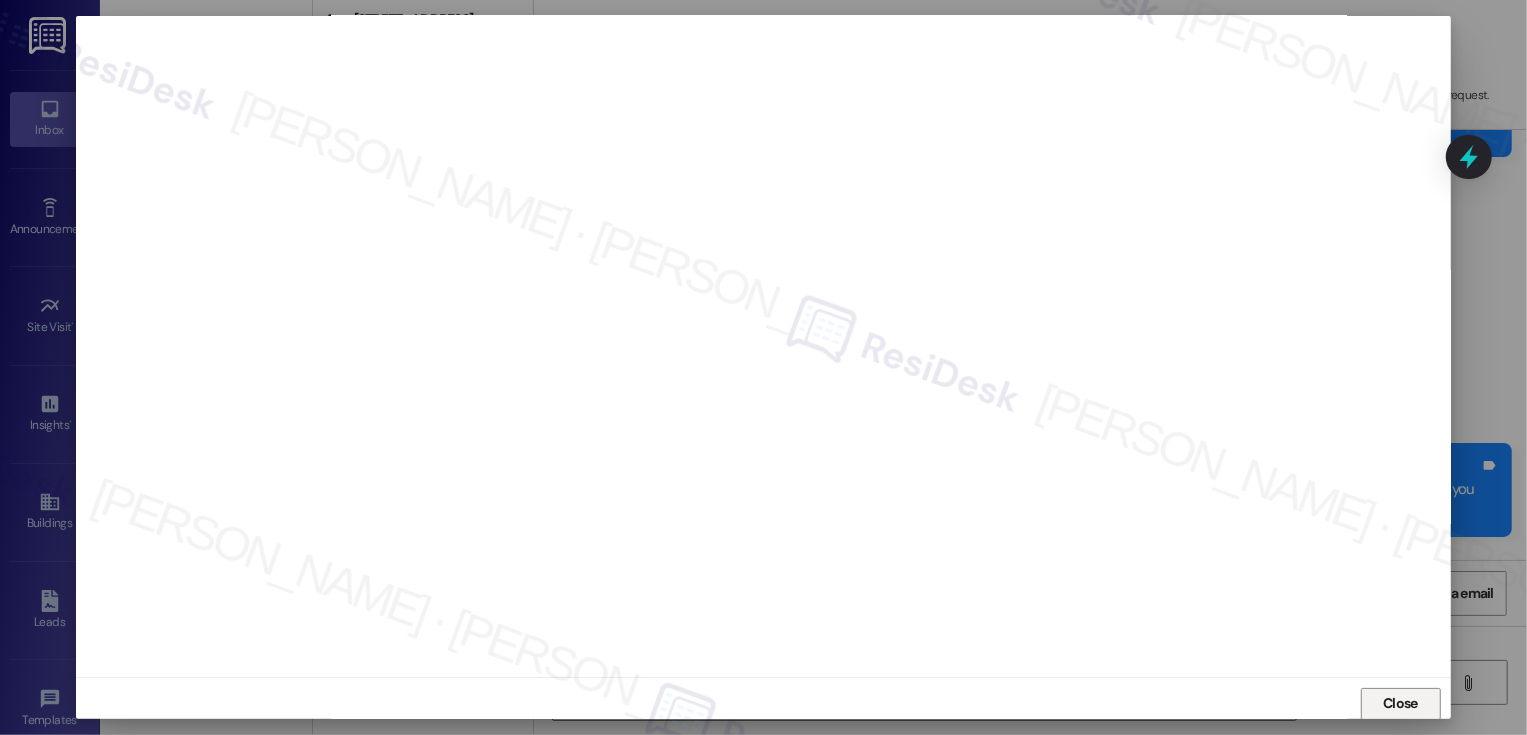 click on "Close" at bounding box center (1400, 703) 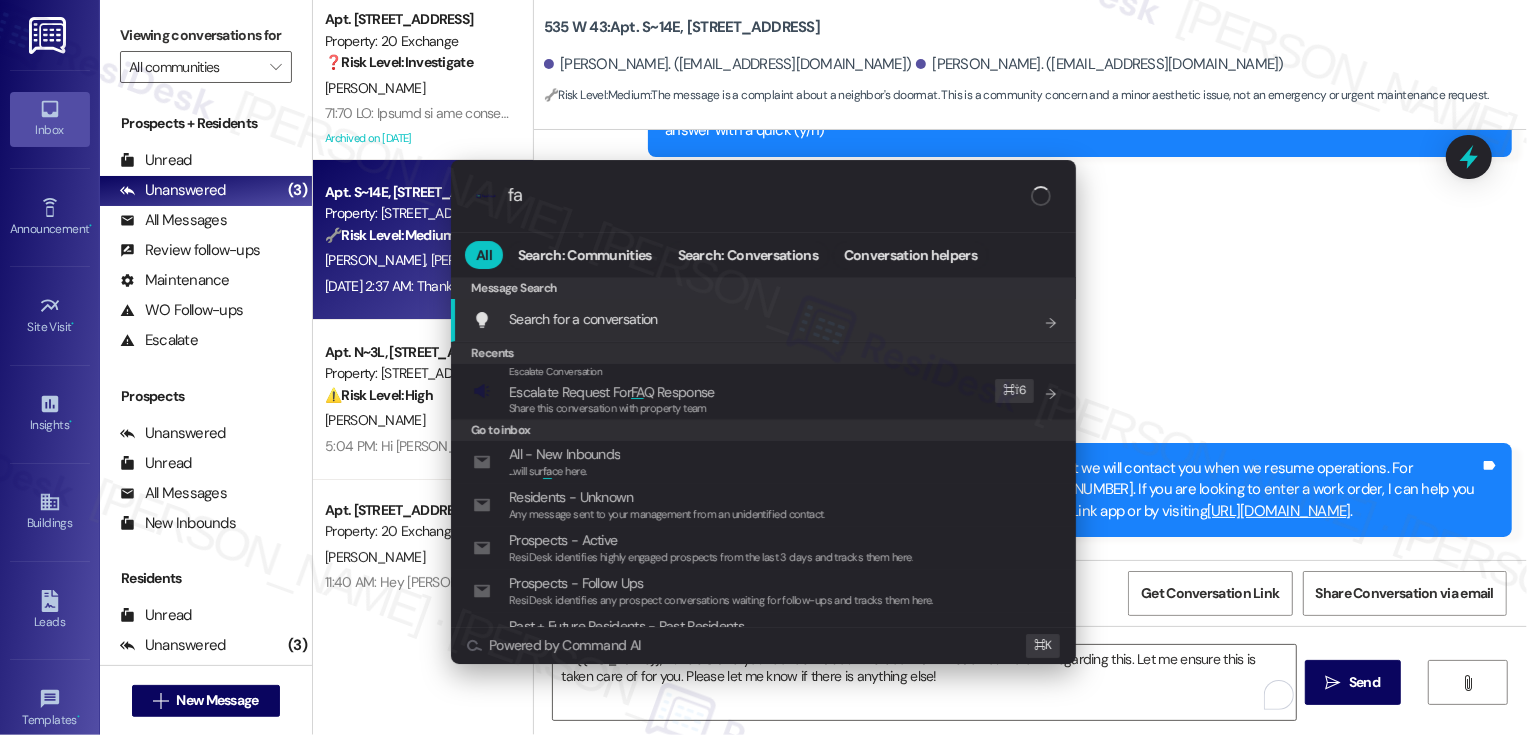type on "faq" 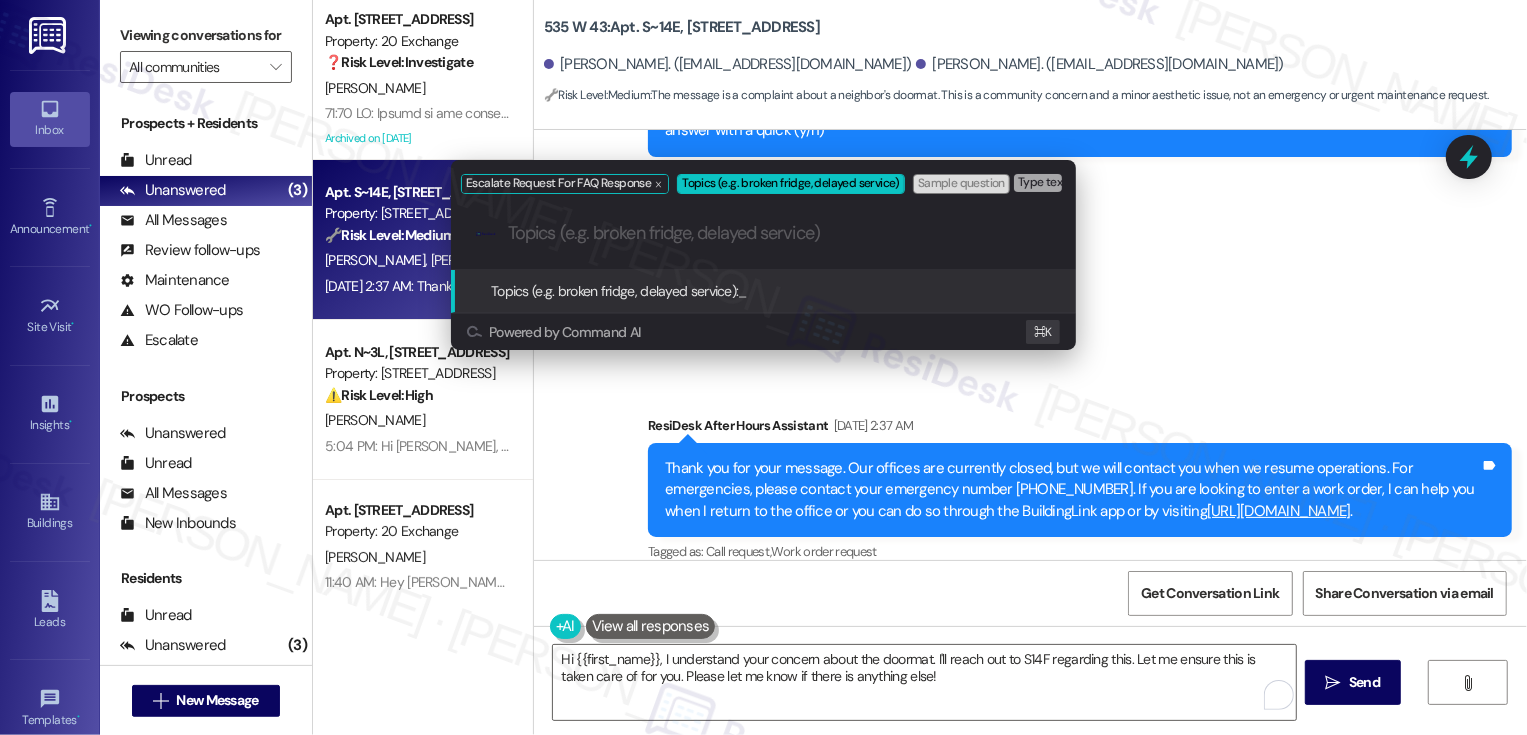 paste on "please confirm if doormats are not allowed" 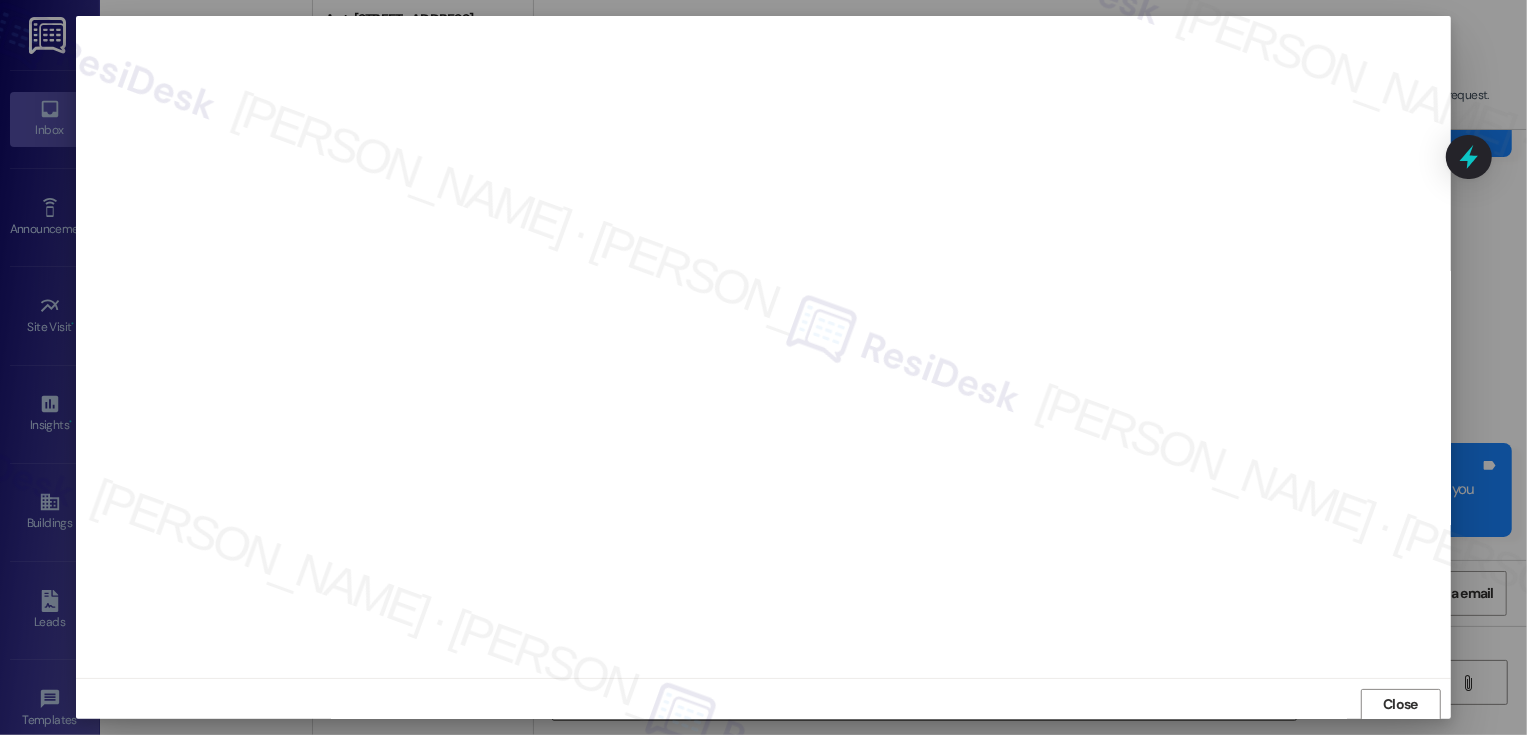 scroll, scrollTop: 1, scrollLeft: 0, axis: vertical 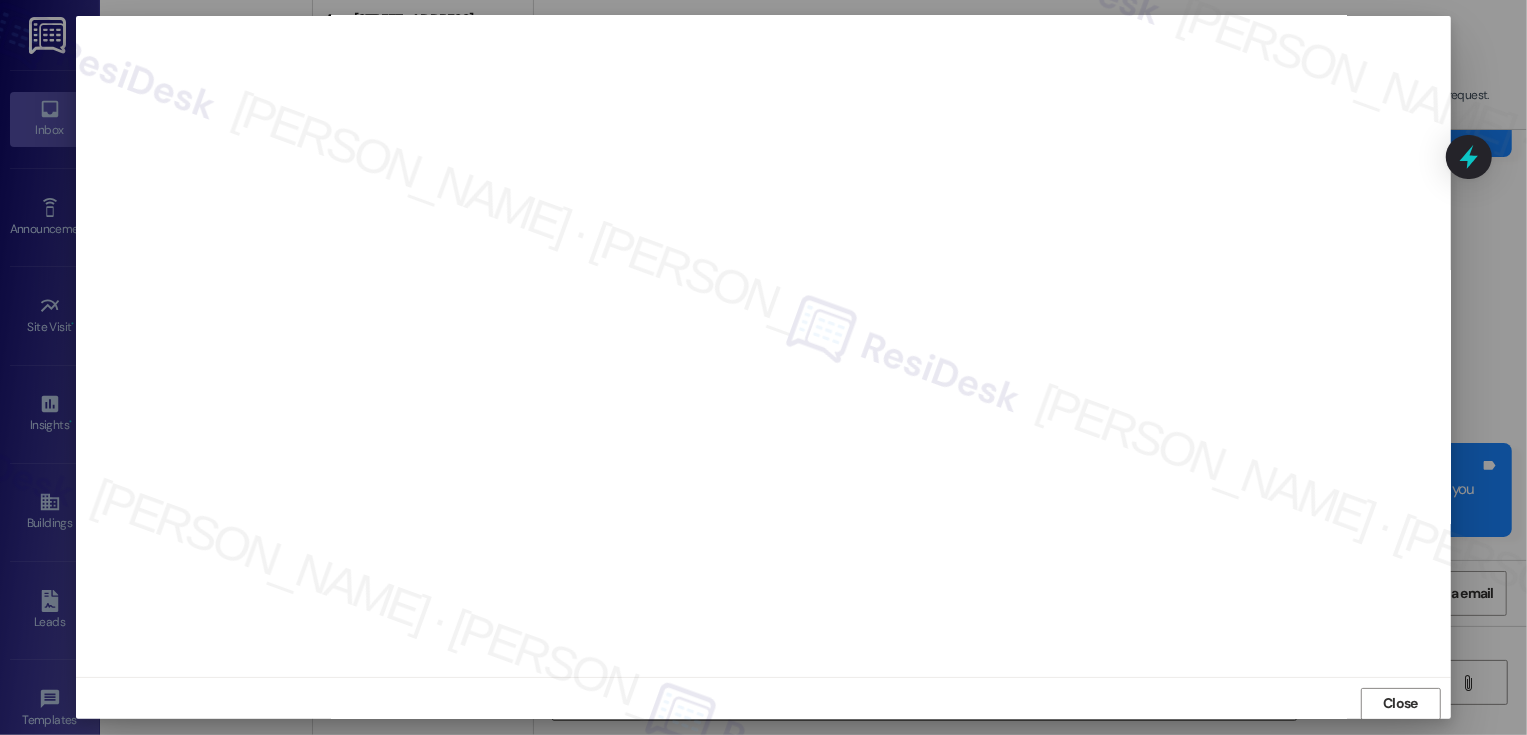 click on "Close" at bounding box center [1401, 704] 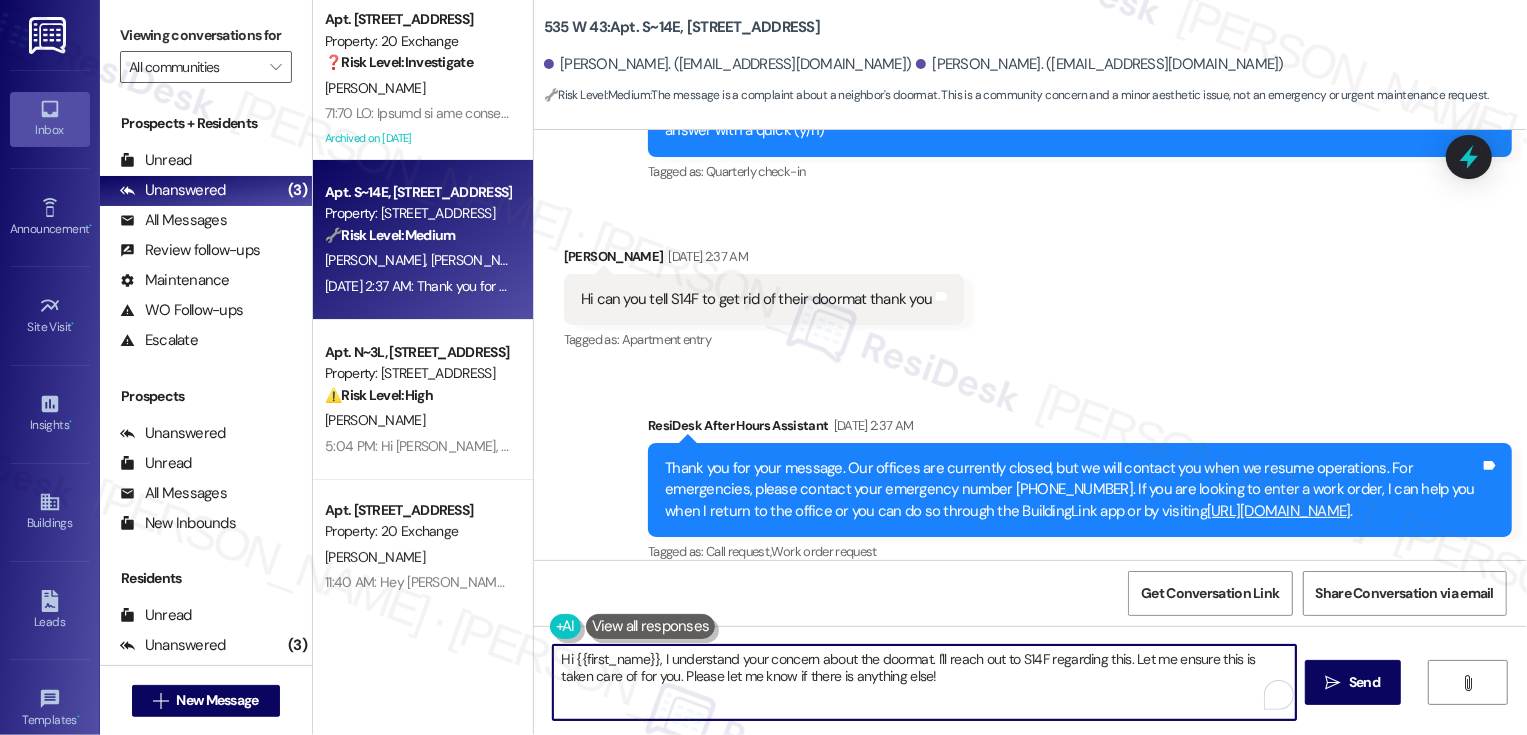 click on "Received via SMS [PERSON_NAME] [DATE] 2:37 AM Hi can you tell S14F to get rid of their doormat thank you Tags and notes Tagged as:   Apartment entry Click to highlight conversations about Apartment entry" at bounding box center (1030, 285) 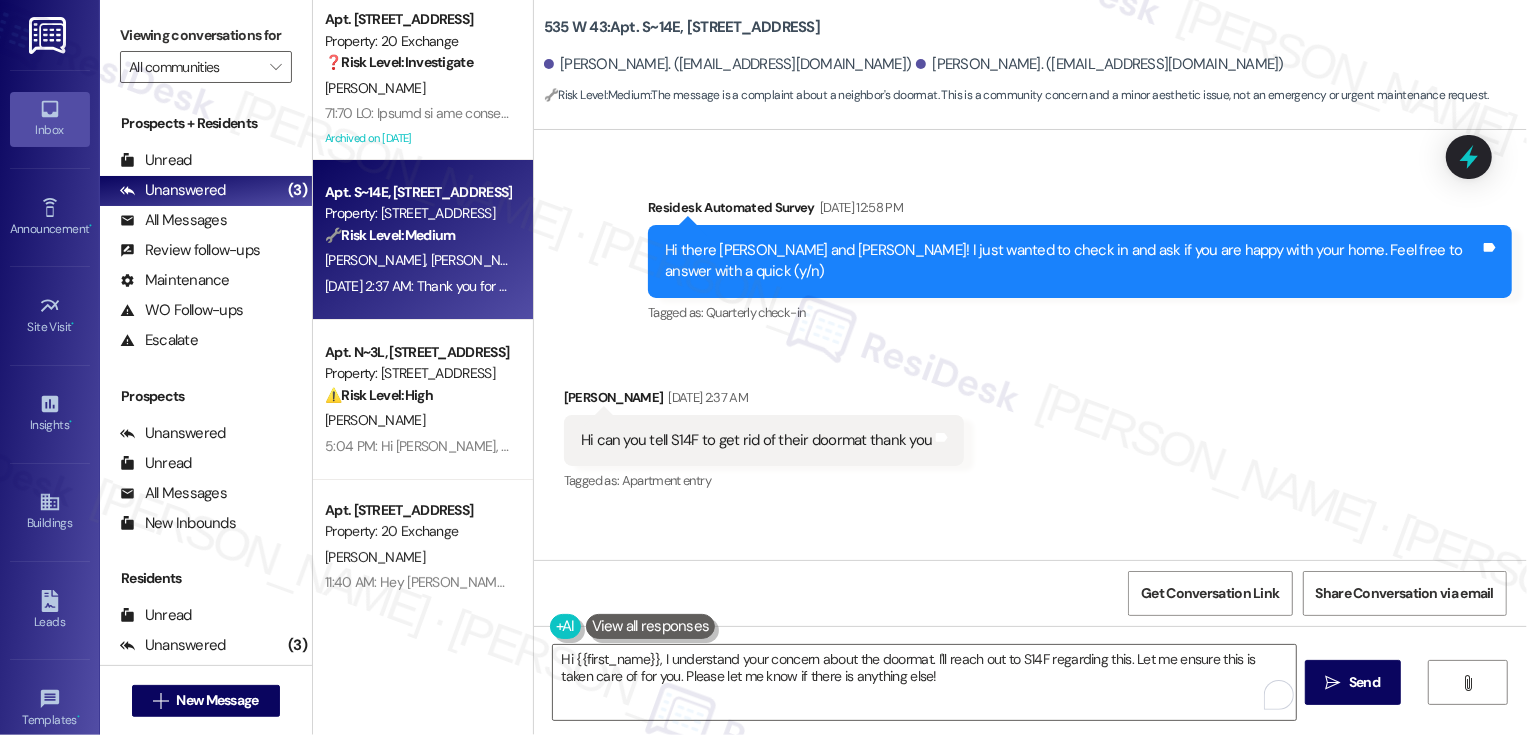 scroll, scrollTop: 486, scrollLeft: 0, axis: vertical 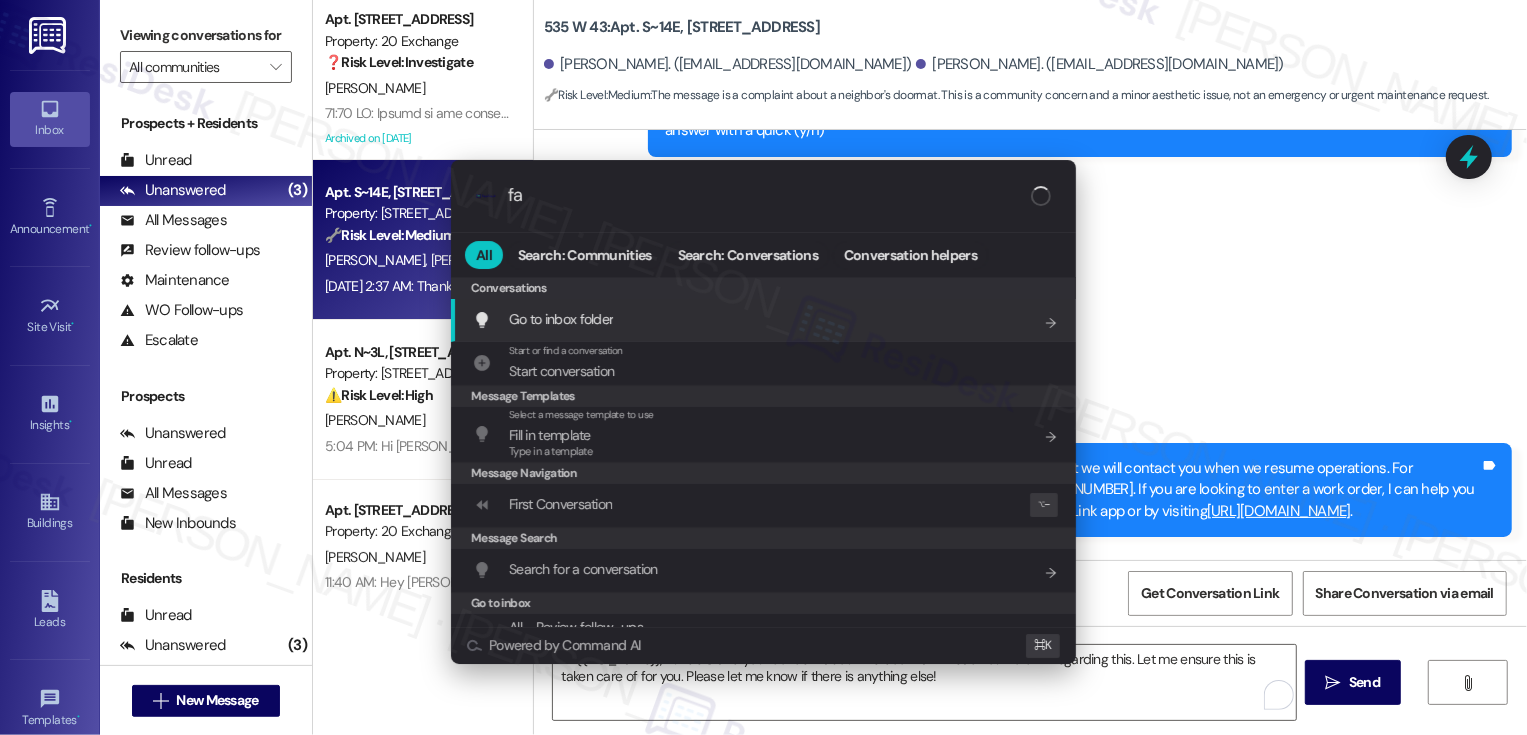 type on "faq" 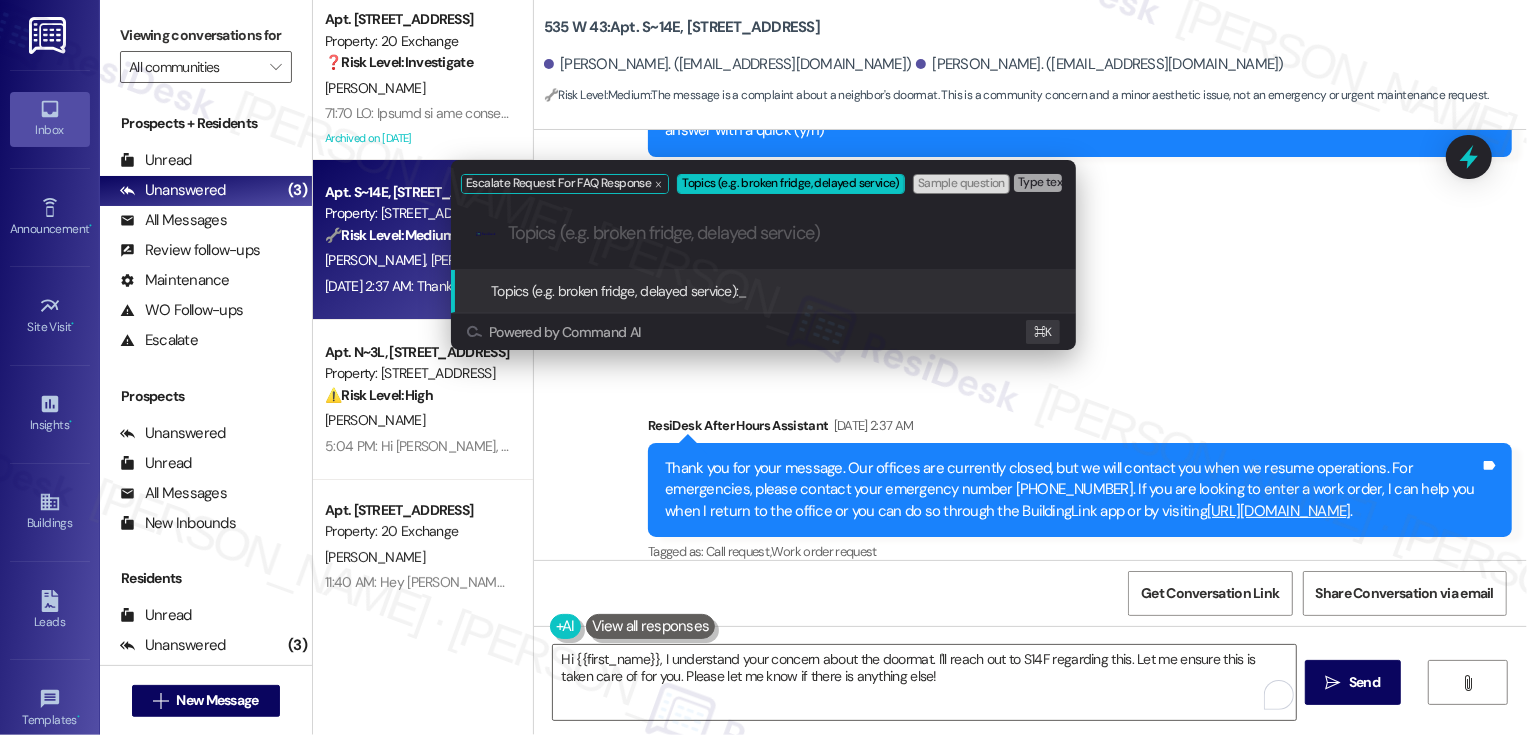 paste on "please confirm if doormats are not allowed" 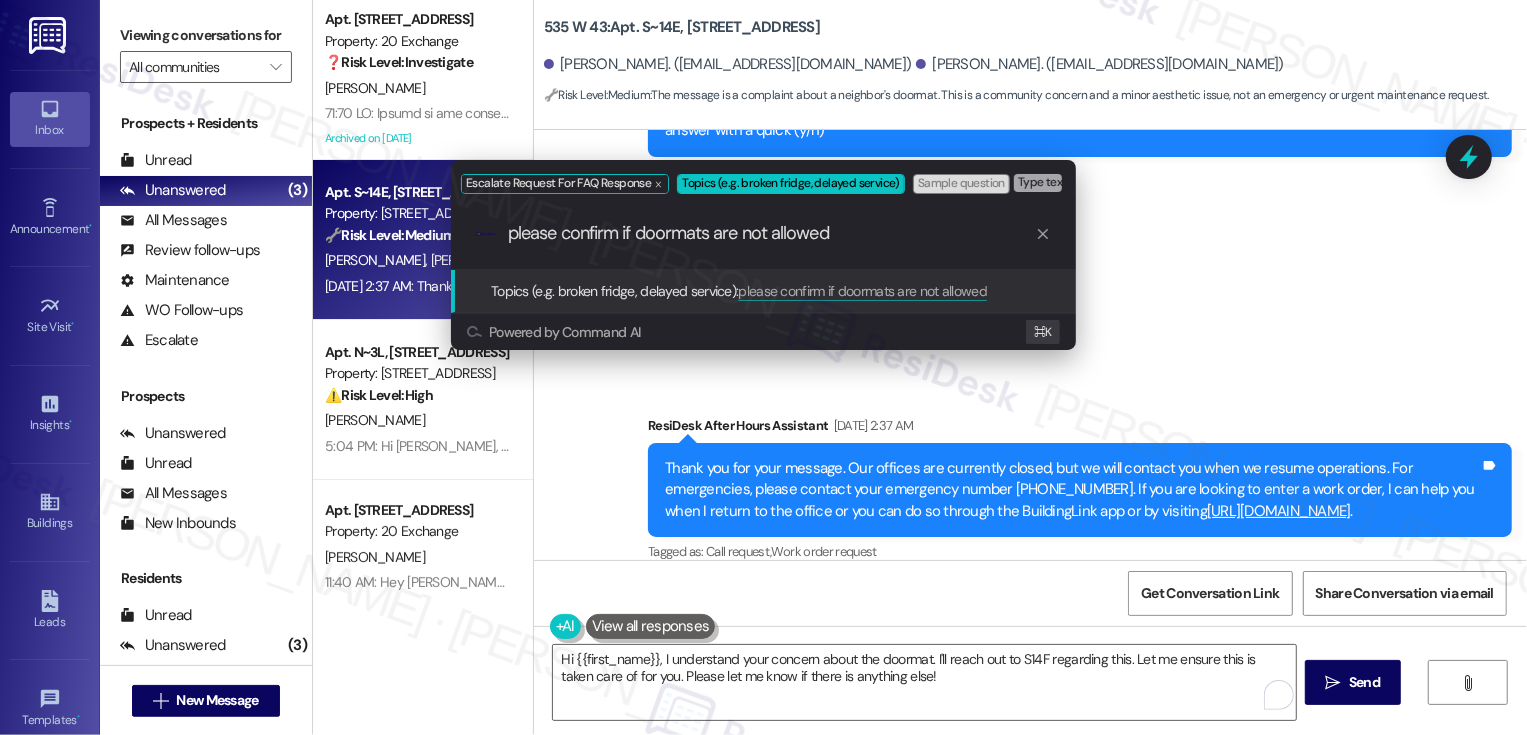 type 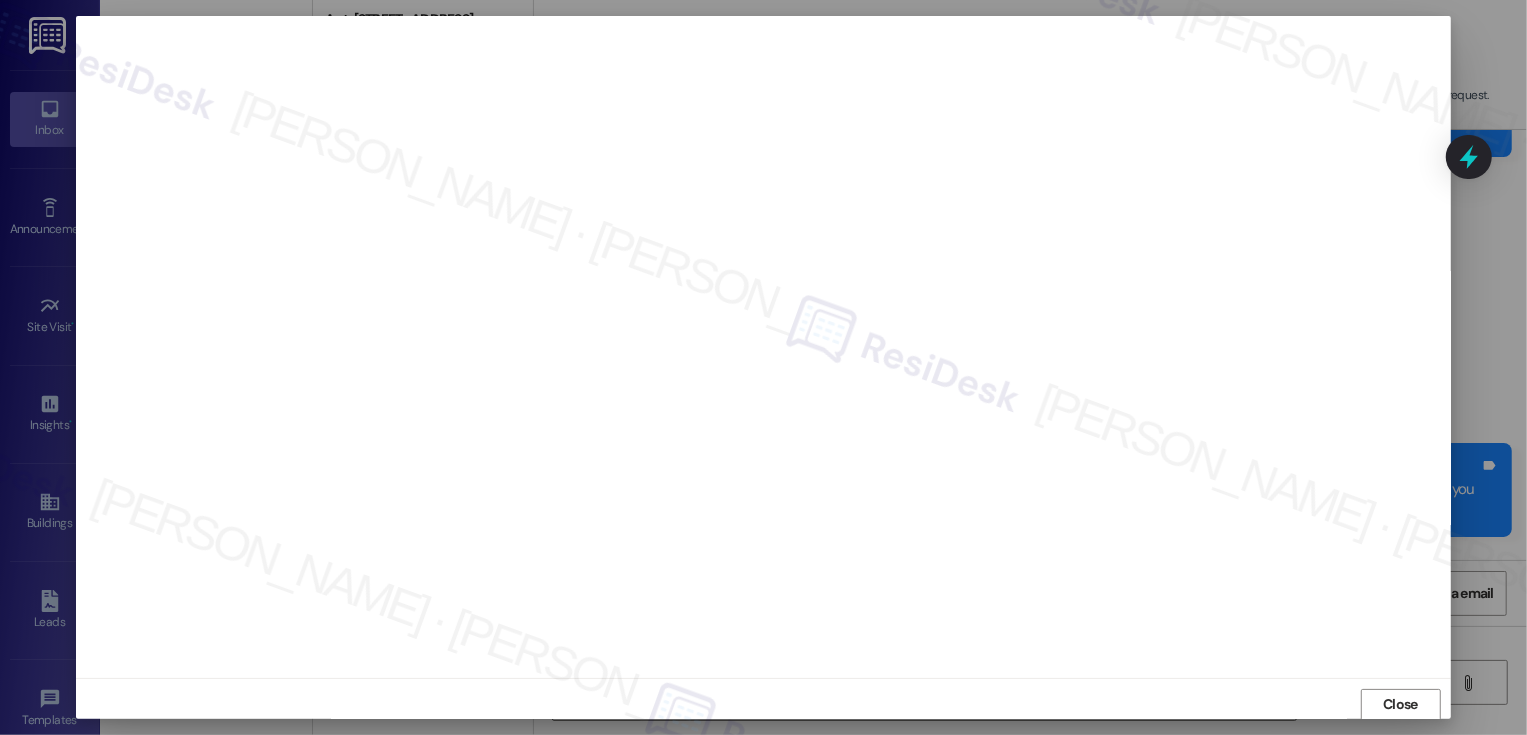 scroll, scrollTop: 1, scrollLeft: 0, axis: vertical 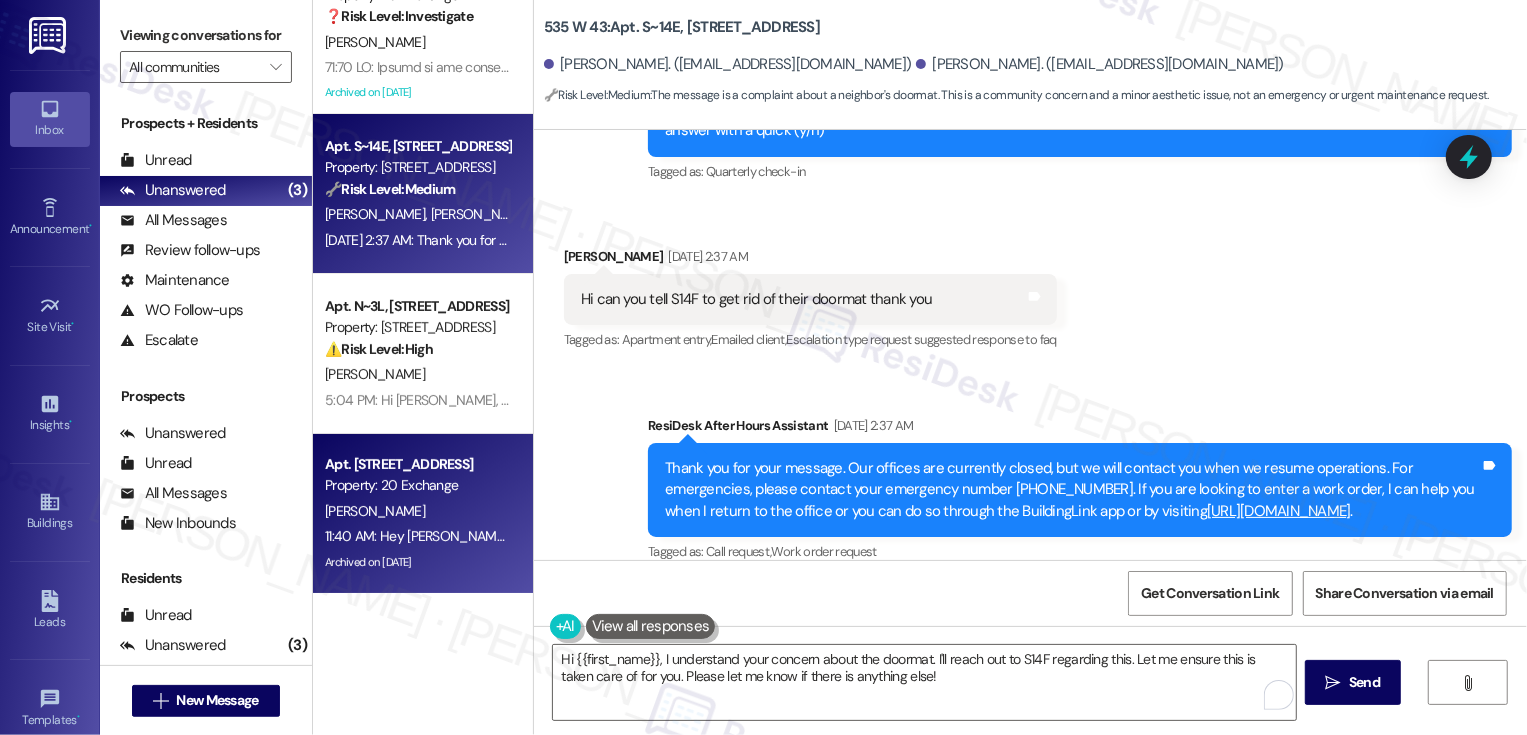 click on "[PERSON_NAME]" at bounding box center (417, 511) 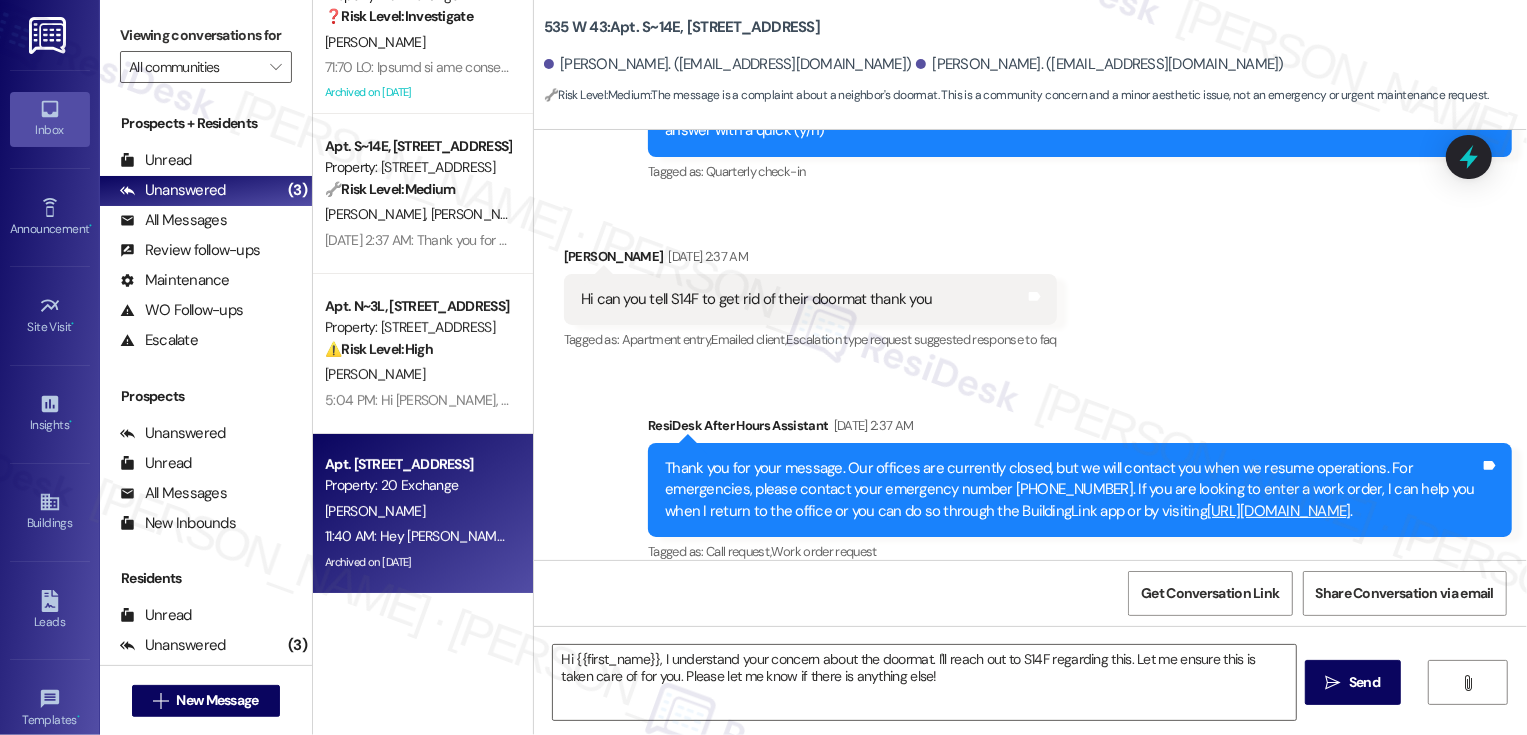 type on "Fetching suggested responses. Please feel free to read through the conversation in the meantime." 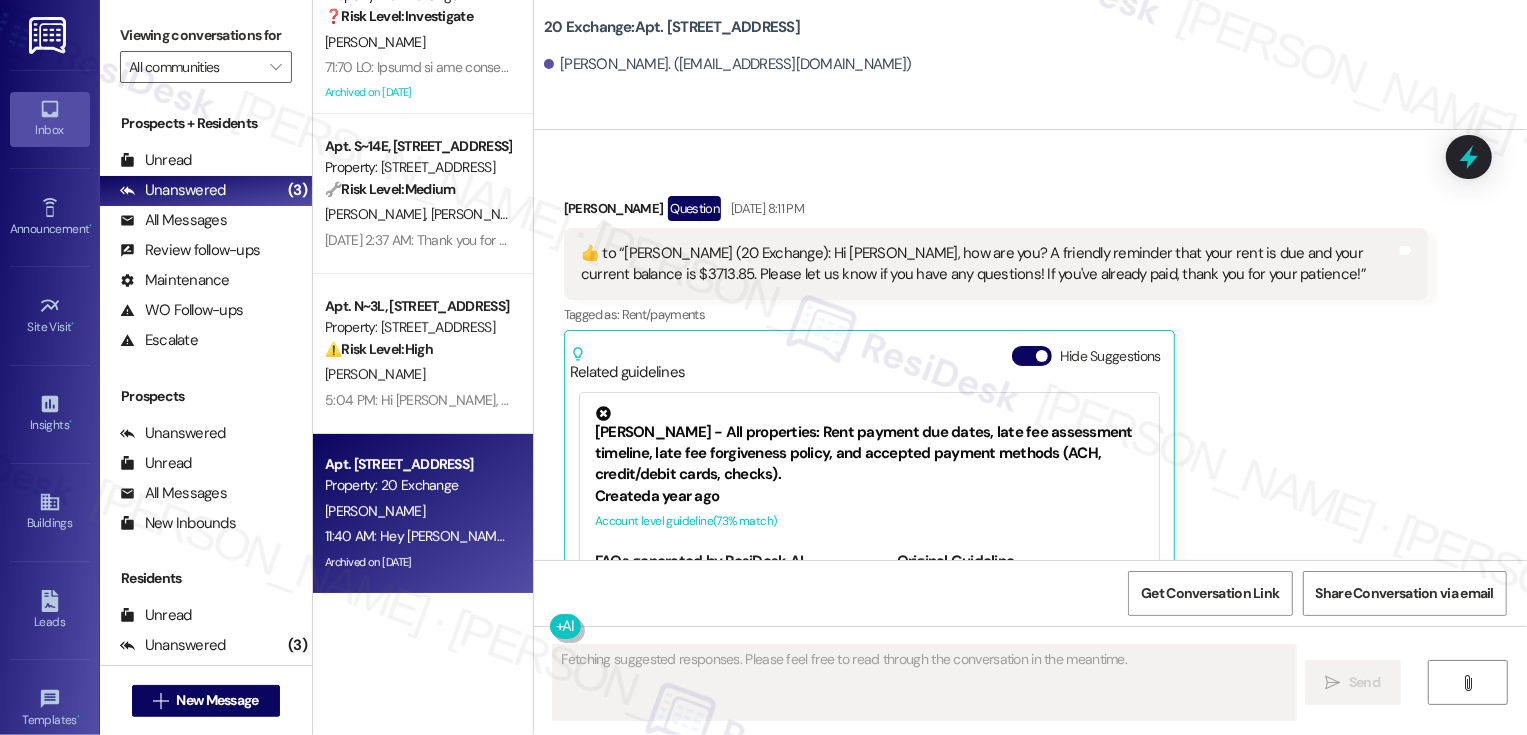 scroll, scrollTop: 7260, scrollLeft: 0, axis: vertical 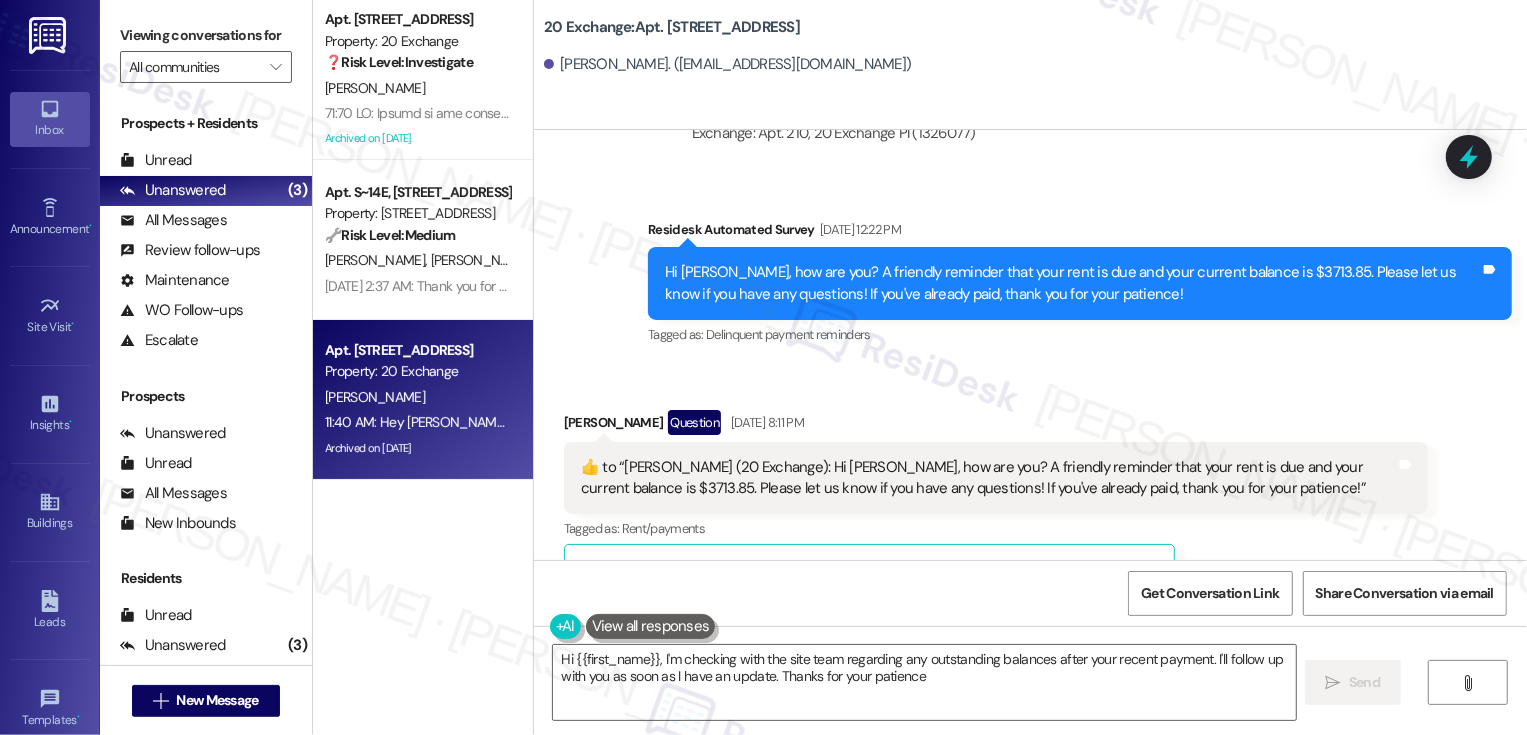 type on "Hi {{first_name}}, I'm checking with the site team regarding any outstanding balances after your recent payment. I'll follow up with you as soon as I have an update. Thanks for your patience!" 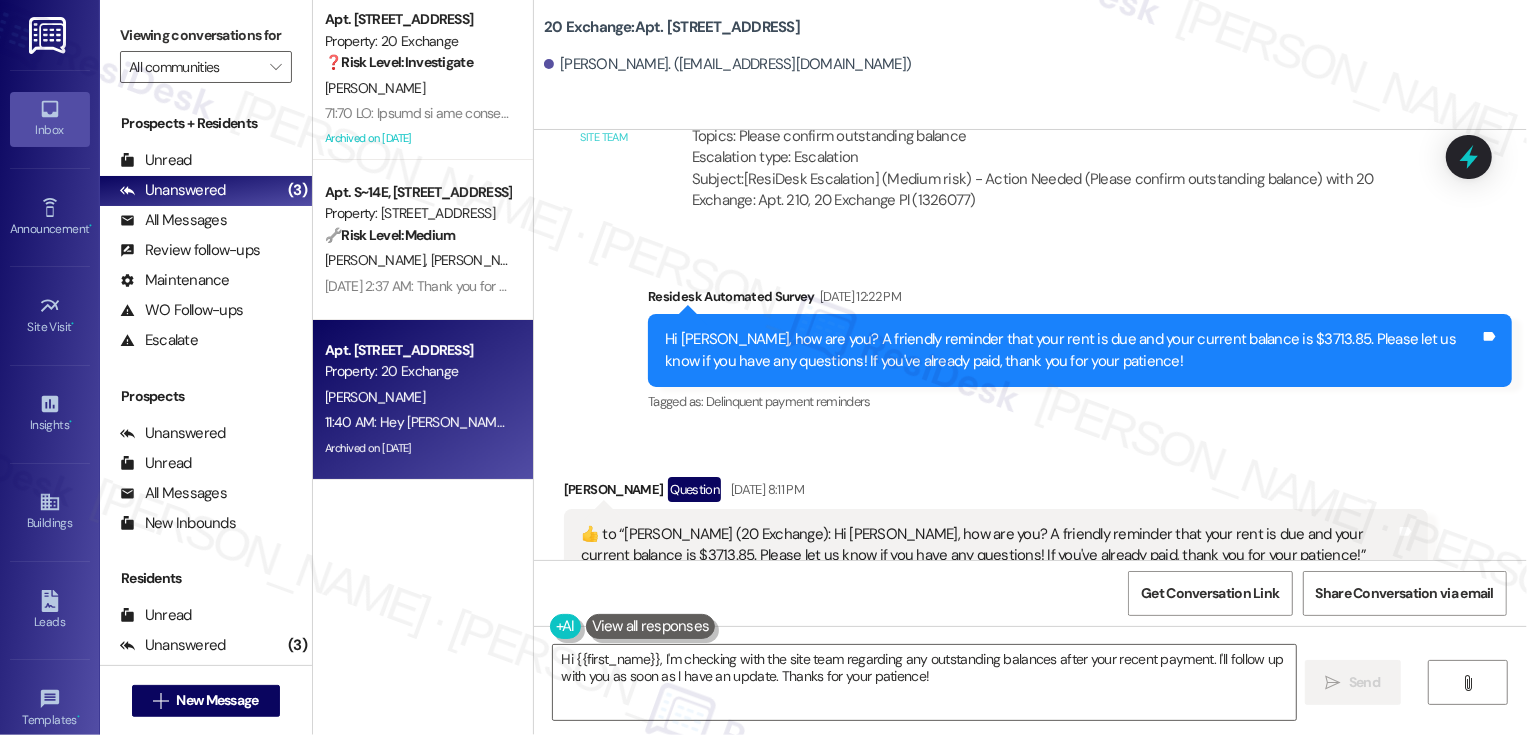 scroll, scrollTop: 7350, scrollLeft: 0, axis: vertical 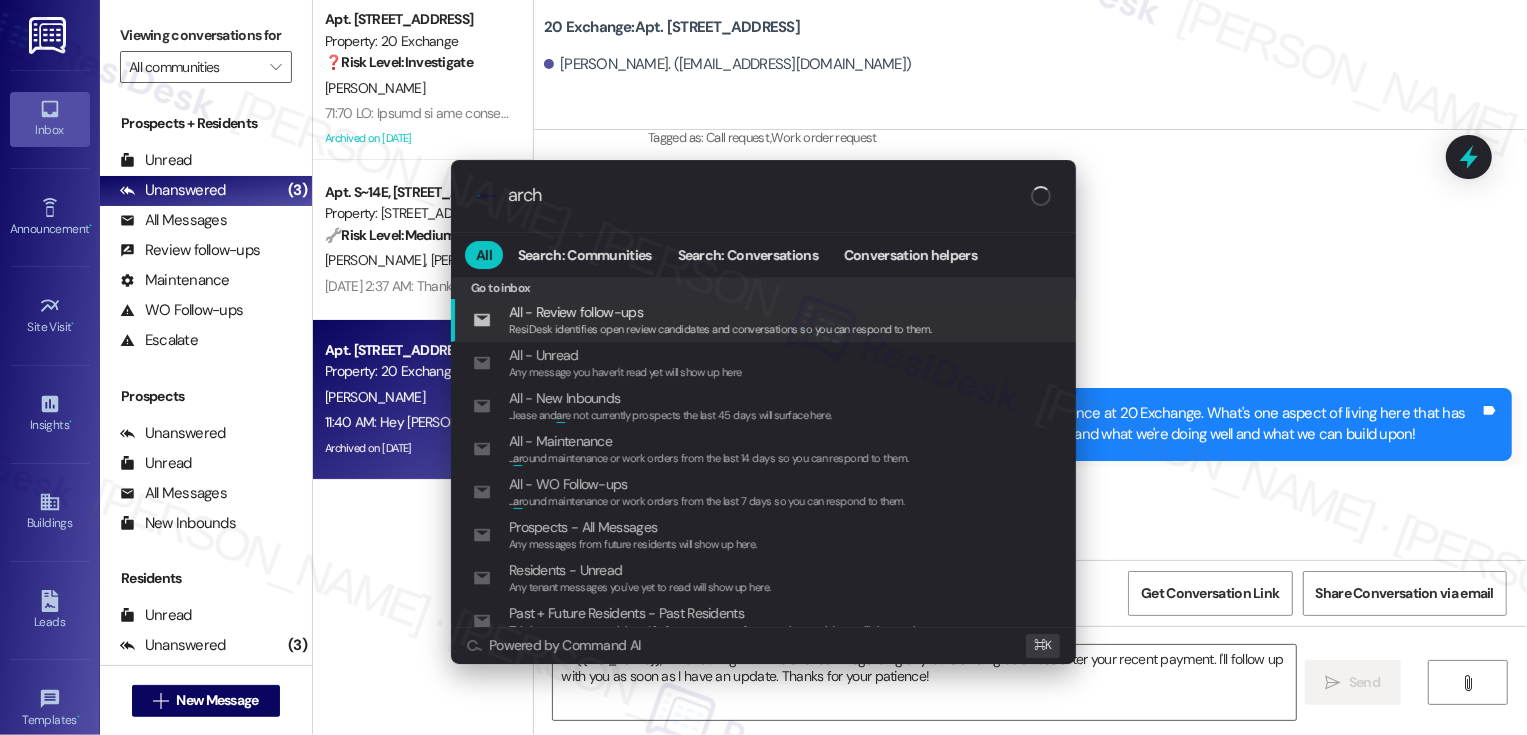 type on "archi" 